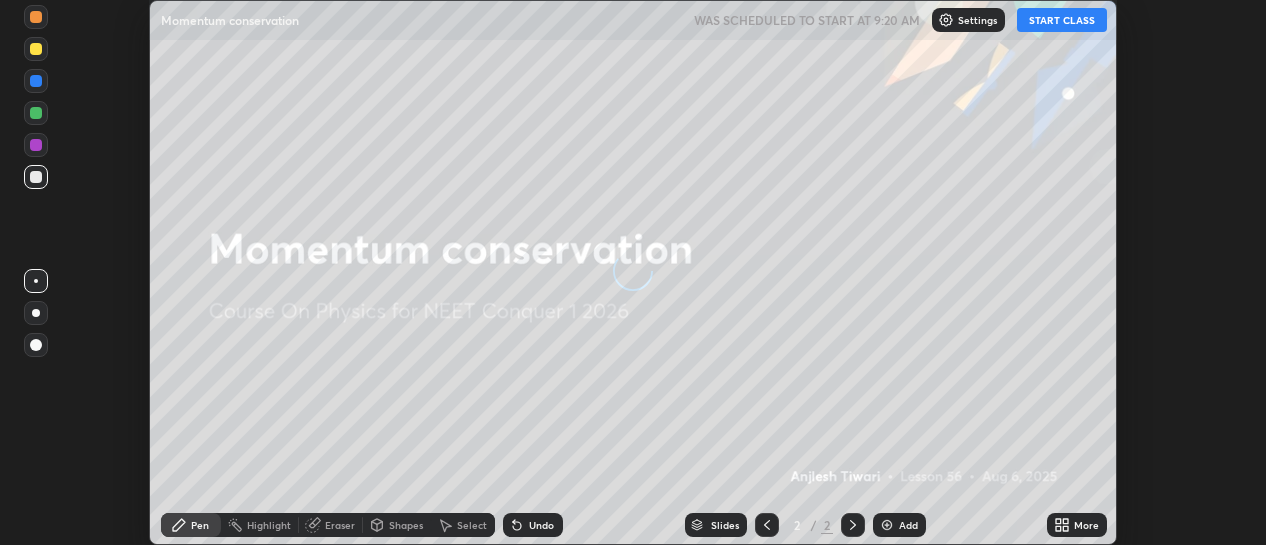 scroll, scrollTop: 0, scrollLeft: 0, axis: both 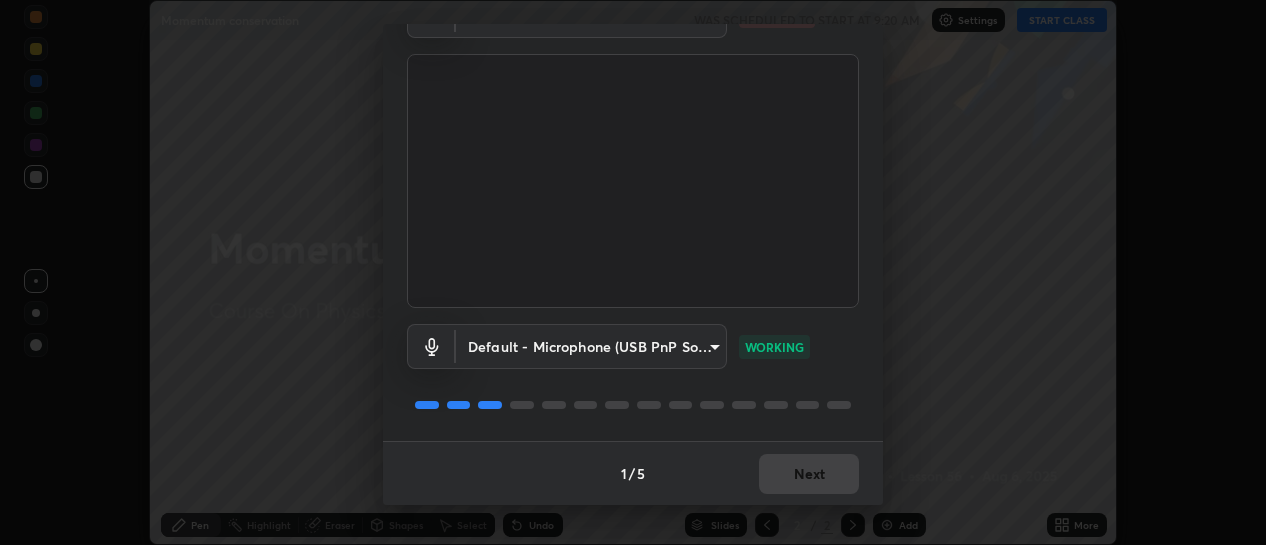 click on "Next" at bounding box center [809, 474] 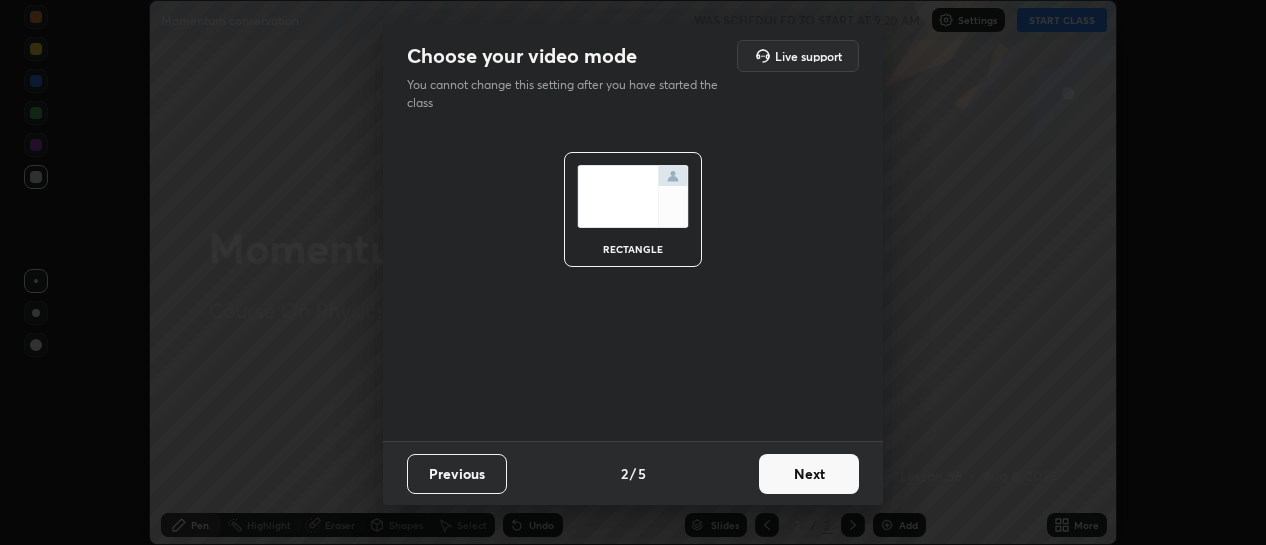 click on "Next" at bounding box center (809, 474) 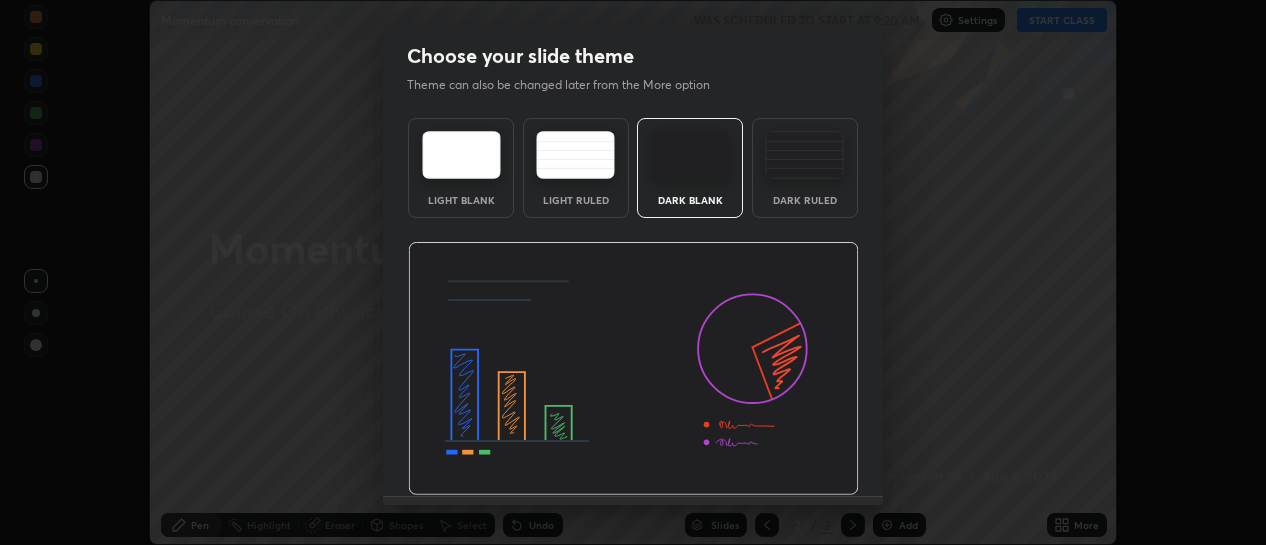 click on "Dark Ruled" at bounding box center [805, 200] 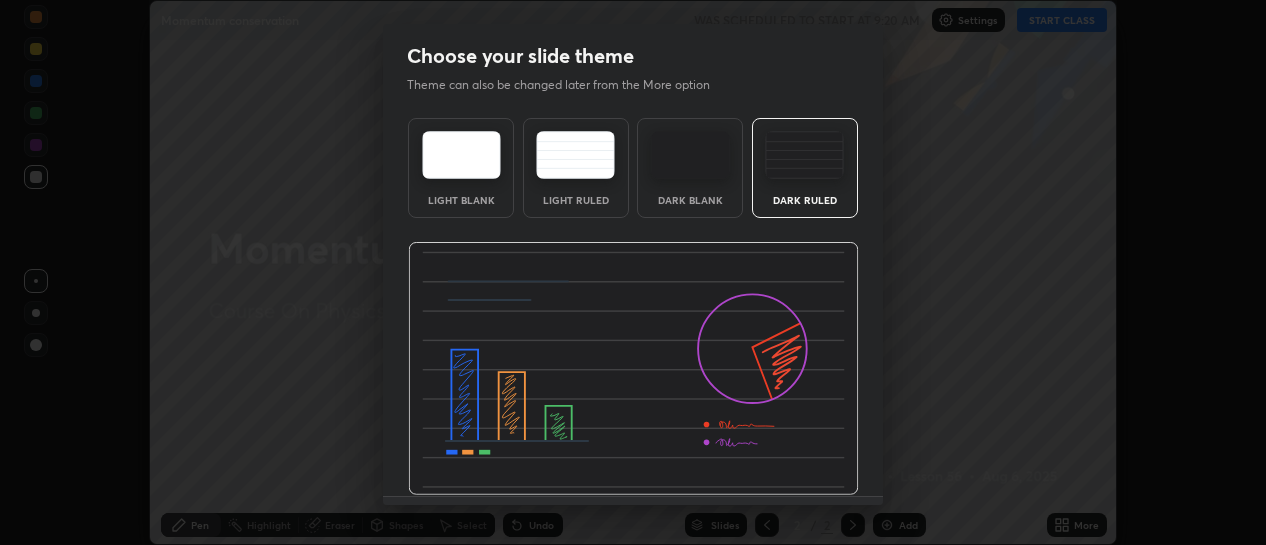 scroll, scrollTop: 55, scrollLeft: 0, axis: vertical 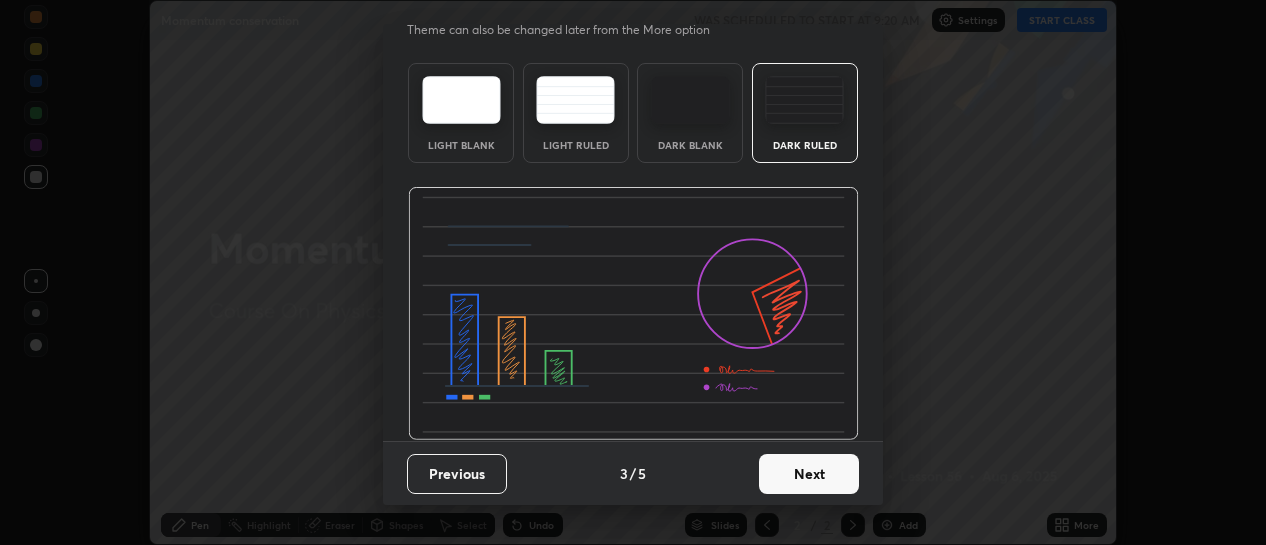 click on "Next" at bounding box center [809, 474] 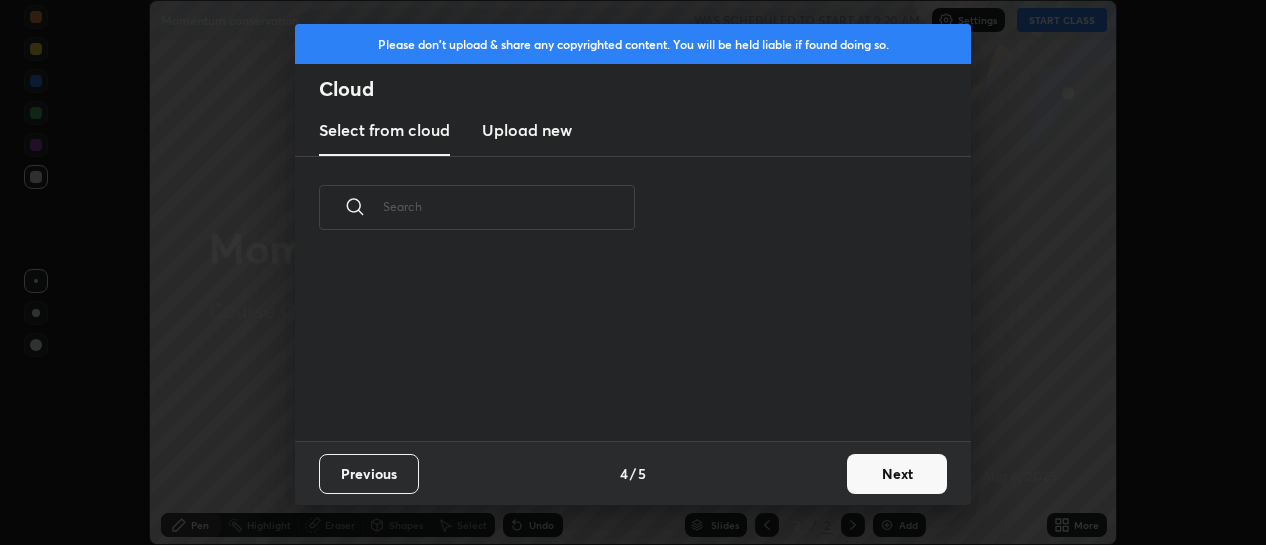 scroll, scrollTop: 0, scrollLeft: 0, axis: both 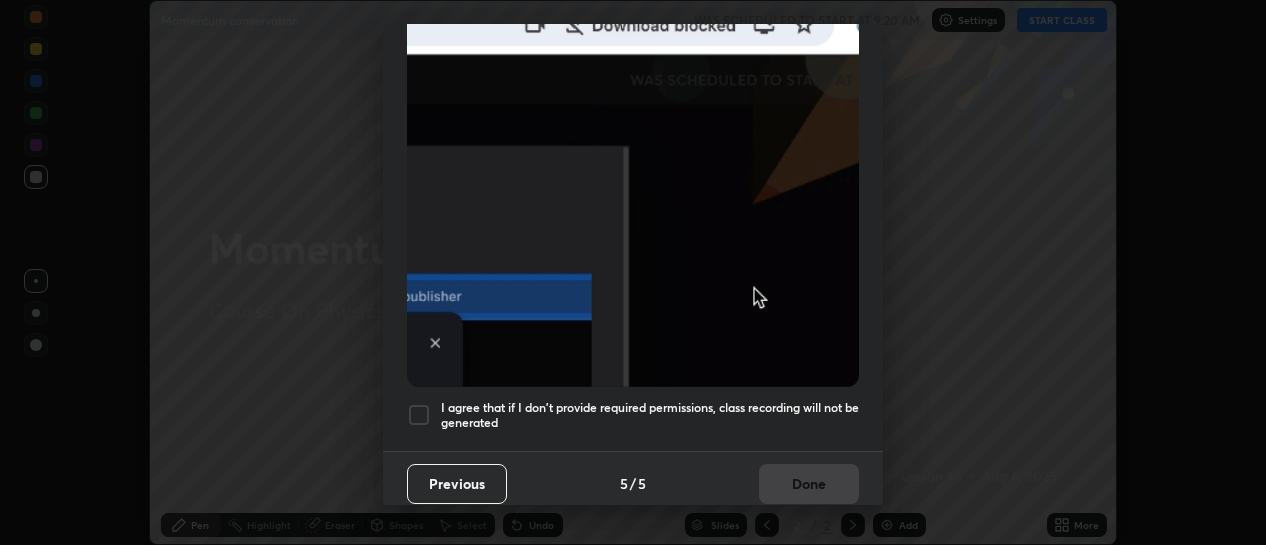 click at bounding box center (419, 415) 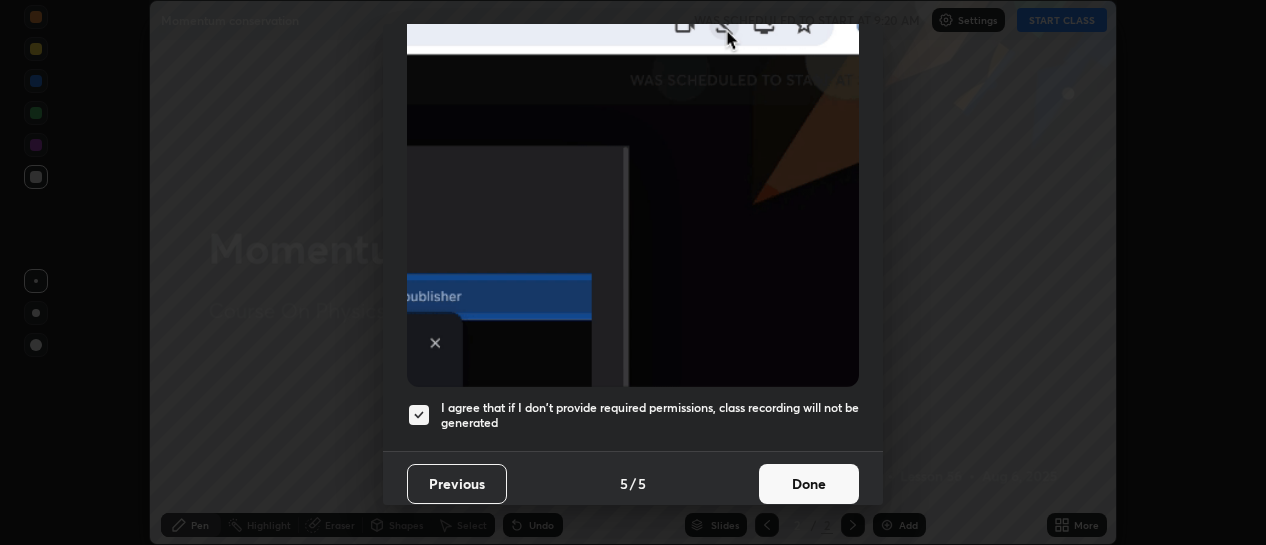 click on "Done" at bounding box center (809, 484) 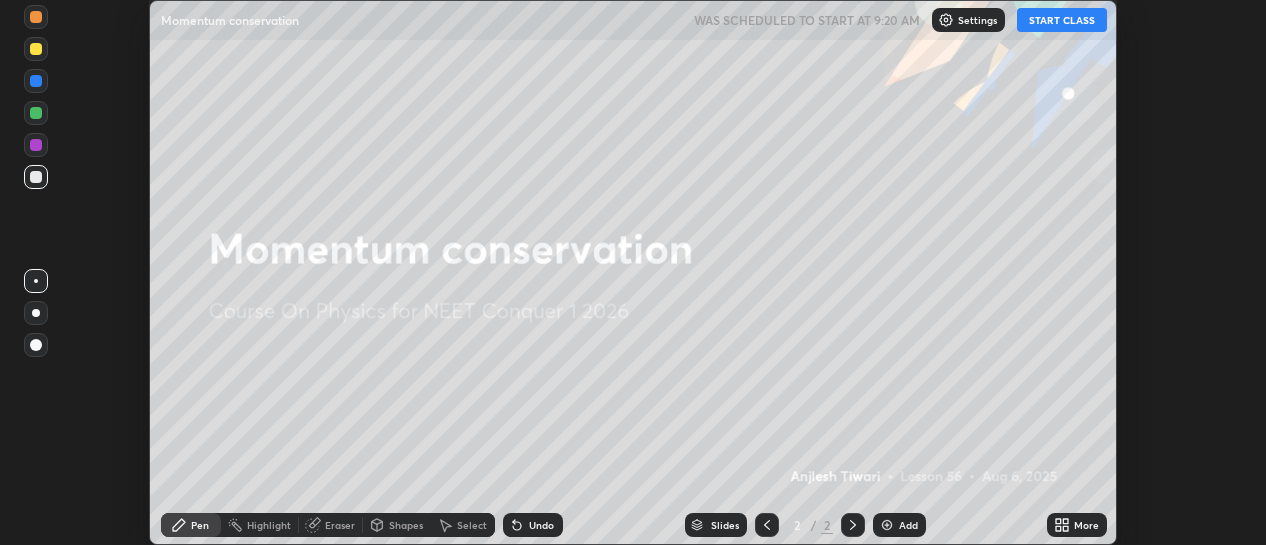 click on "Add" at bounding box center (908, 525) 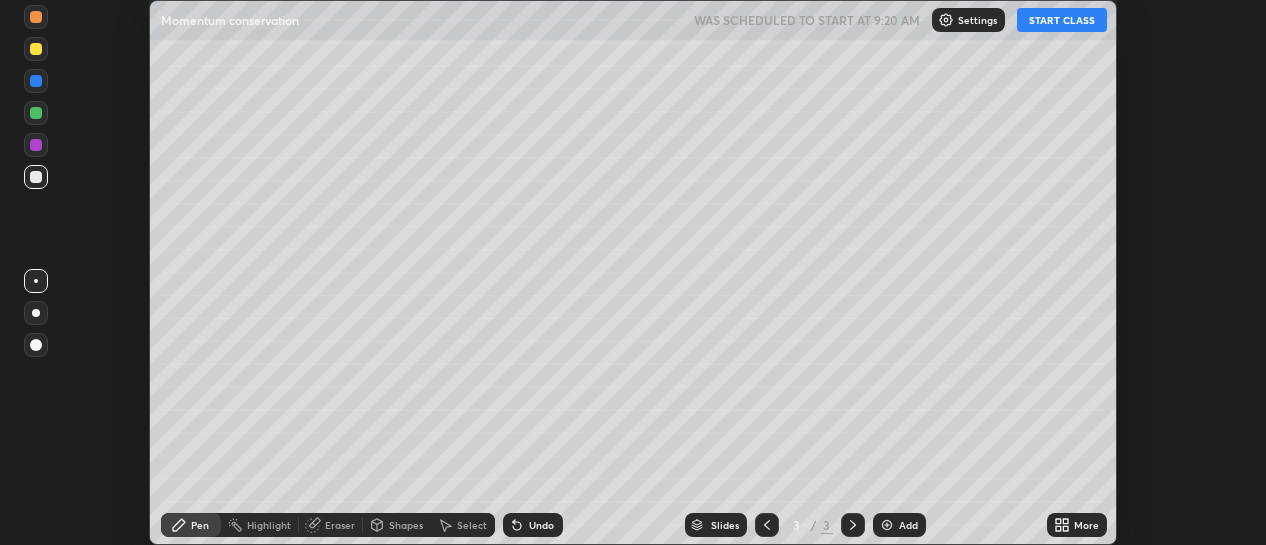 click 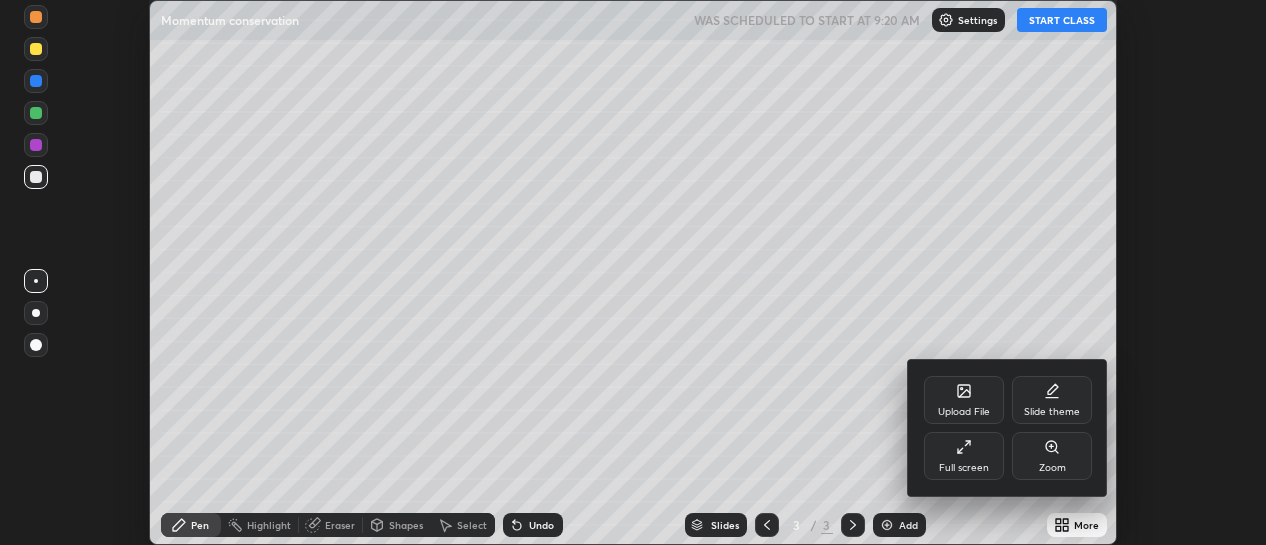 click on "Full screen" at bounding box center (964, 468) 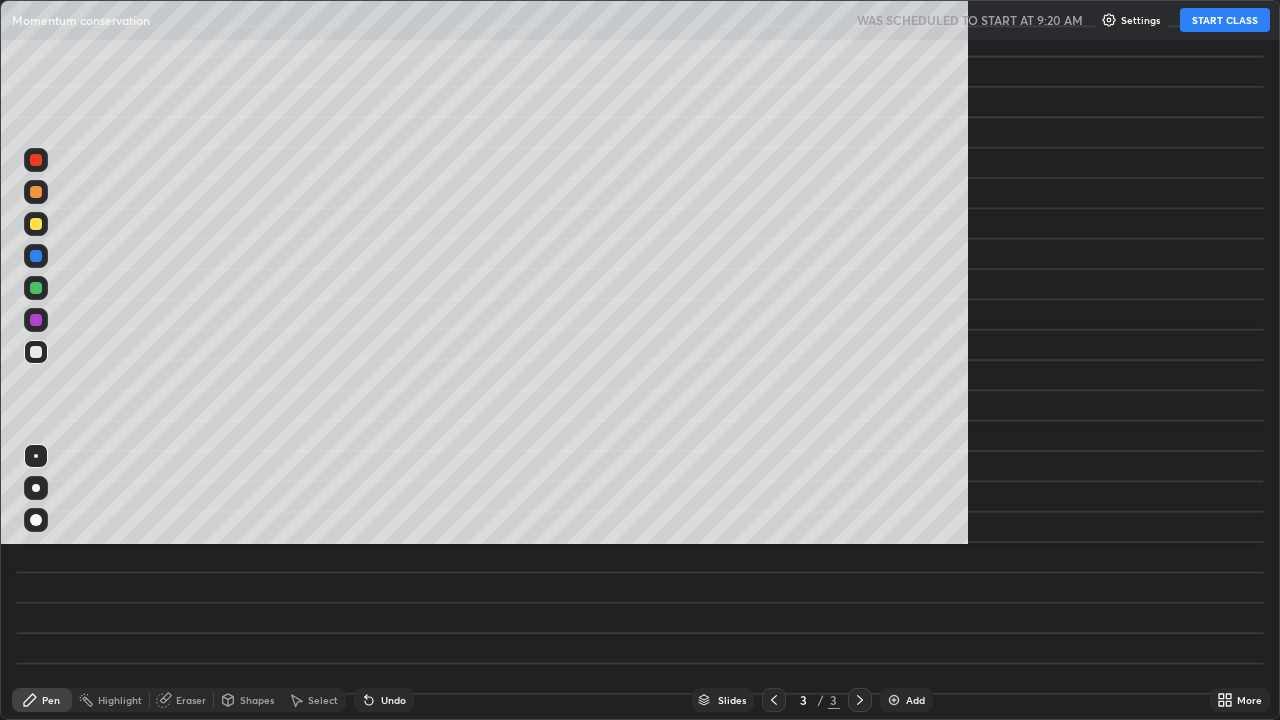 scroll, scrollTop: 99280, scrollLeft: 98720, axis: both 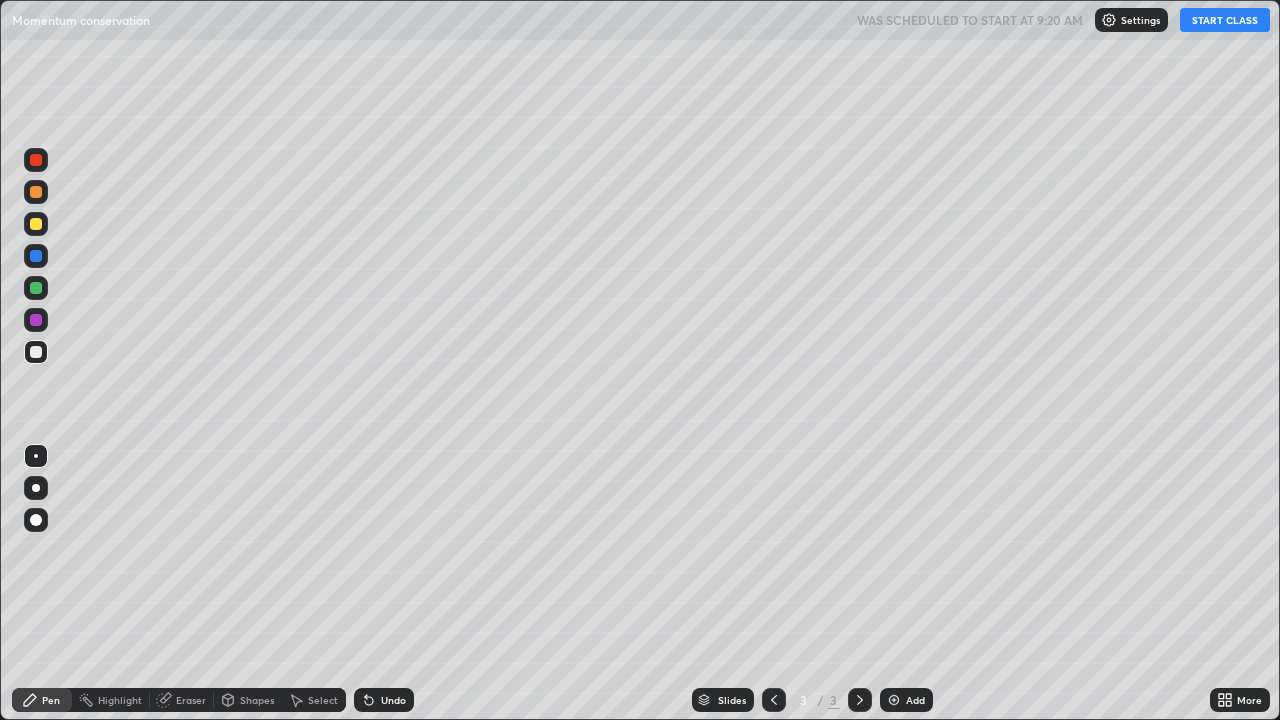 click on "START CLASS" at bounding box center [1225, 20] 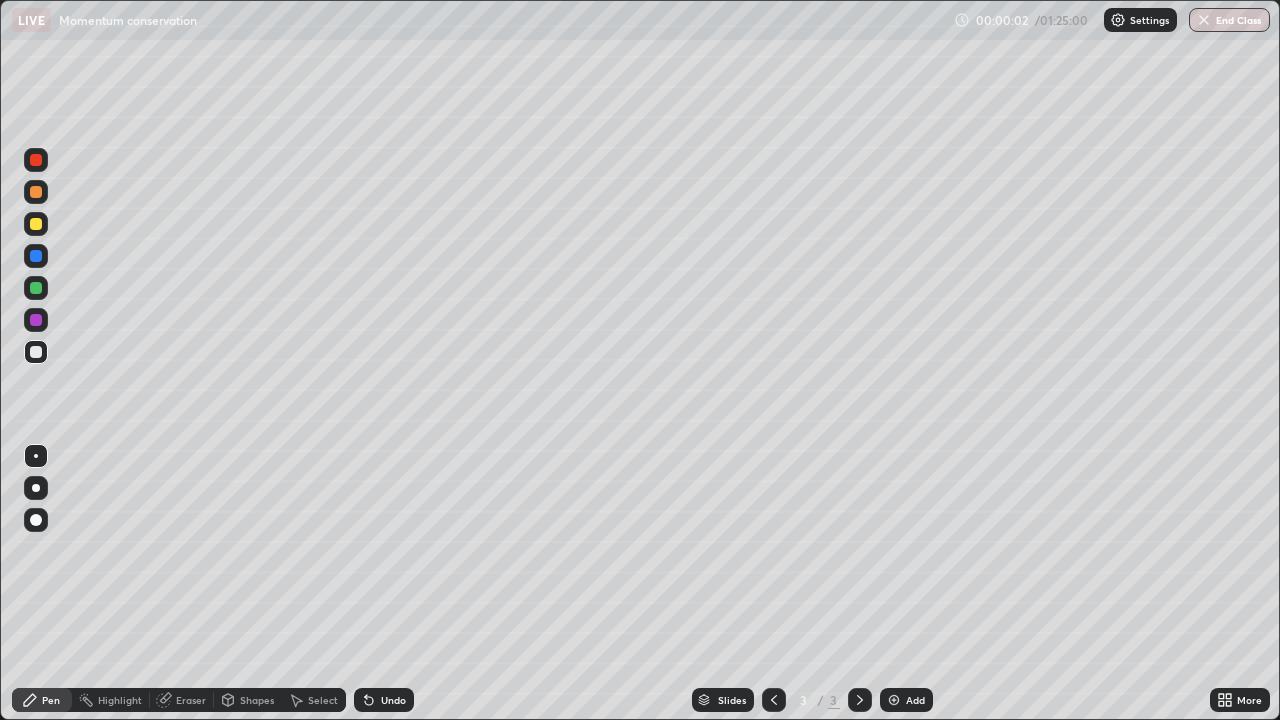 click at bounding box center (36, 488) 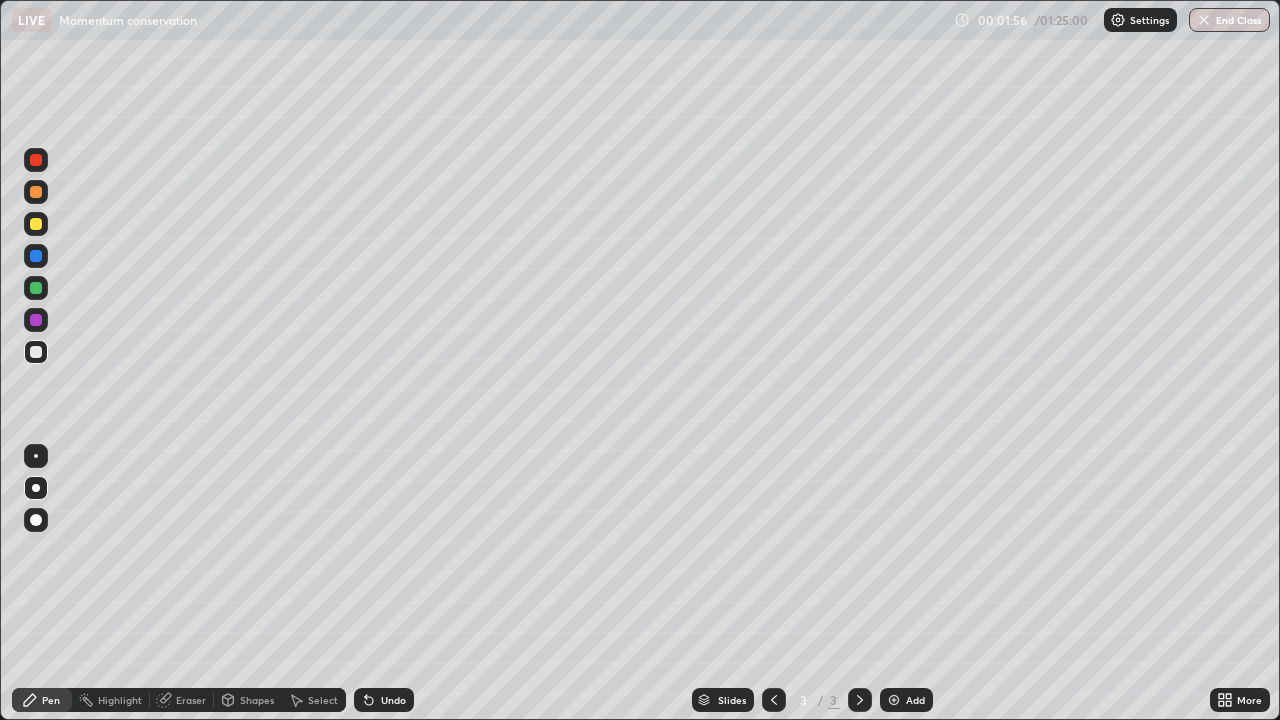 click at bounding box center (36, 456) 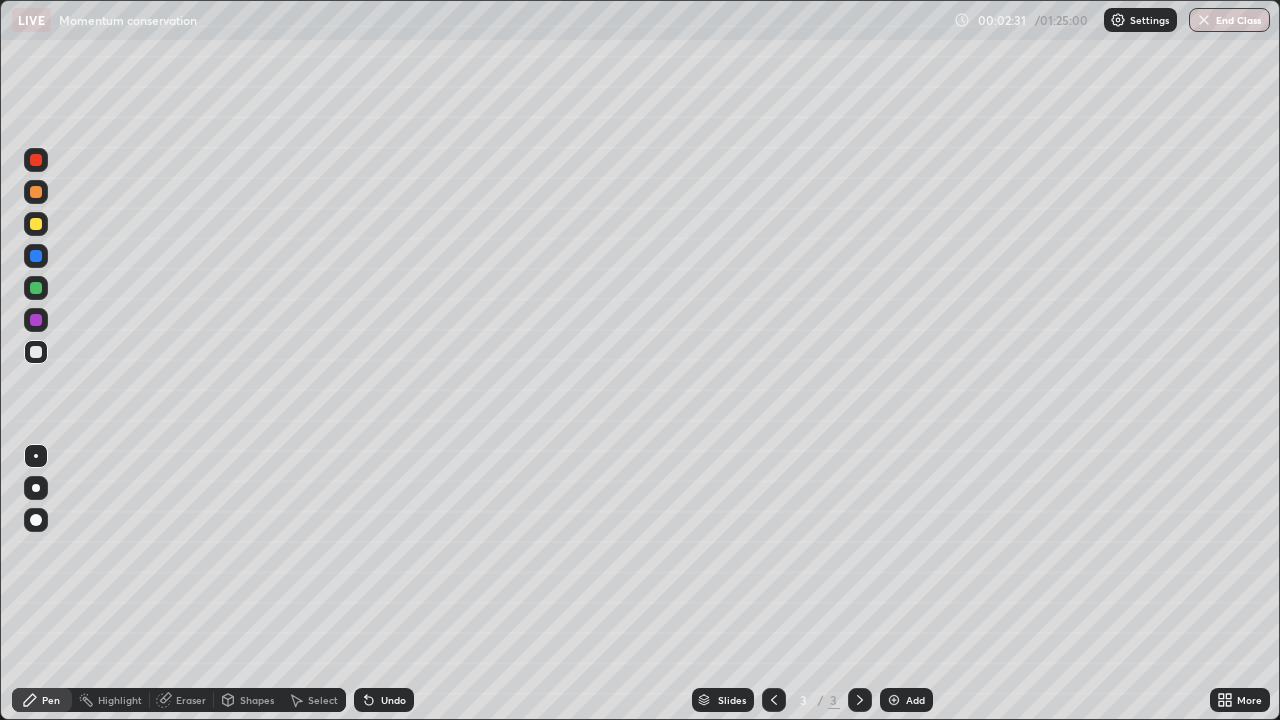 click at bounding box center [36, 224] 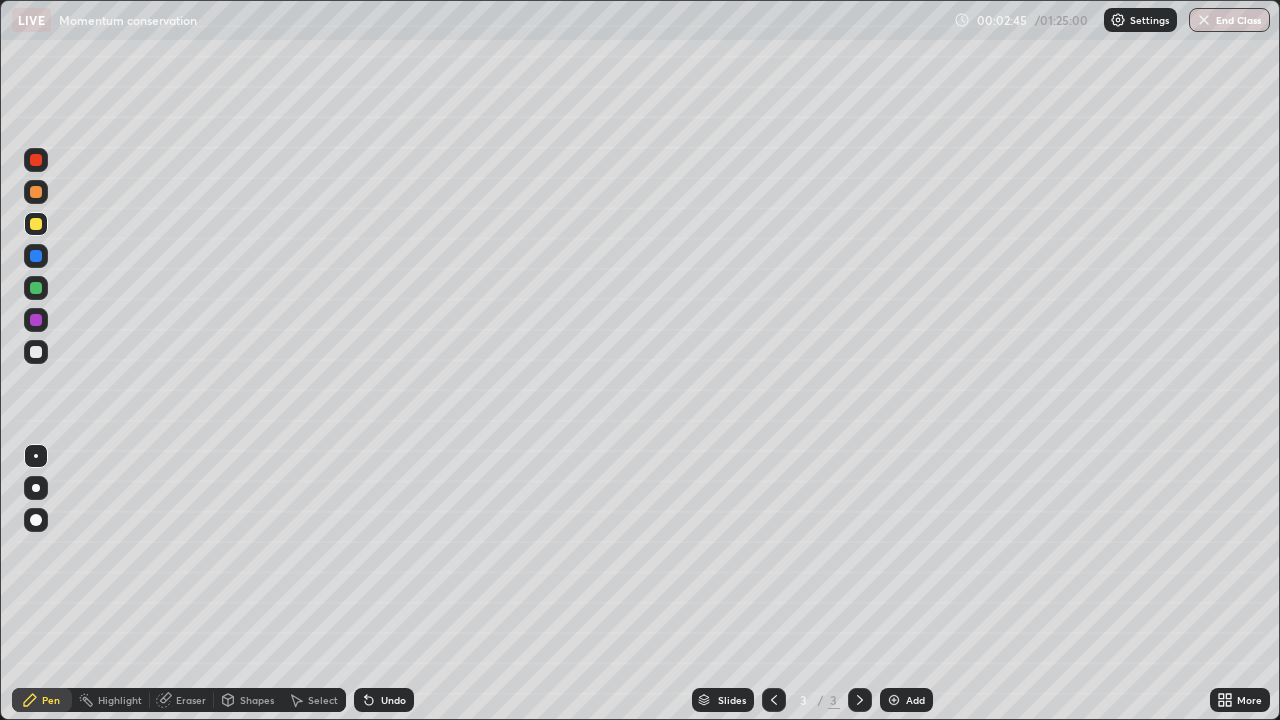 click on "Eraser" at bounding box center [191, 700] 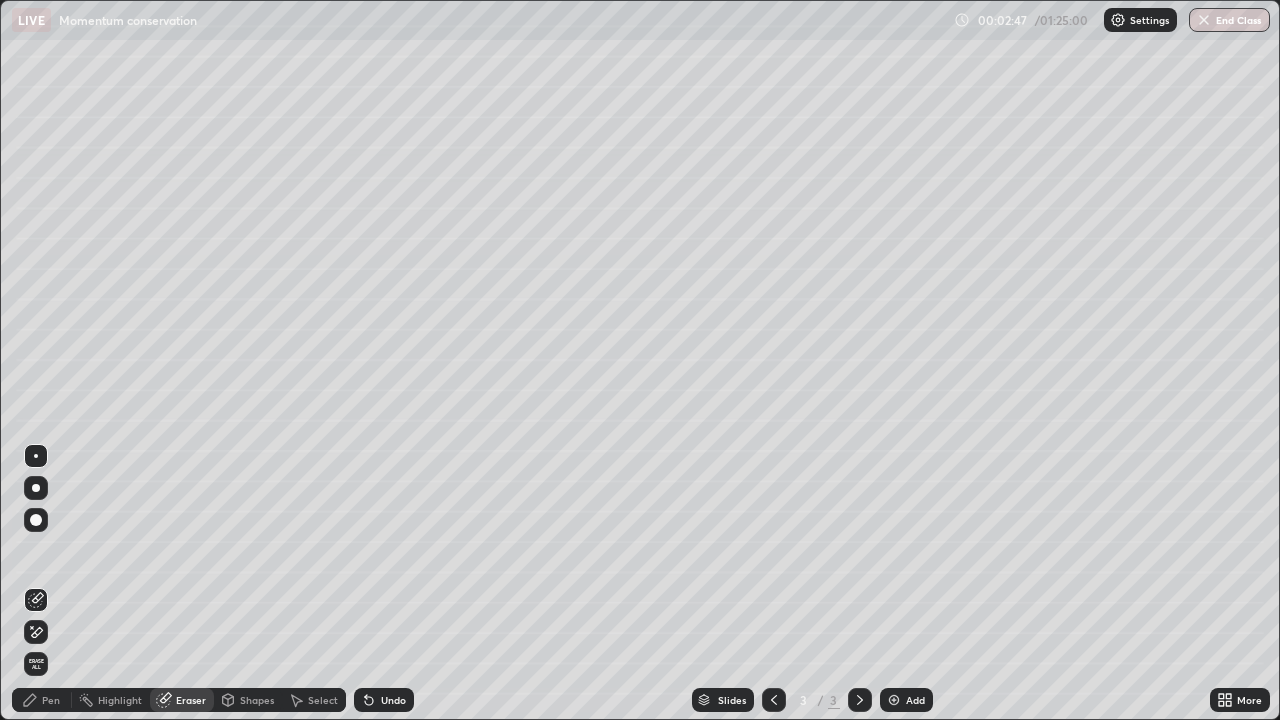 click 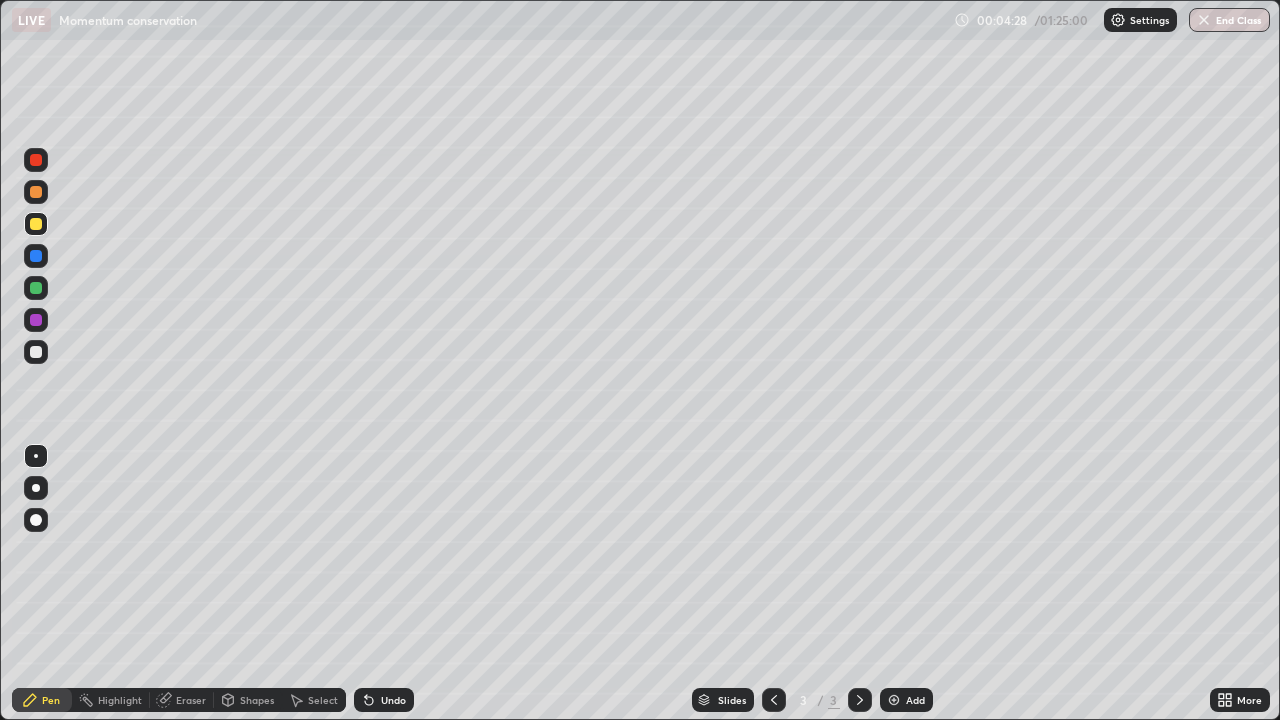 click at bounding box center [894, 700] 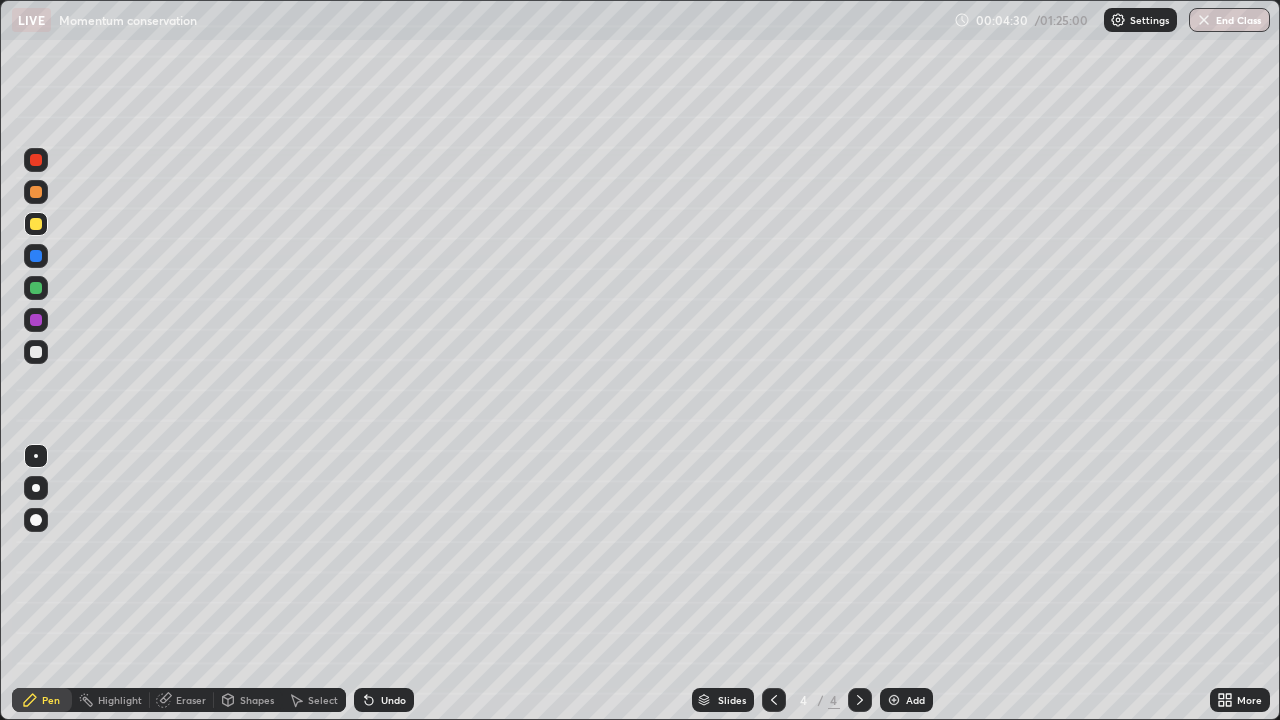 click at bounding box center [36, 488] 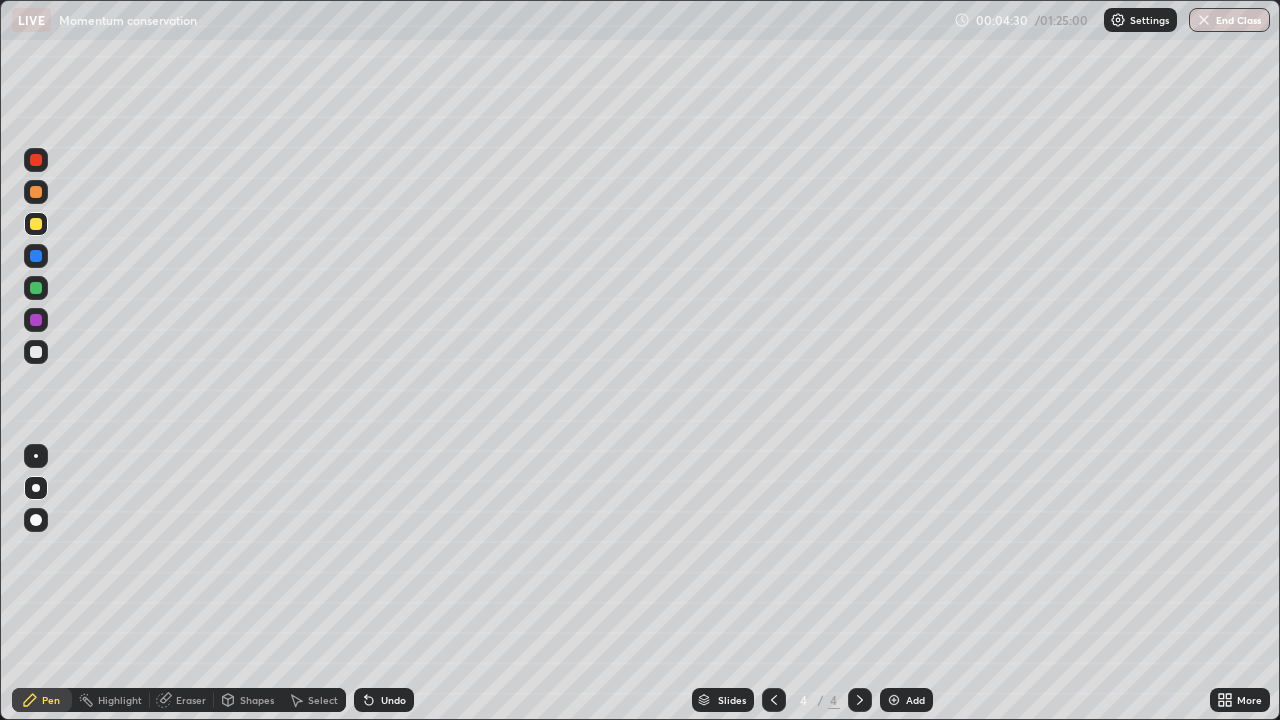click at bounding box center (36, 352) 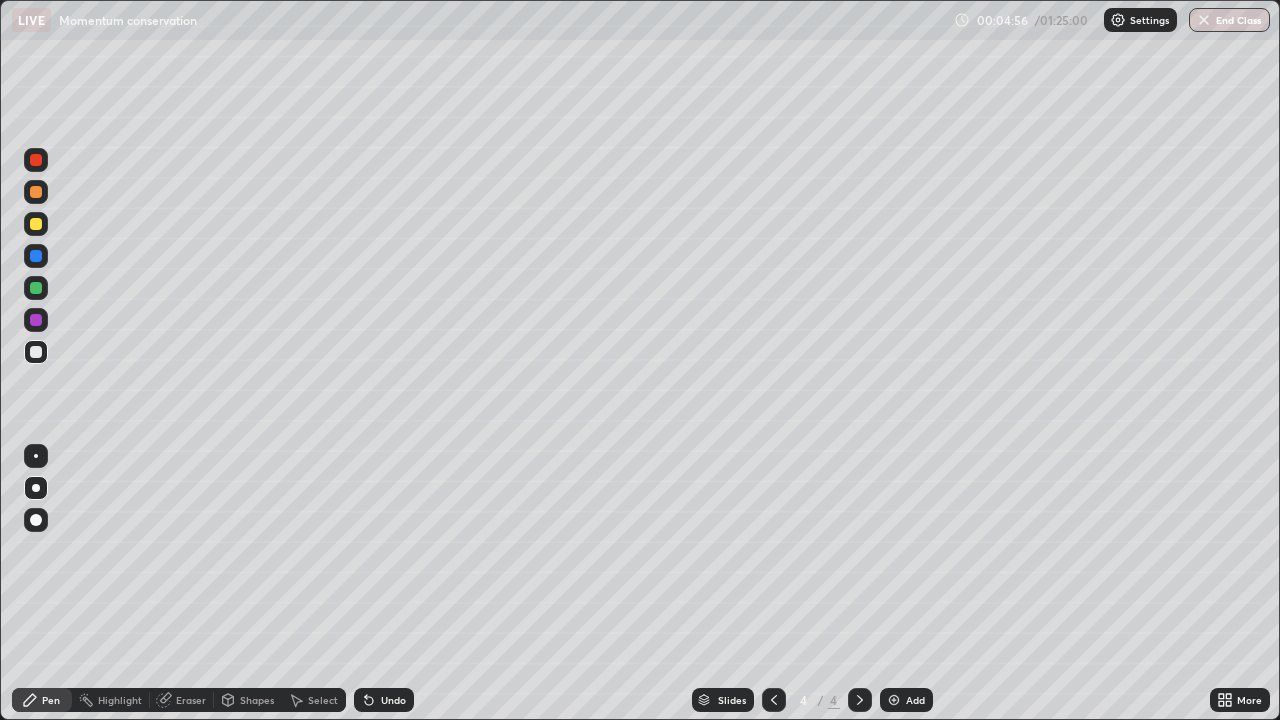 click on "Shapes" at bounding box center [257, 700] 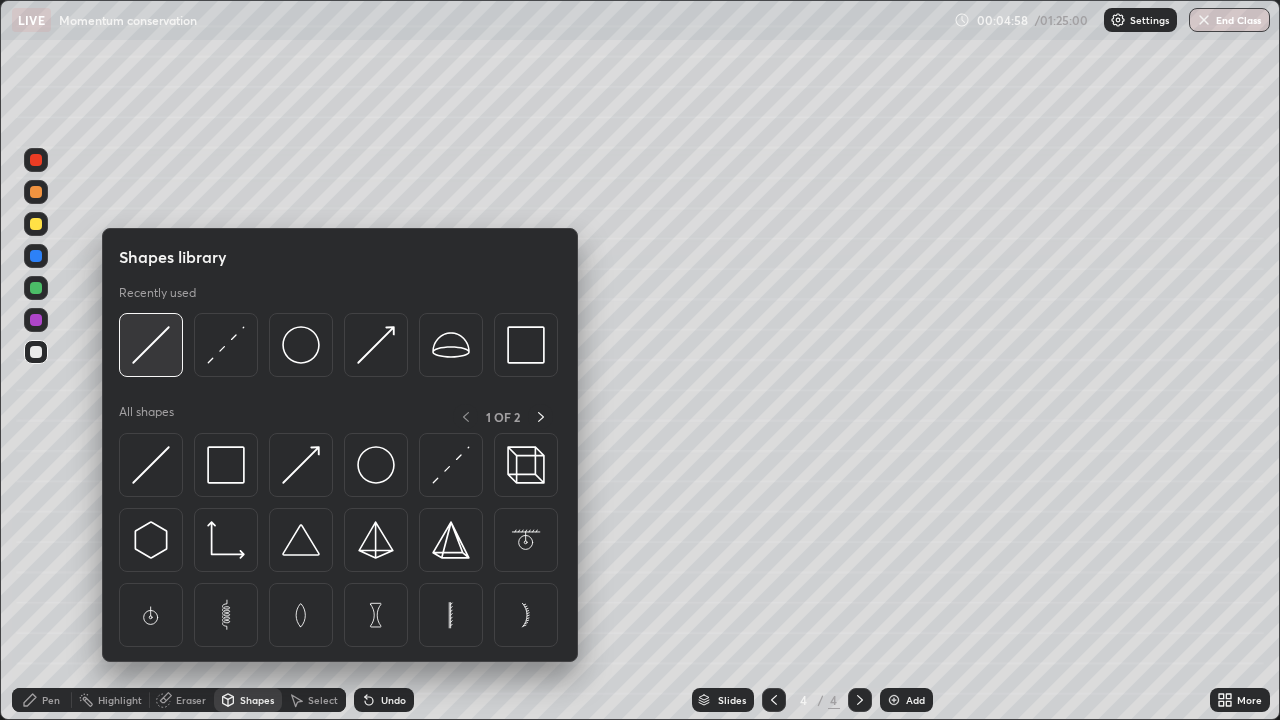 click at bounding box center (151, 345) 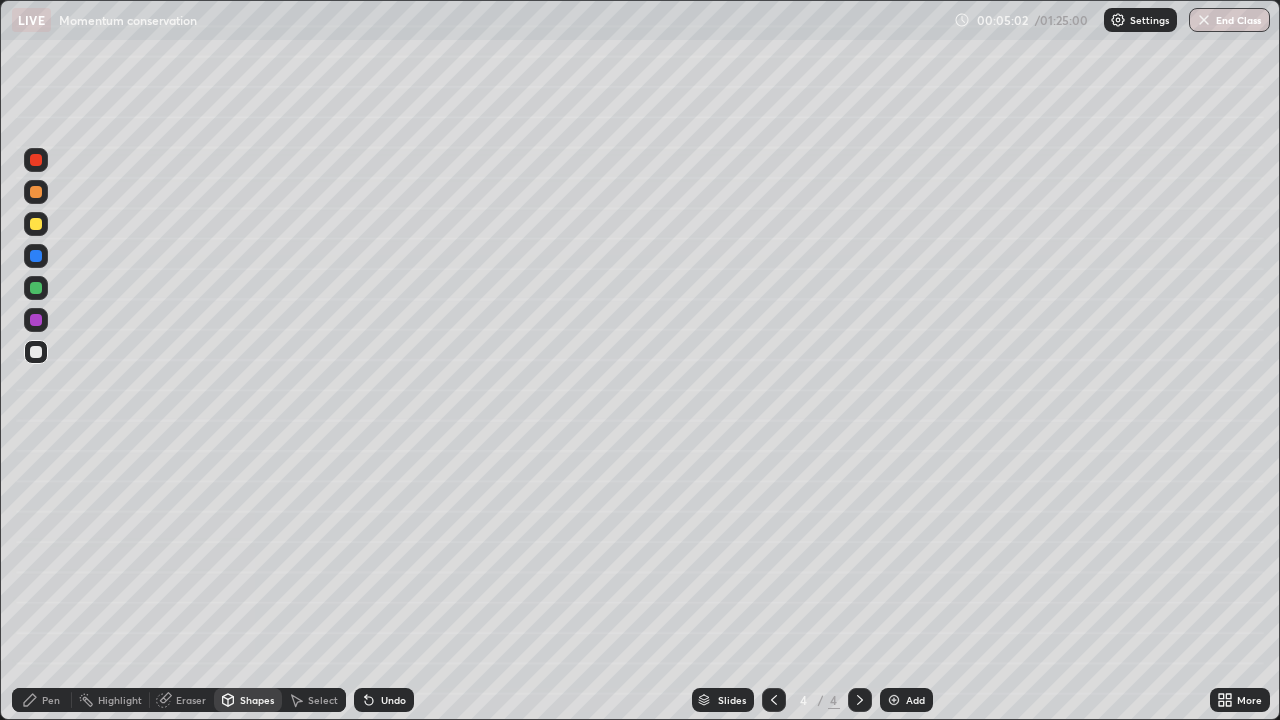 click on "Shapes" at bounding box center (257, 700) 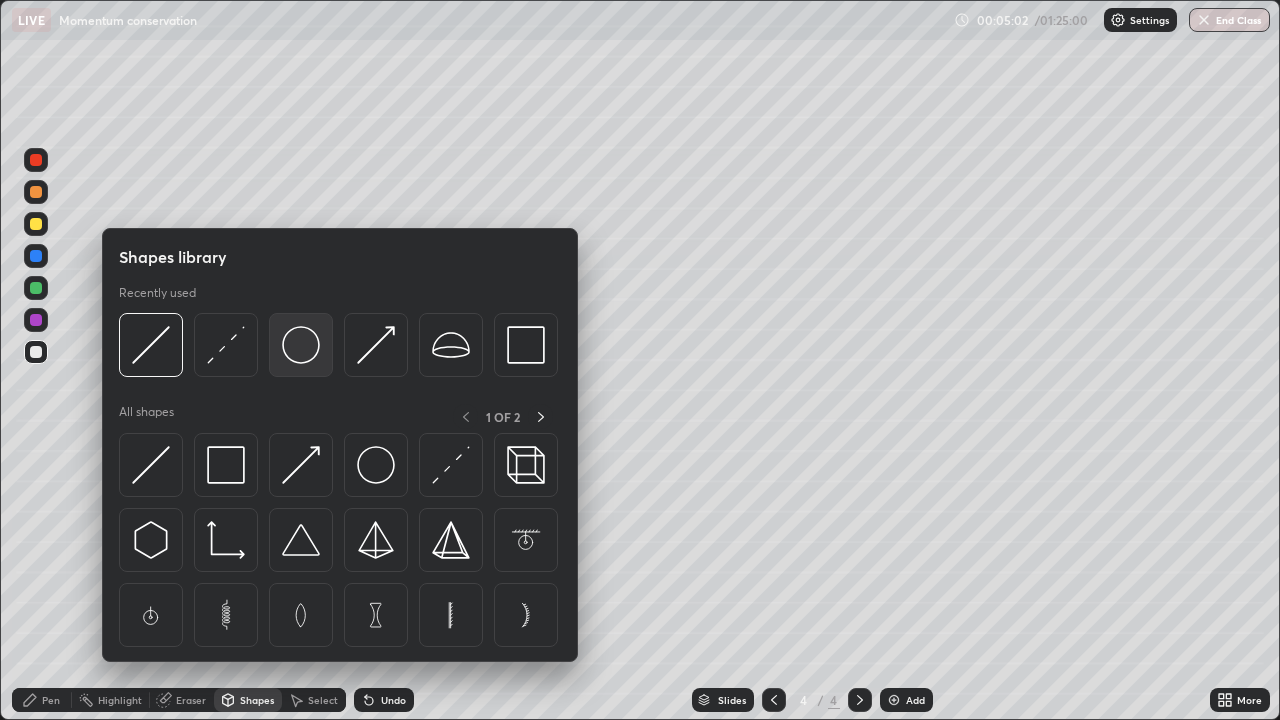 click at bounding box center [301, 345] 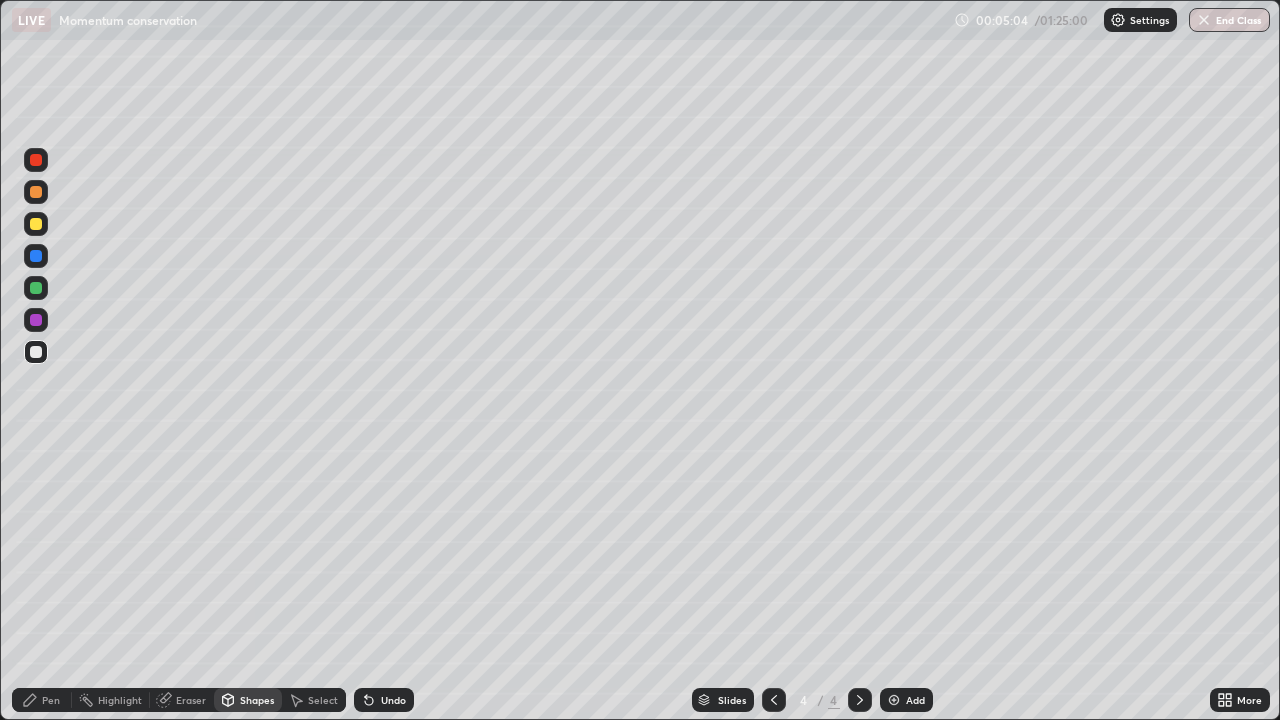 click on "Shapes" at bounding box center [257, 700] 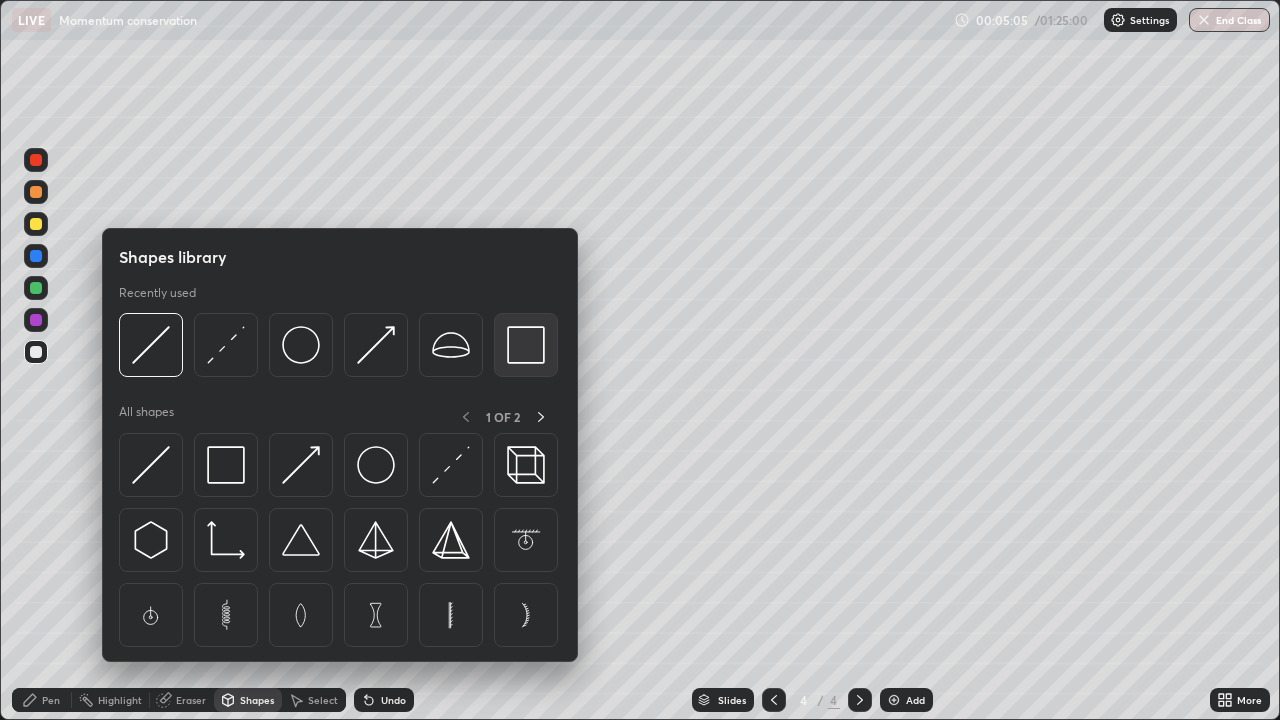 click at bounding box center (526, 345) 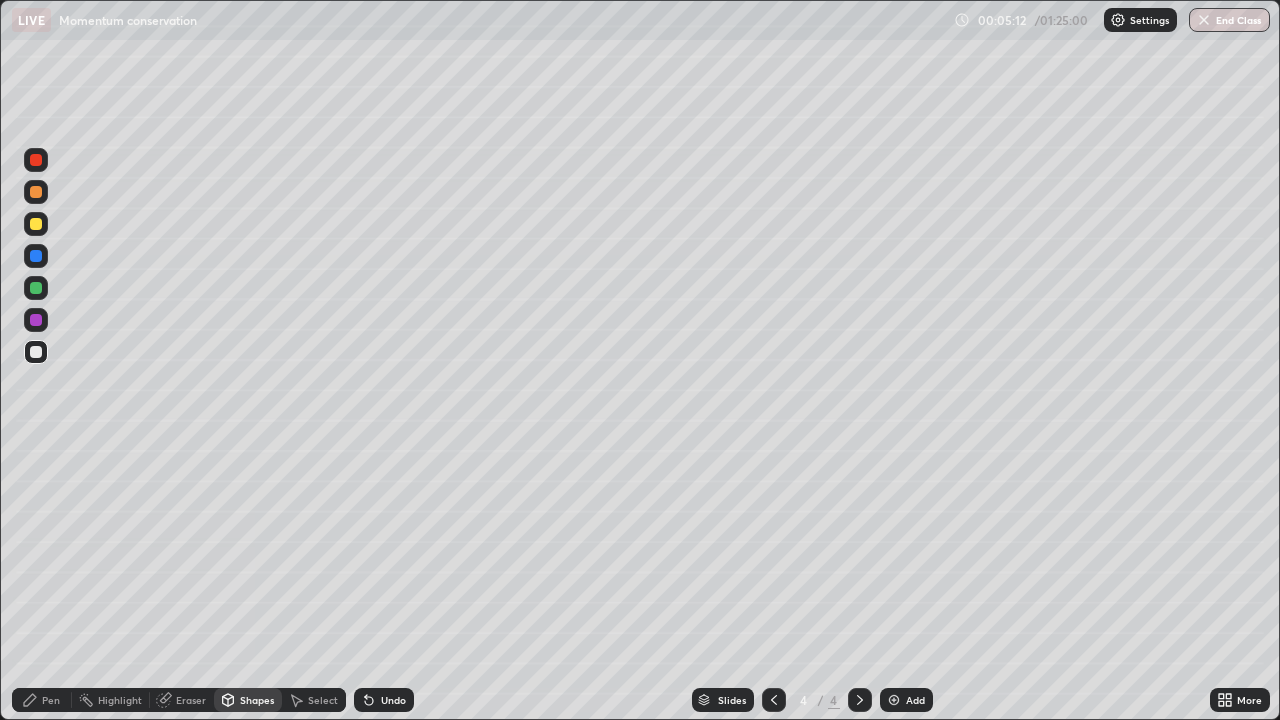 click on "Pen" at bounding box center (51, 700) 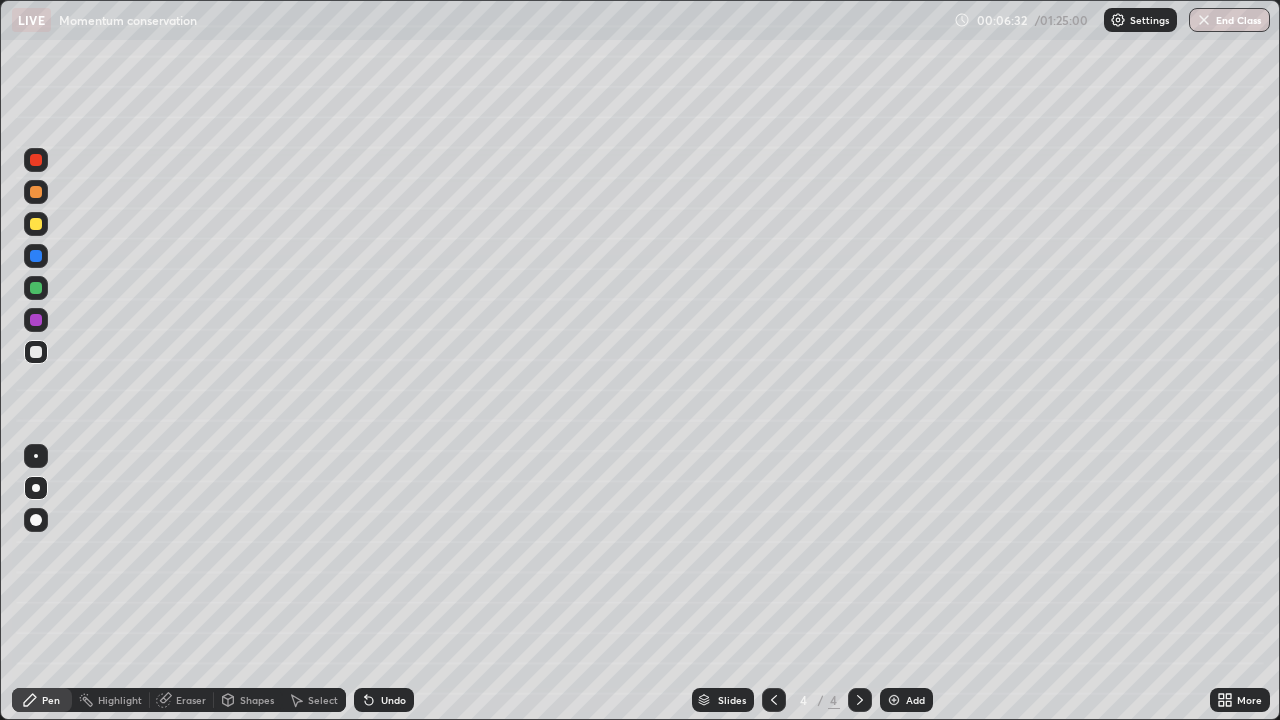 click at bounding box center (36, 224) 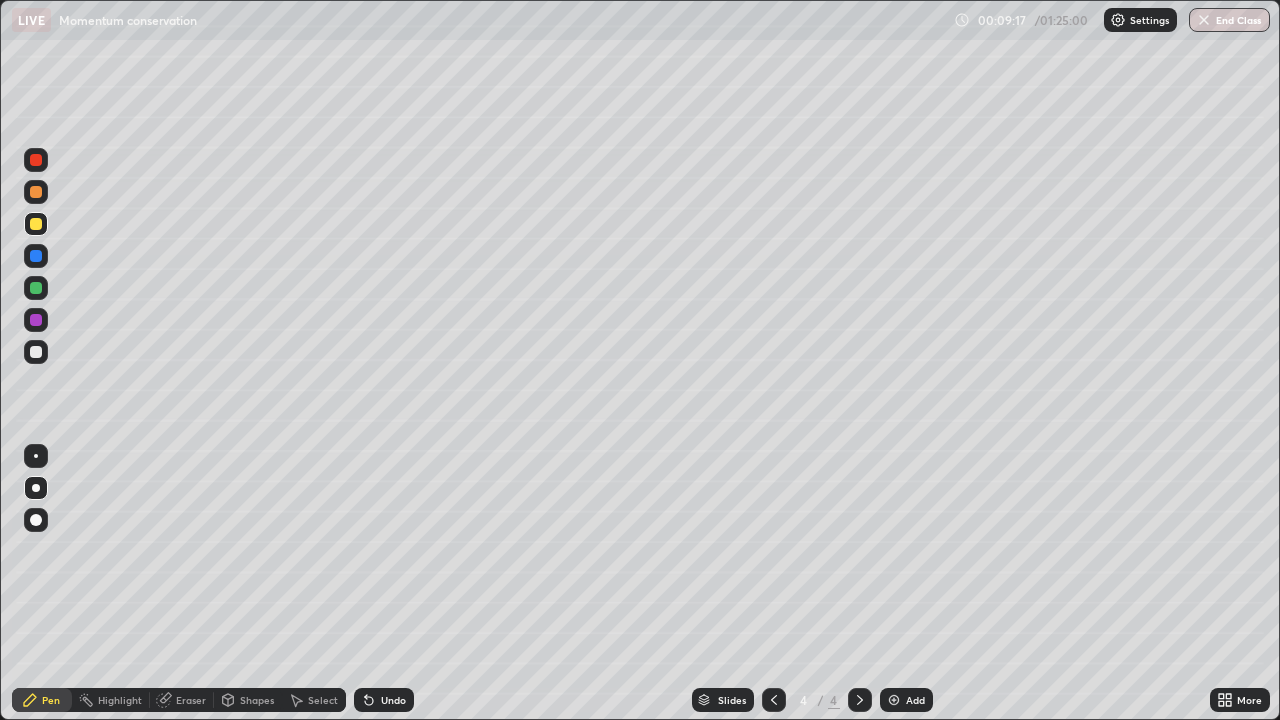 click on "Shapes" at bounding box center [257, 700] 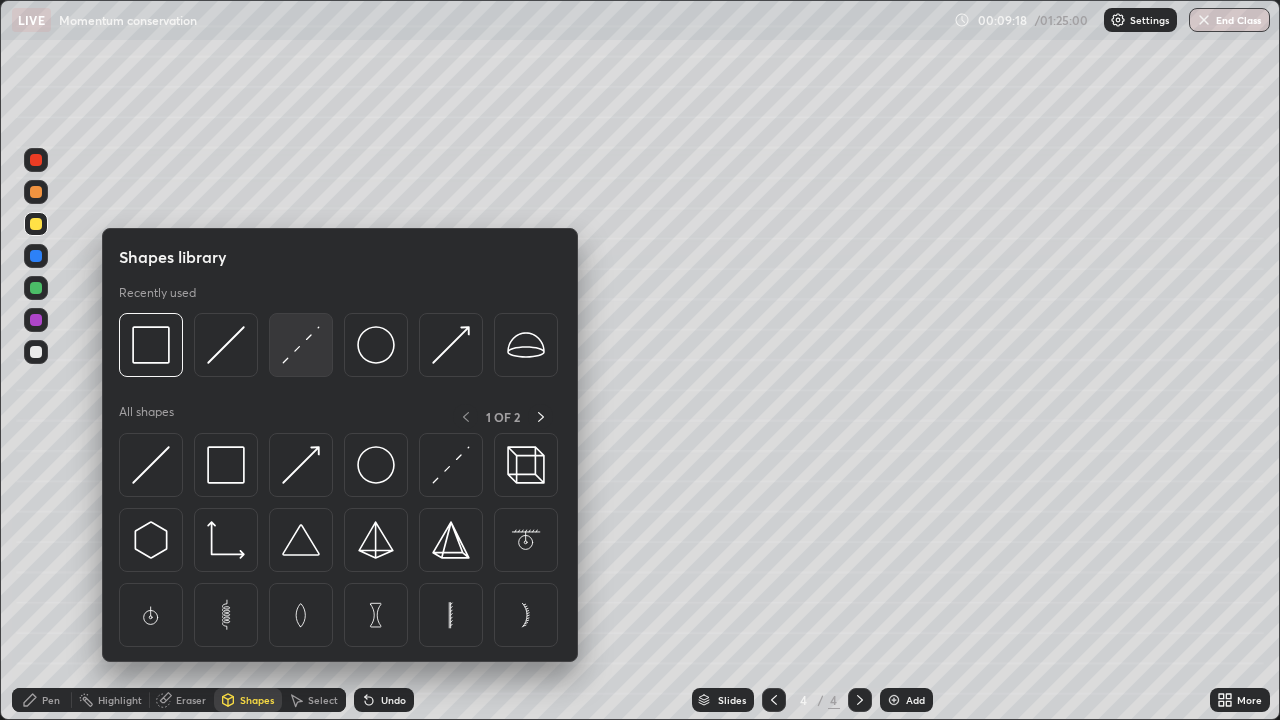click at bounding box center [301, 345] 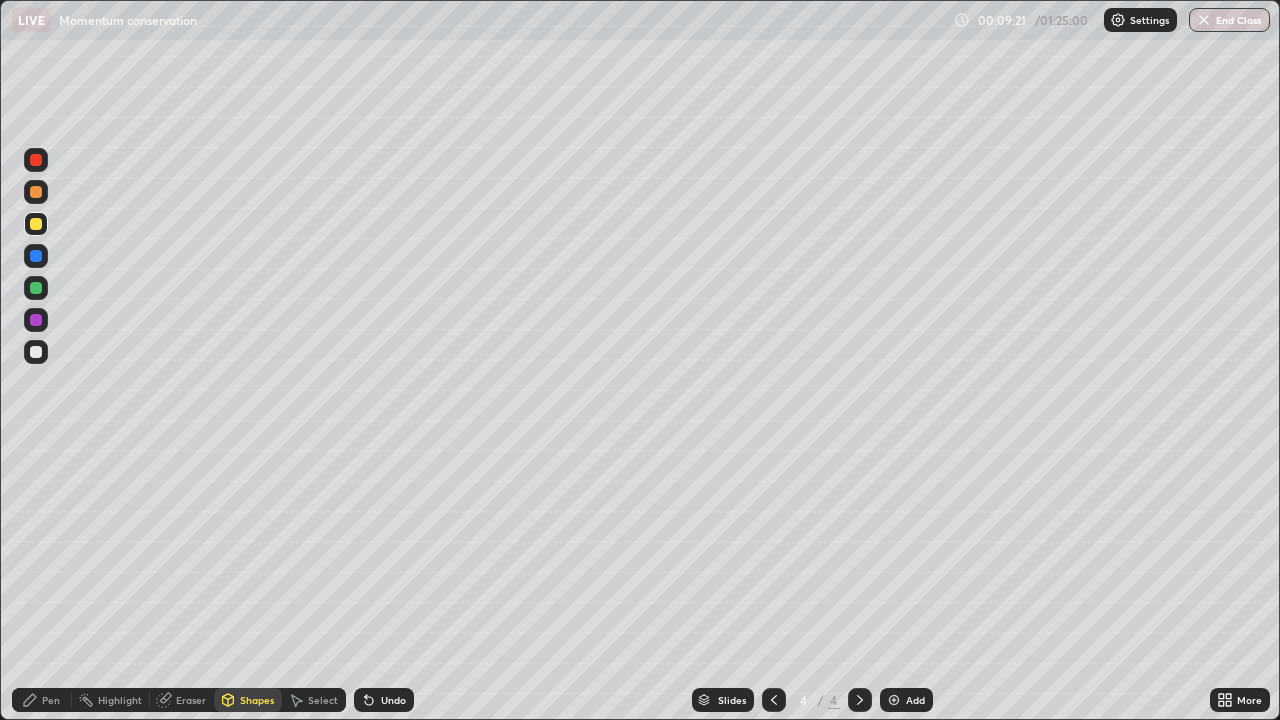 click on "Pen" at bounding box center (42, 700) 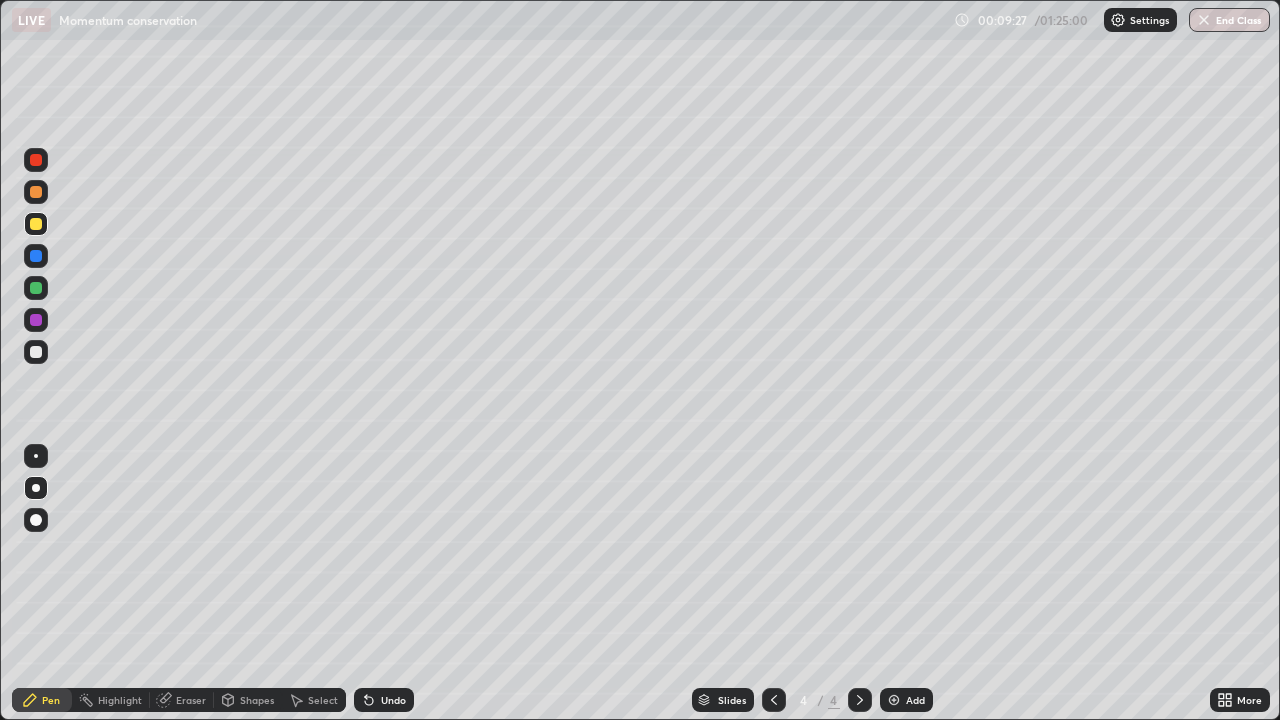 click on "Undo" at bounding box center [384, 700] 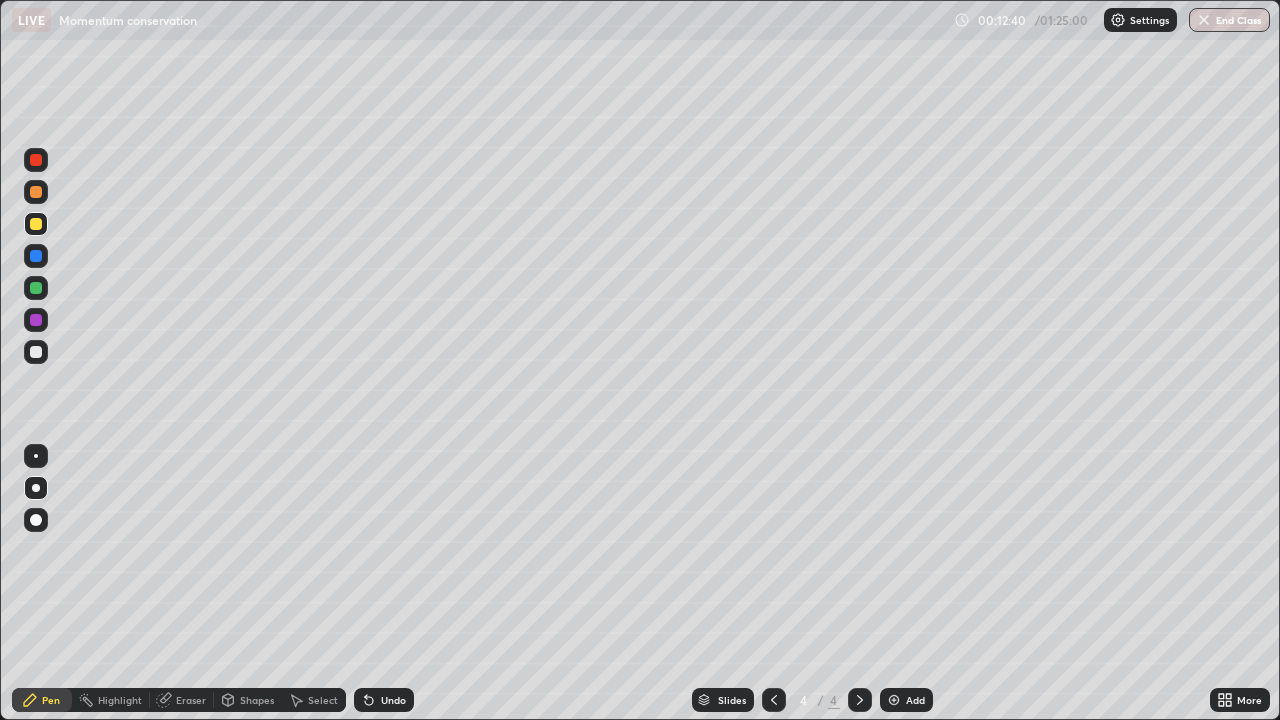 click at bounding box center (36, 288) 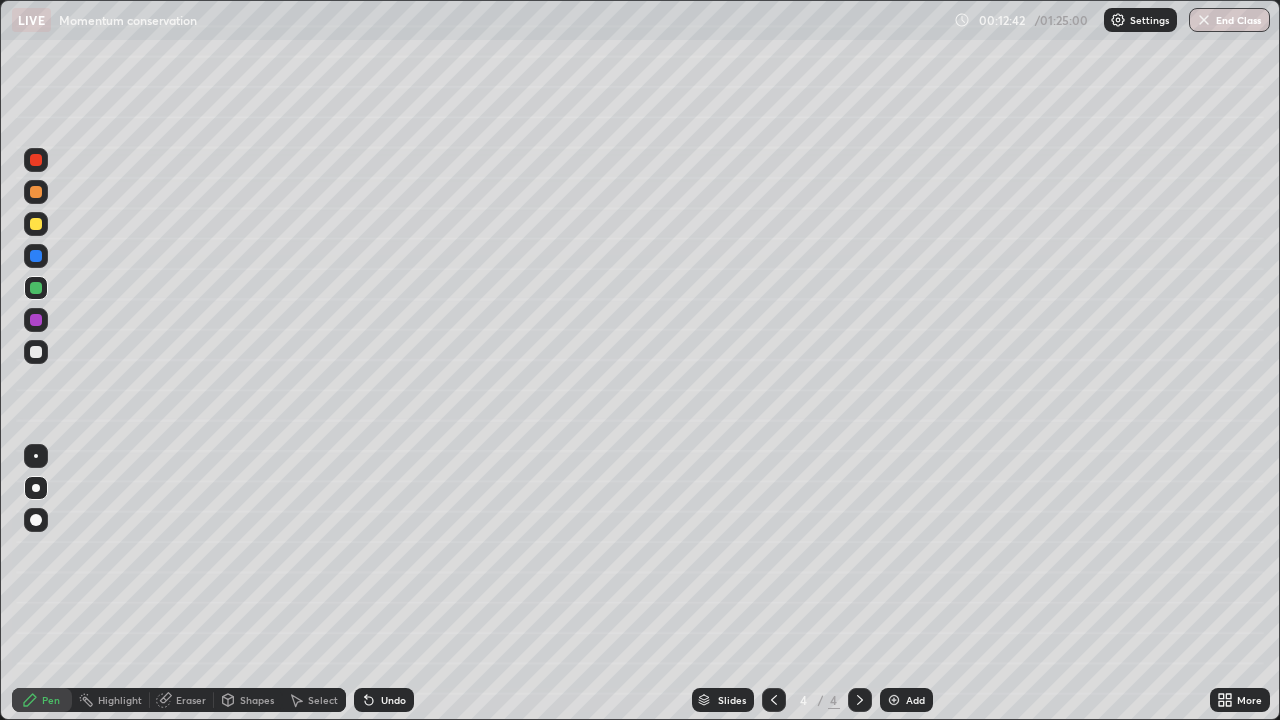 click at bounding box center [36, 224] 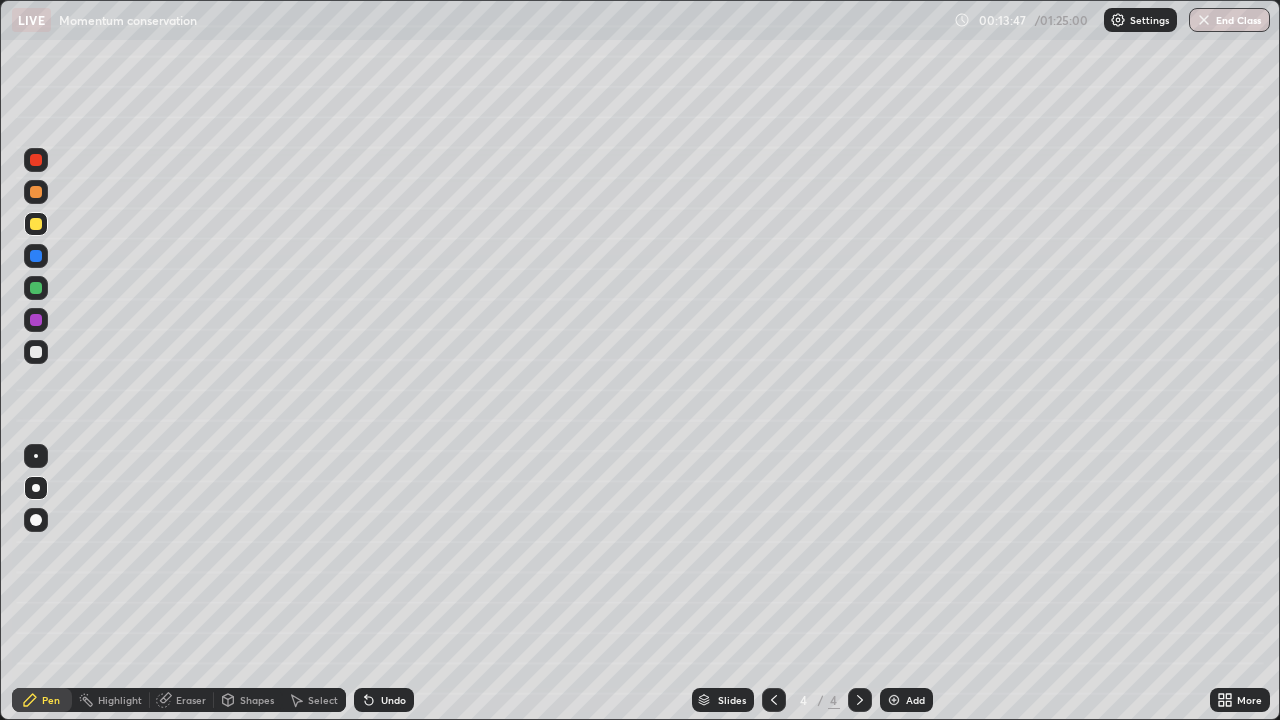 click at bounding box center (36, 288) 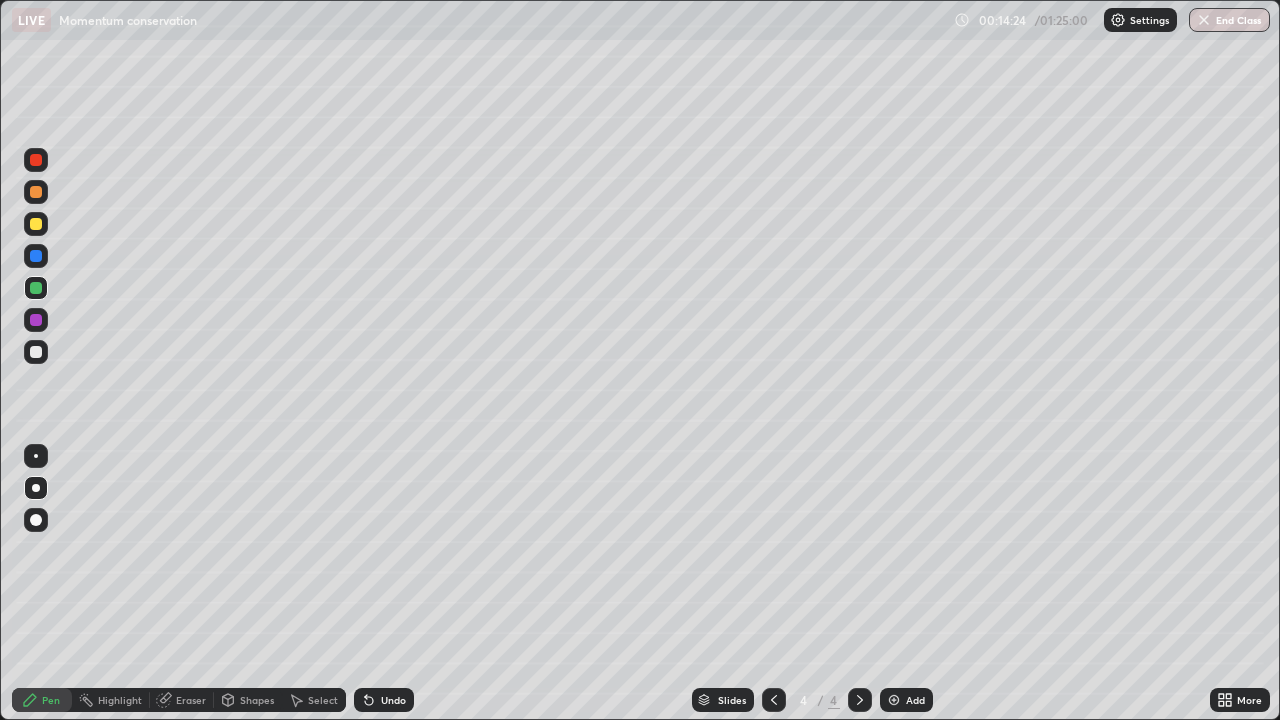 click on "Undo" at bounding box center [384, 700] 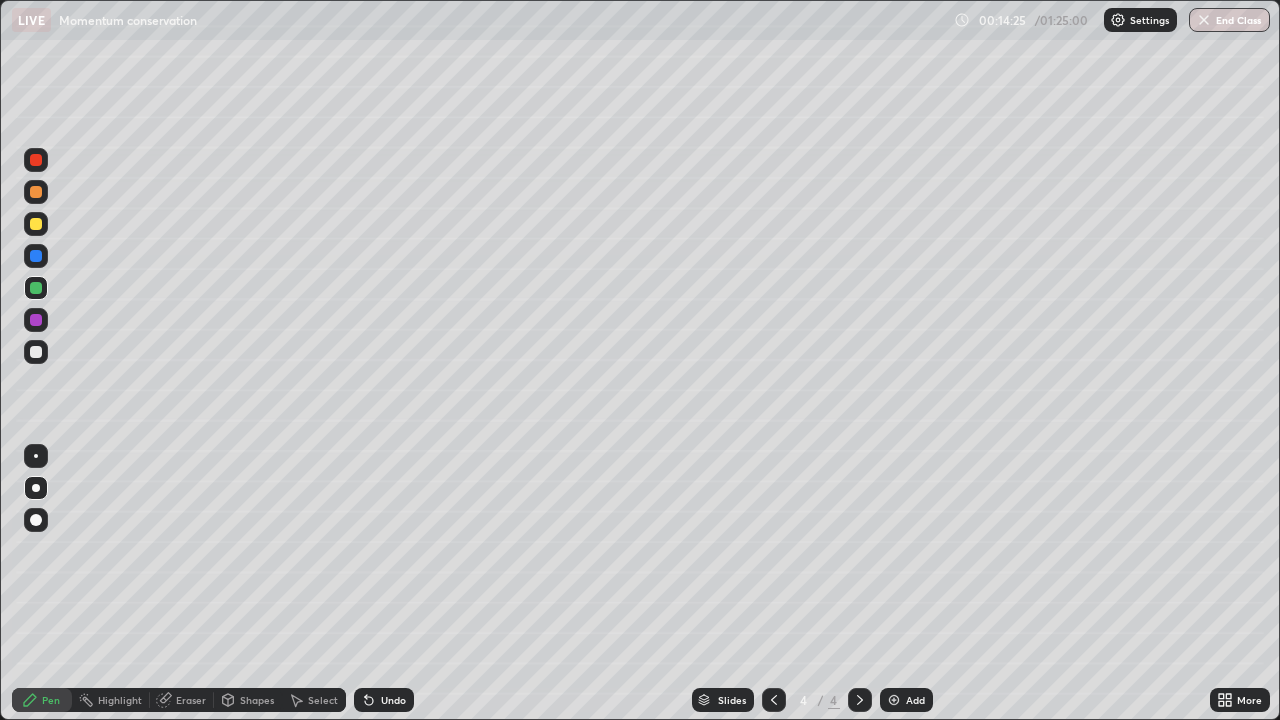 click on "Undo" at bounding box center [393, 700] 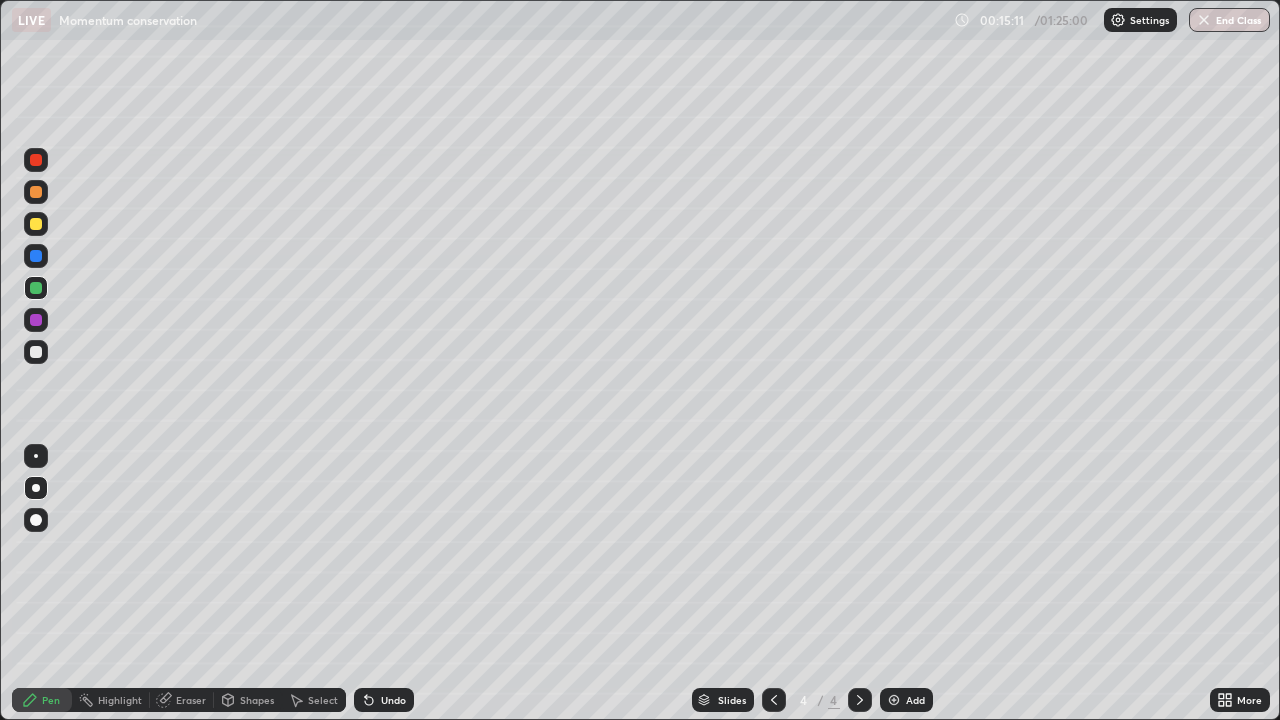 click on "Shapes" at bounding box center (257, 700) 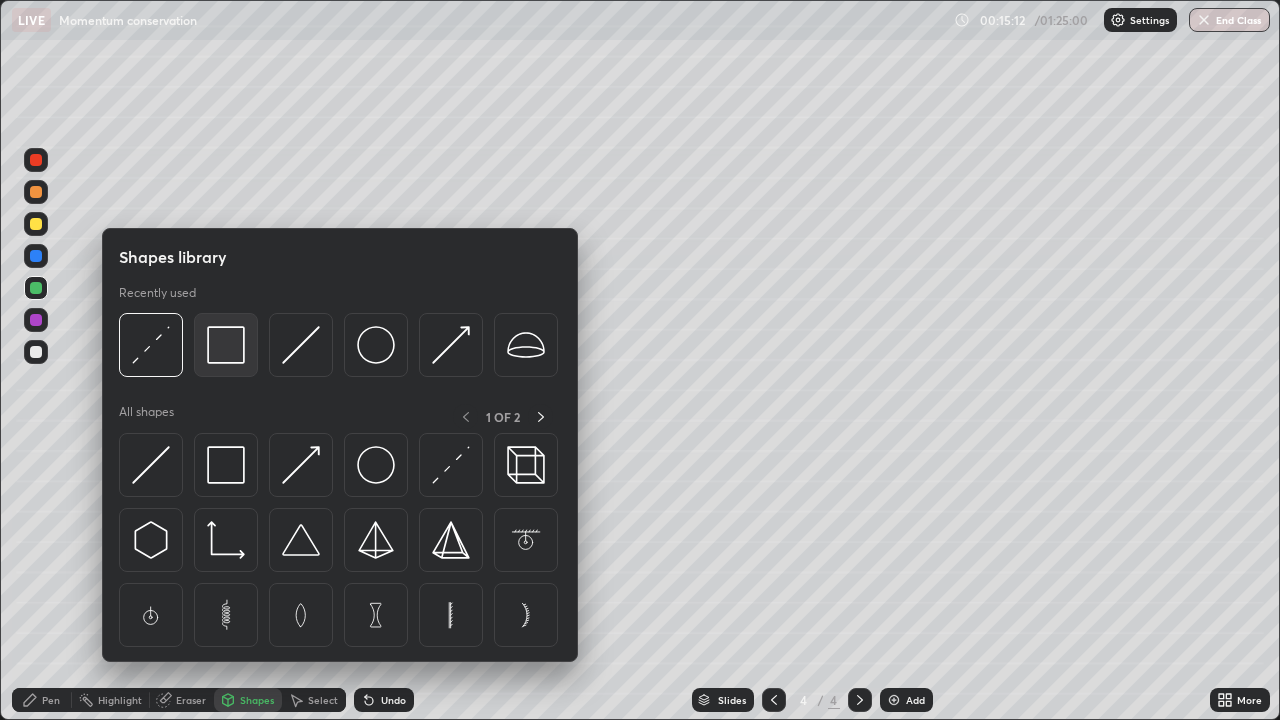 click at bounding box center [226, 345] 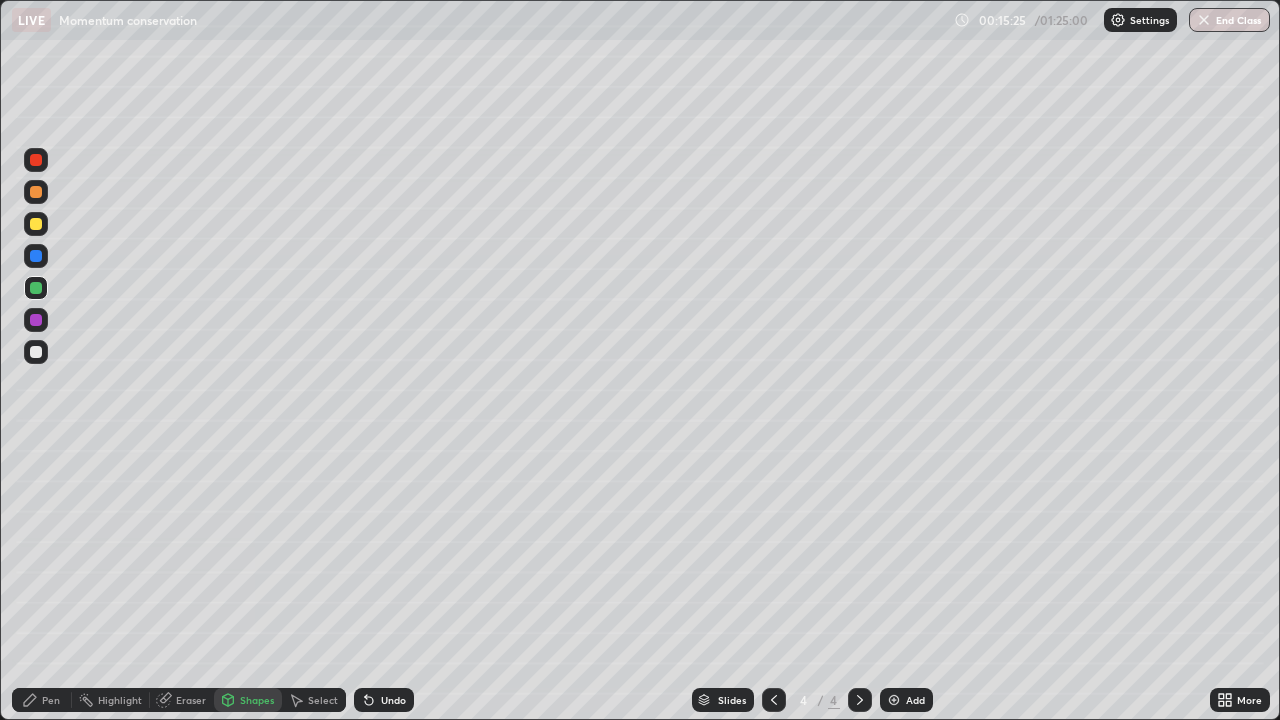 click on "Pen" at bounding box center (42, 700) 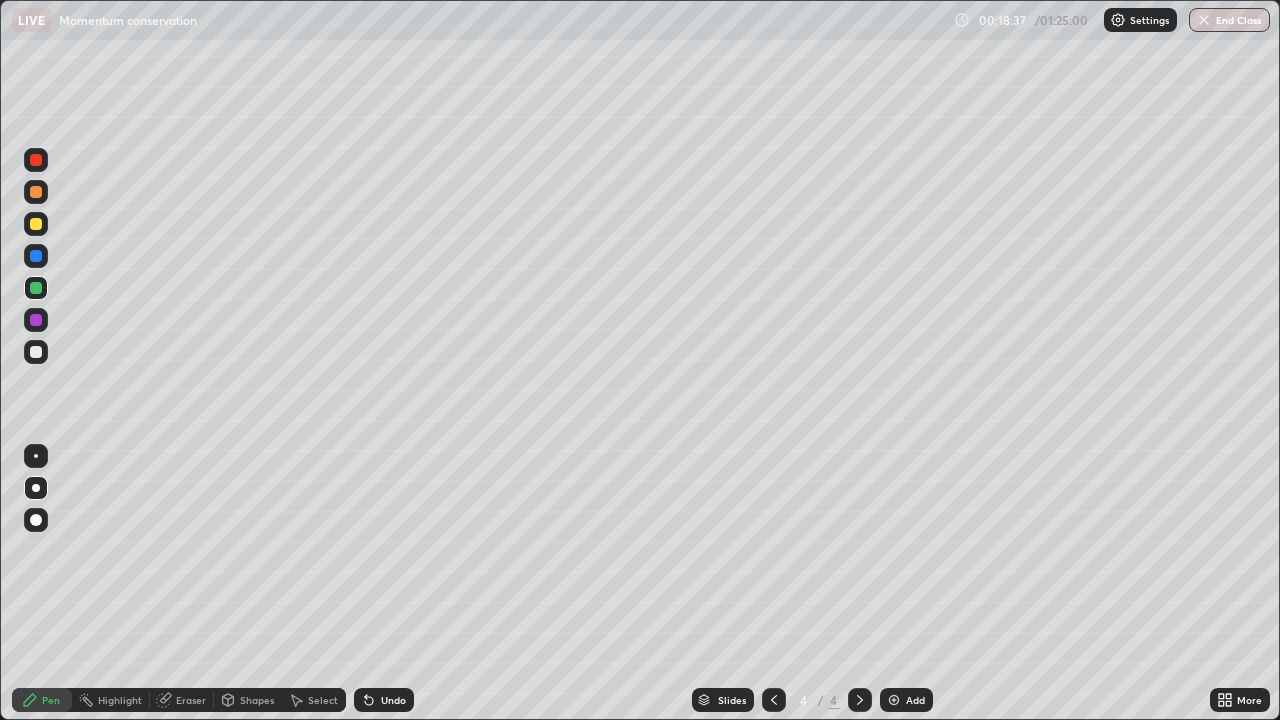 click on "Add" at bounding box center [915, 700] 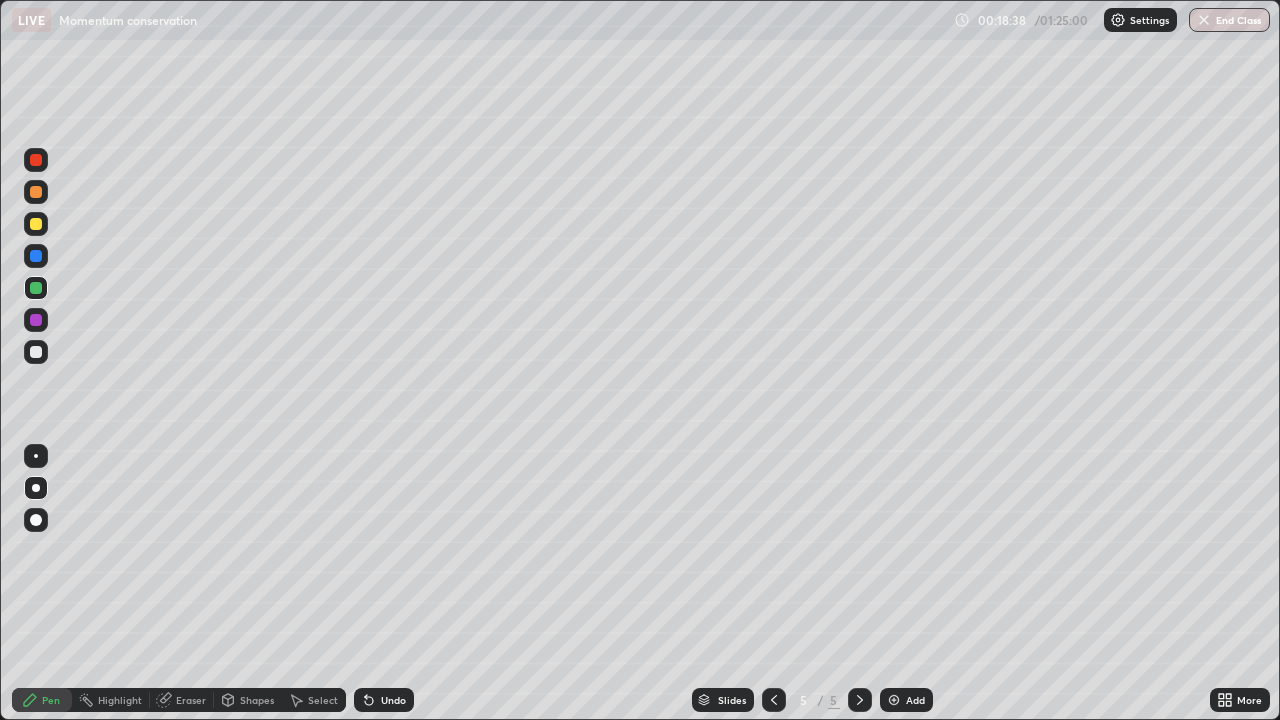 click at bounding box center [36, 352] 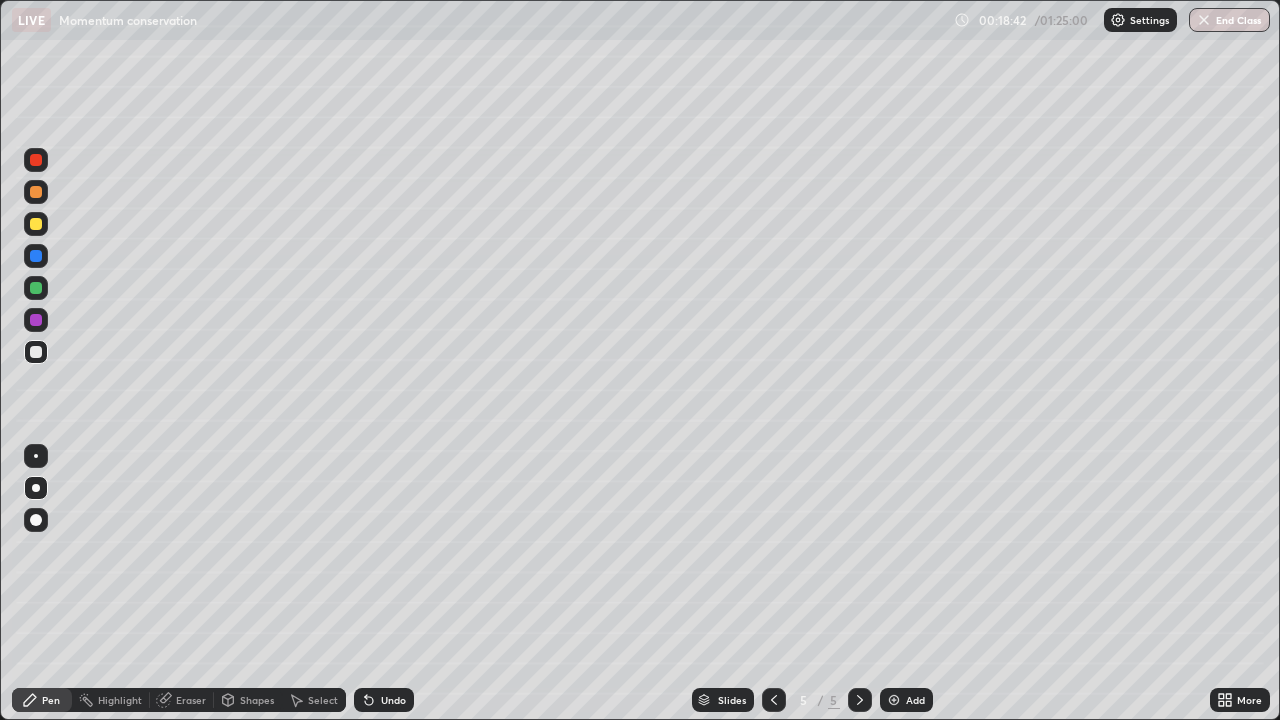 click 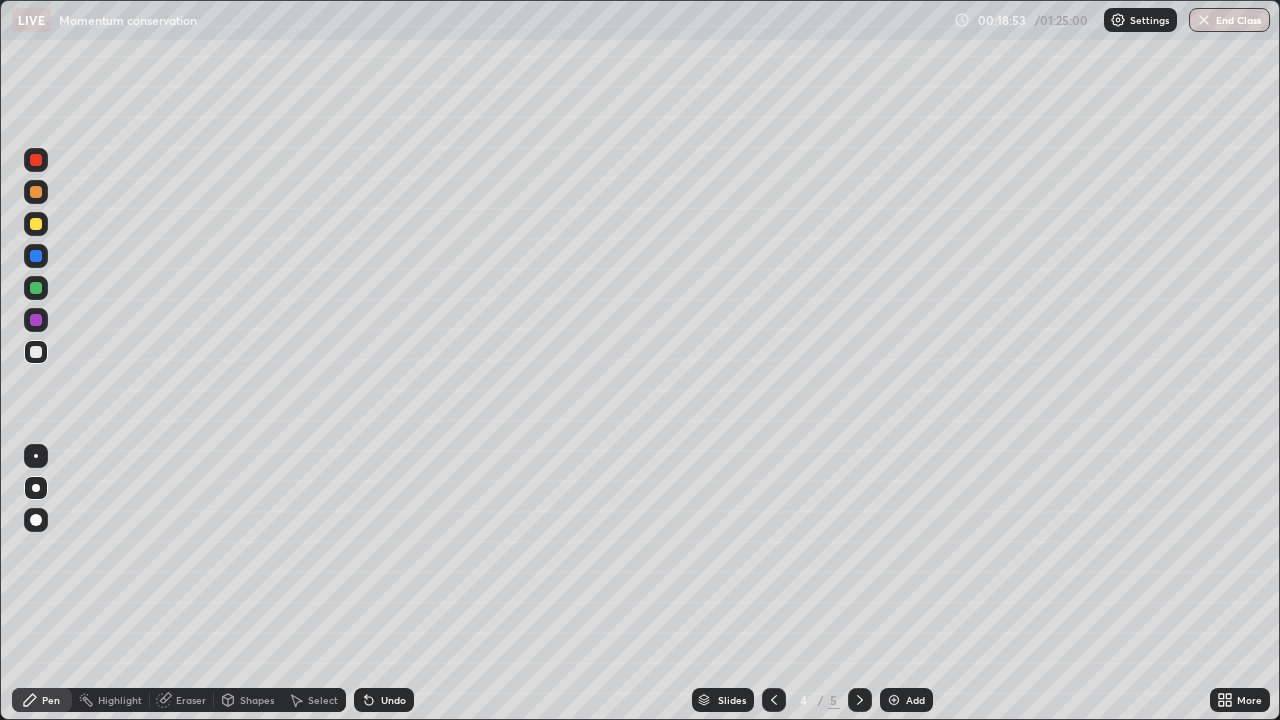 click at bounding box center [860, 700] 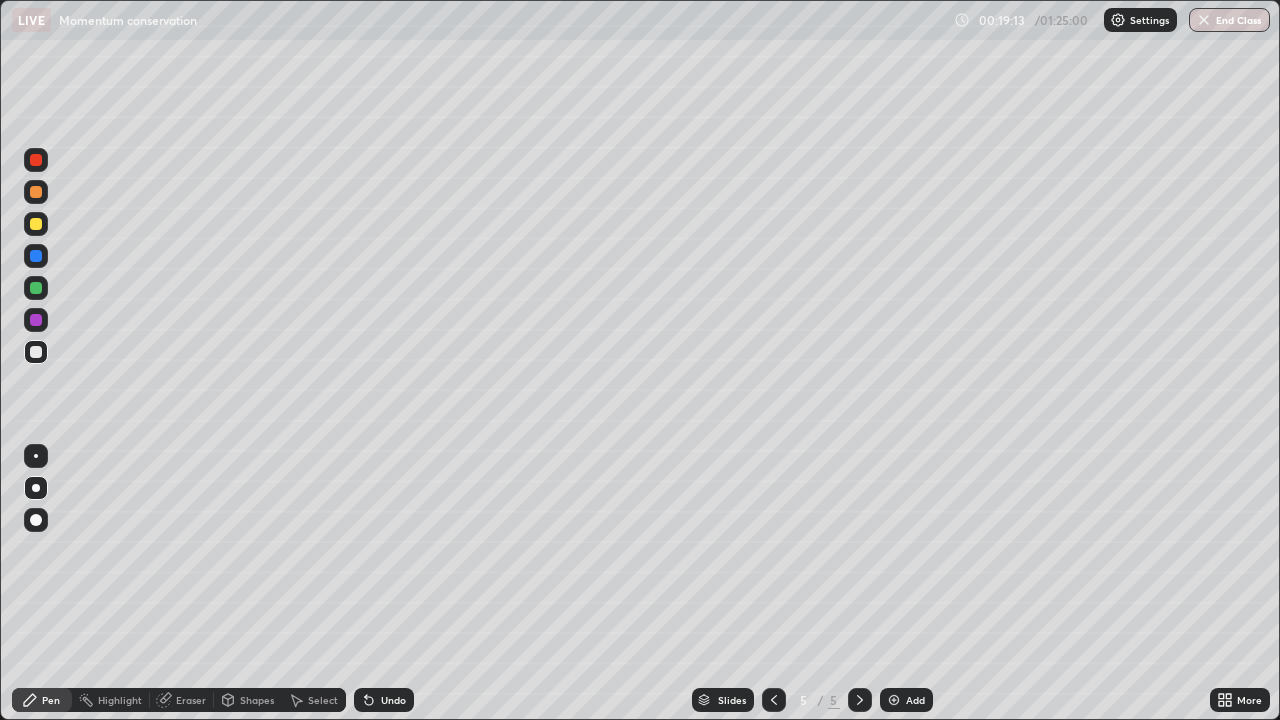 click on "Shapes" at bounding box center [248, 700] 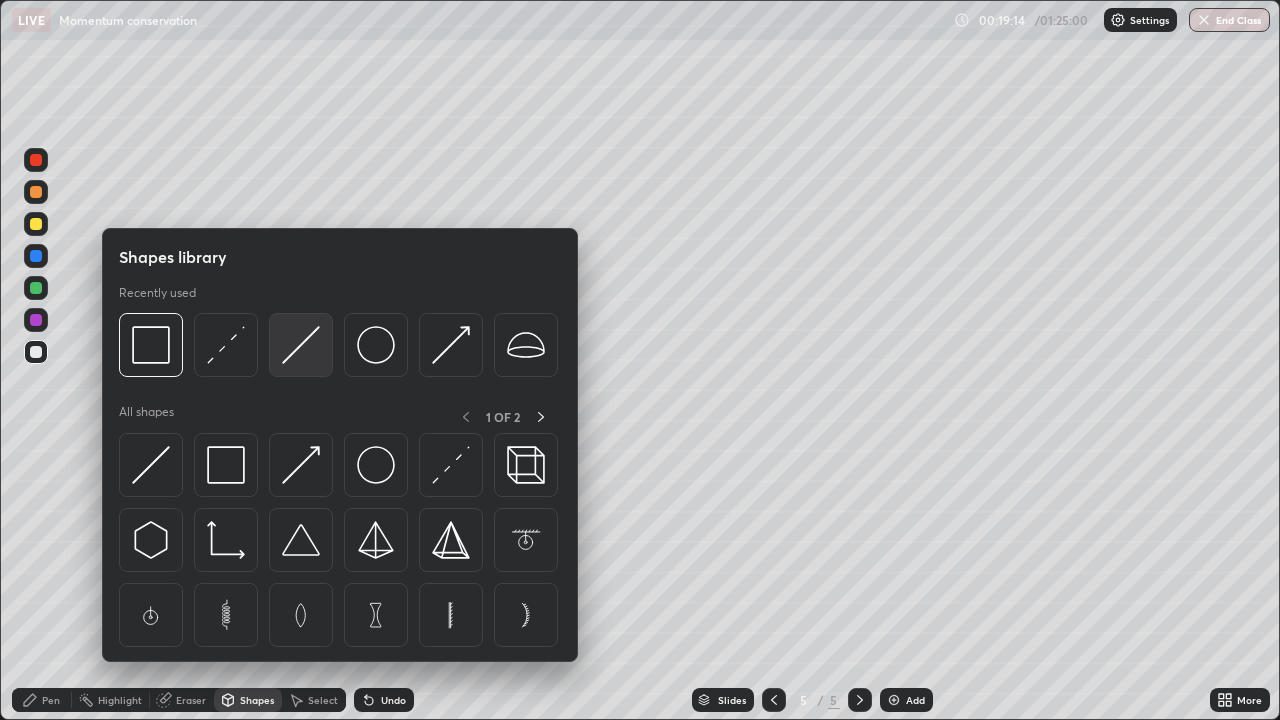 click at bounding box center [301, 345] 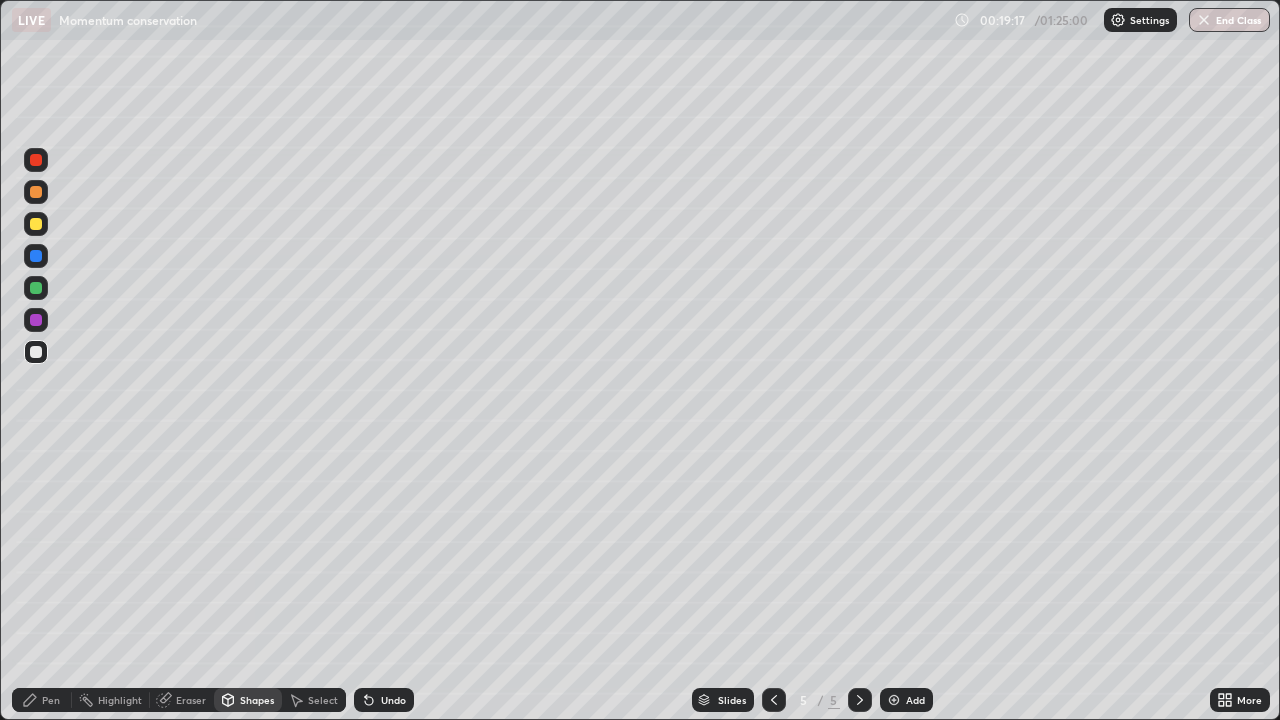 click on "Shapes" at bounding box center (257, 700) 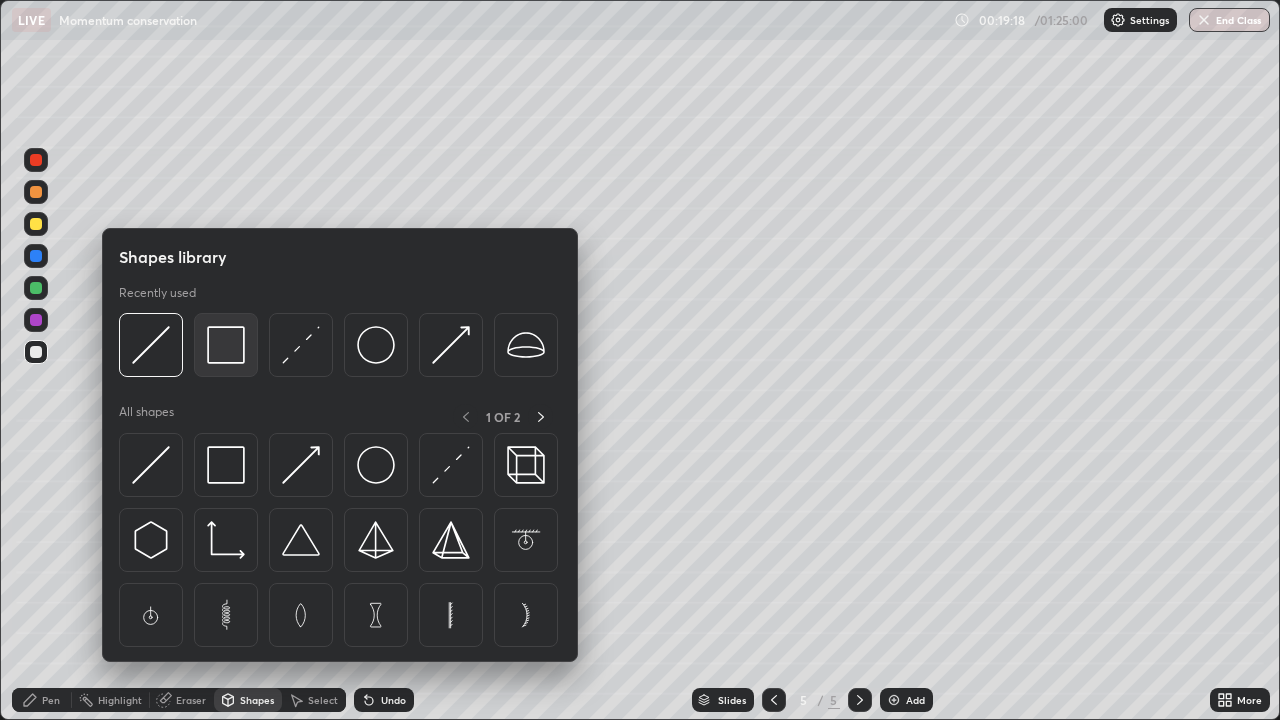 click at bounding box center [226, 345] 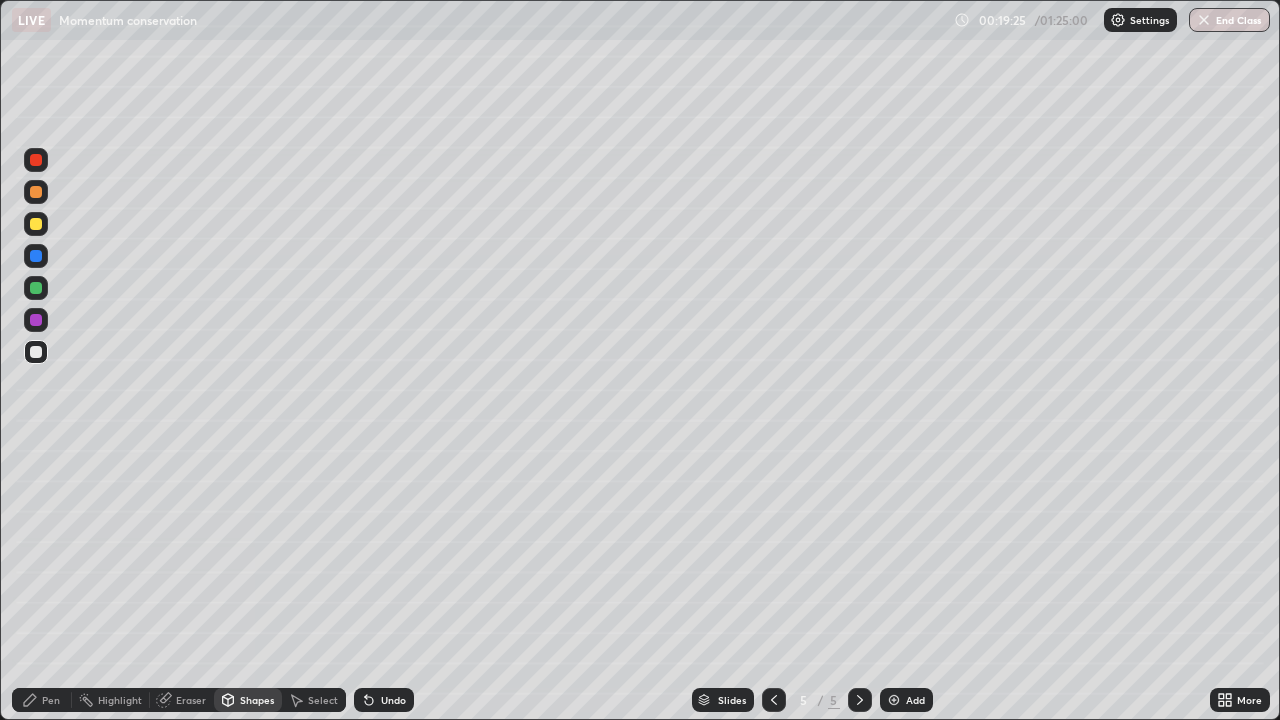 click on "Pen" at bounding box center (51, 700) 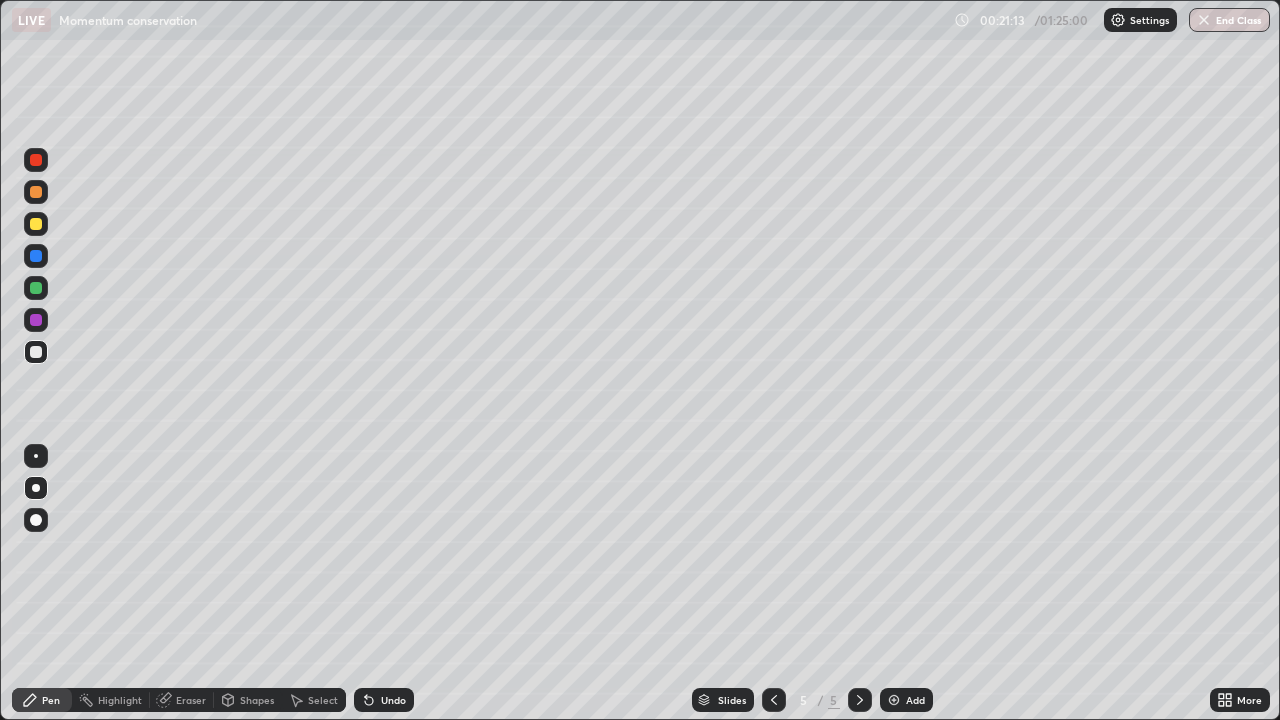 click on "Eraser" at bounding box center (191, 700) 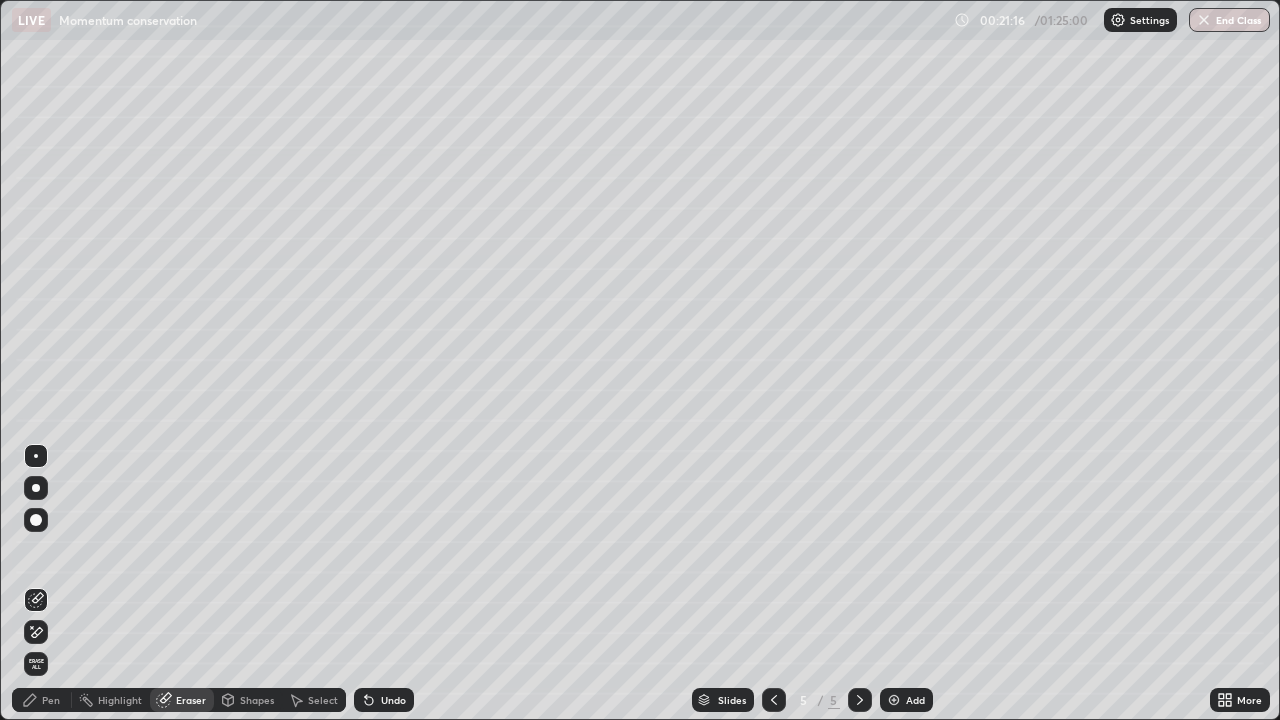 click on "Pen" at bounding box center [51, 700] 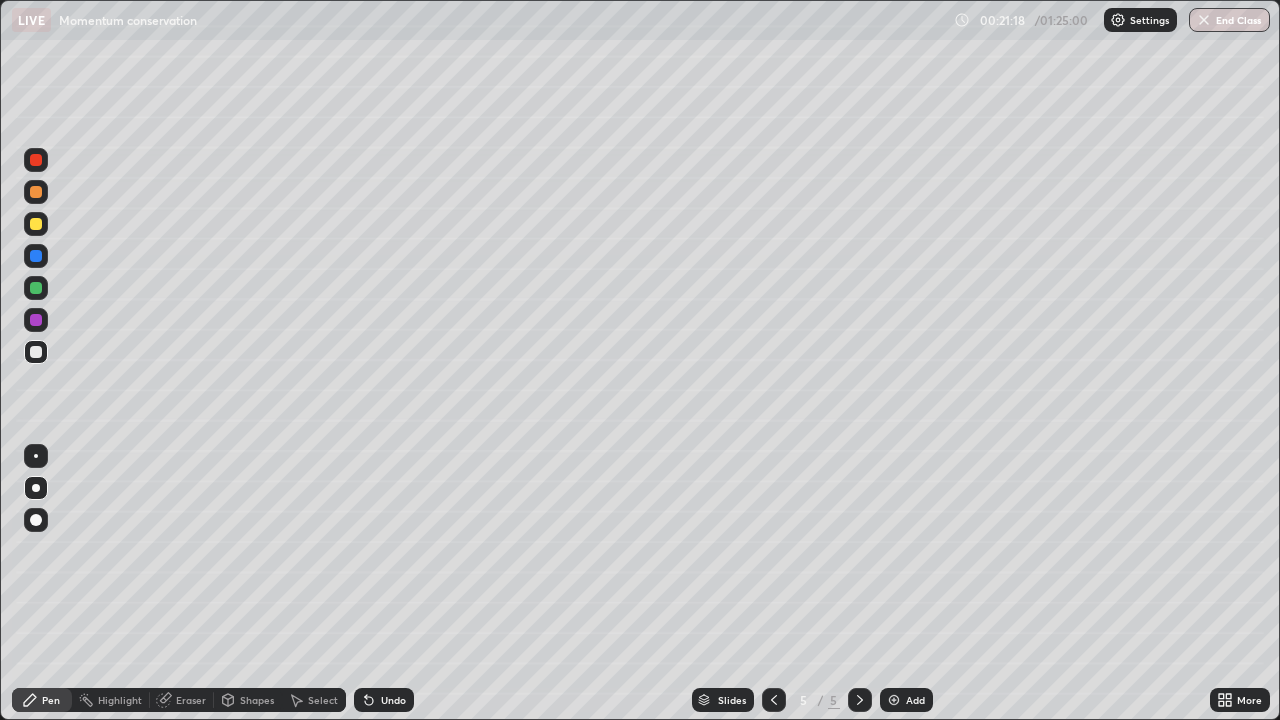click on "Eraser" at bounding box center [191, 700] 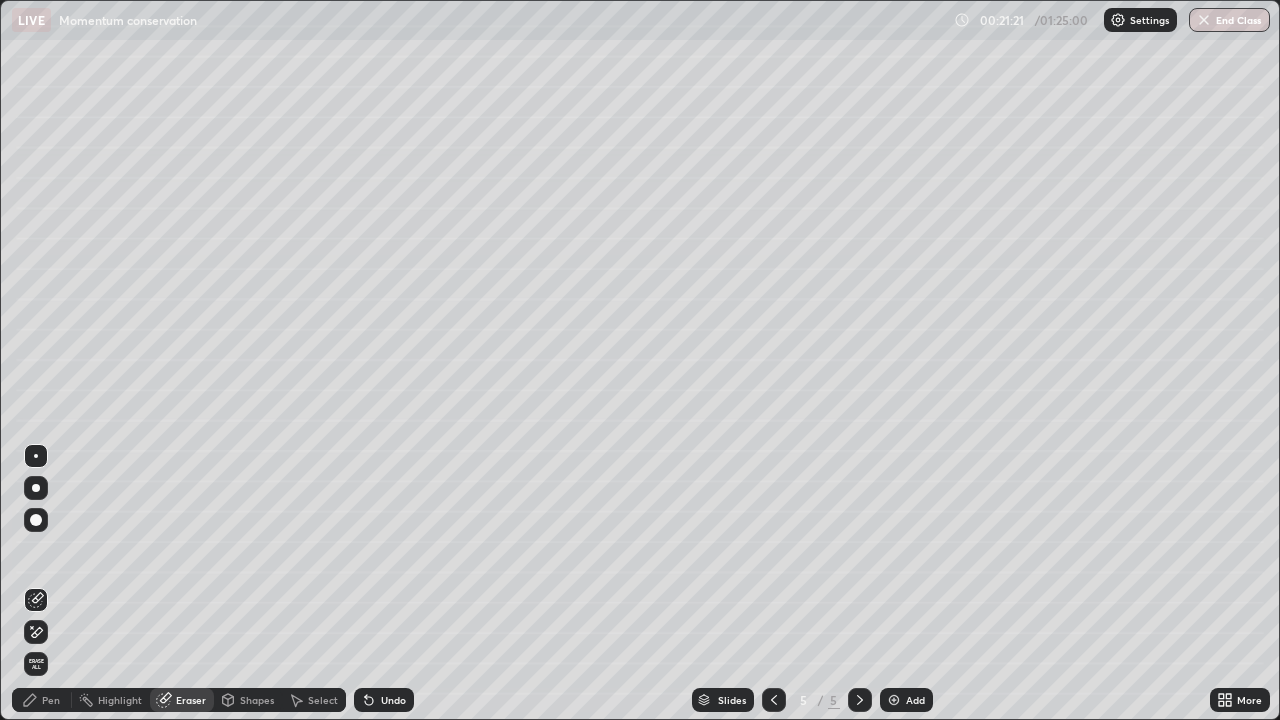 click on "Pen" at bounding box center [51, 700] 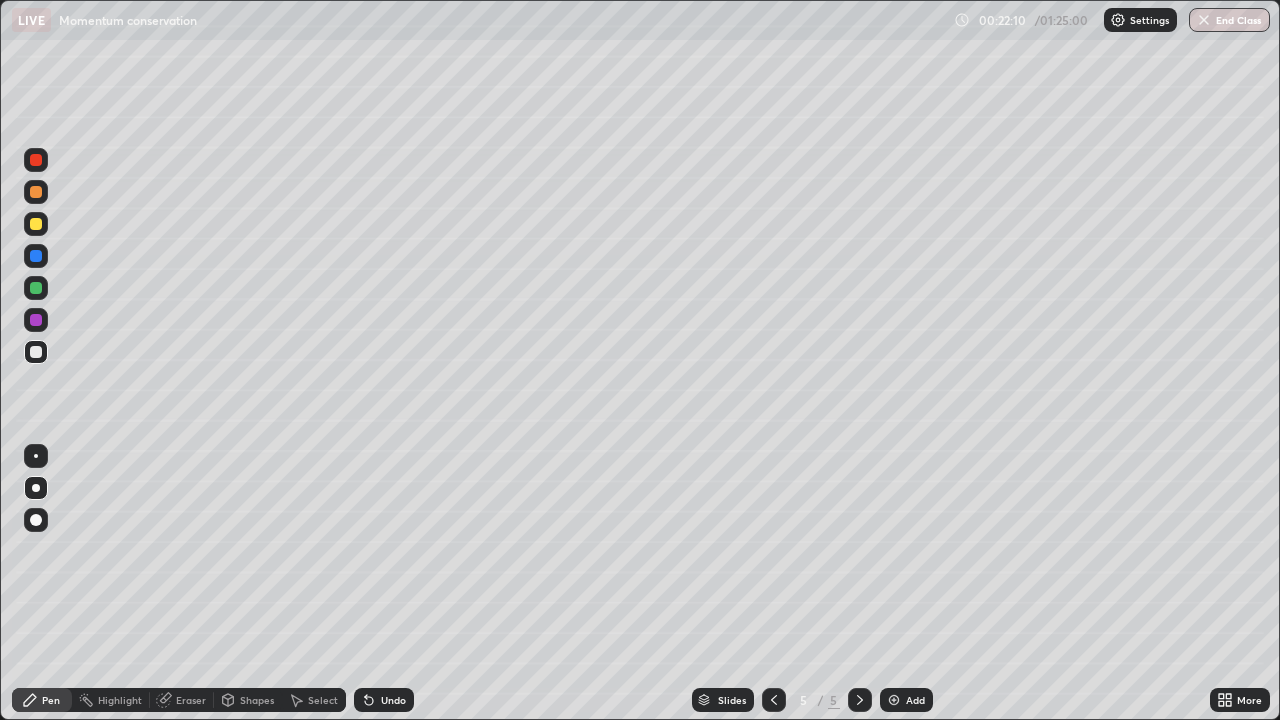 click on "Undo" at bounding box center (384, 700) 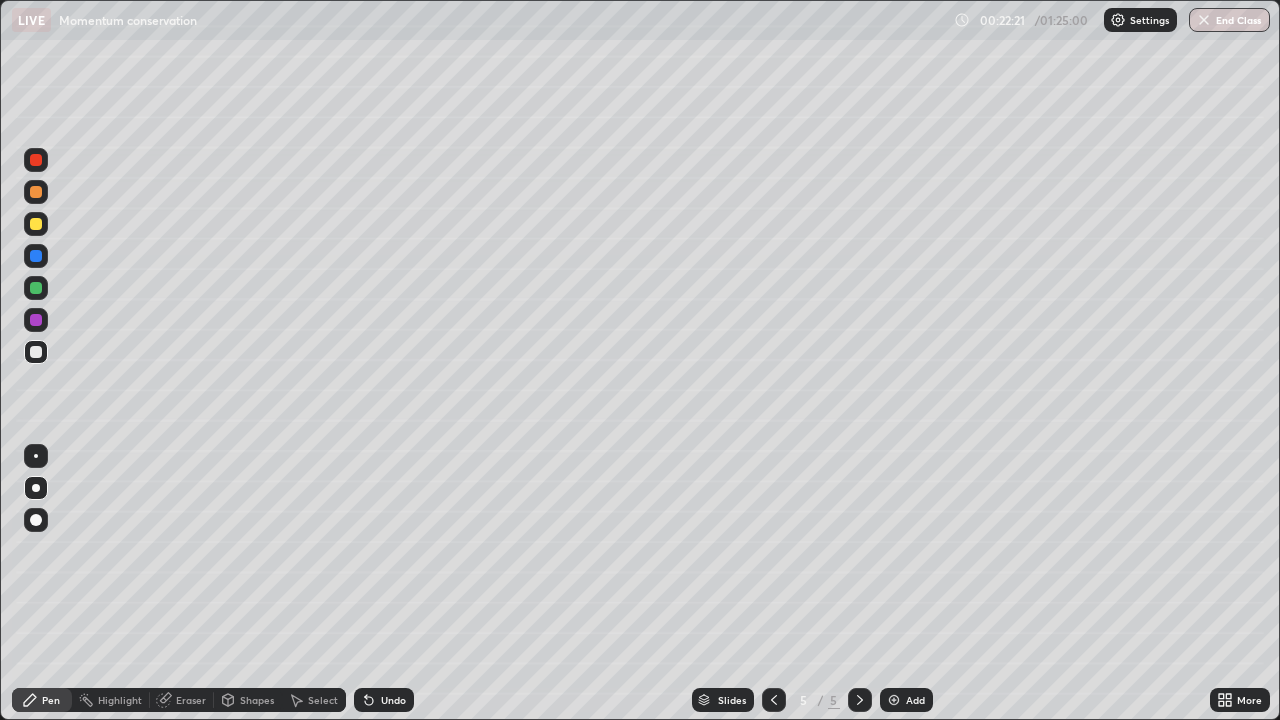 click 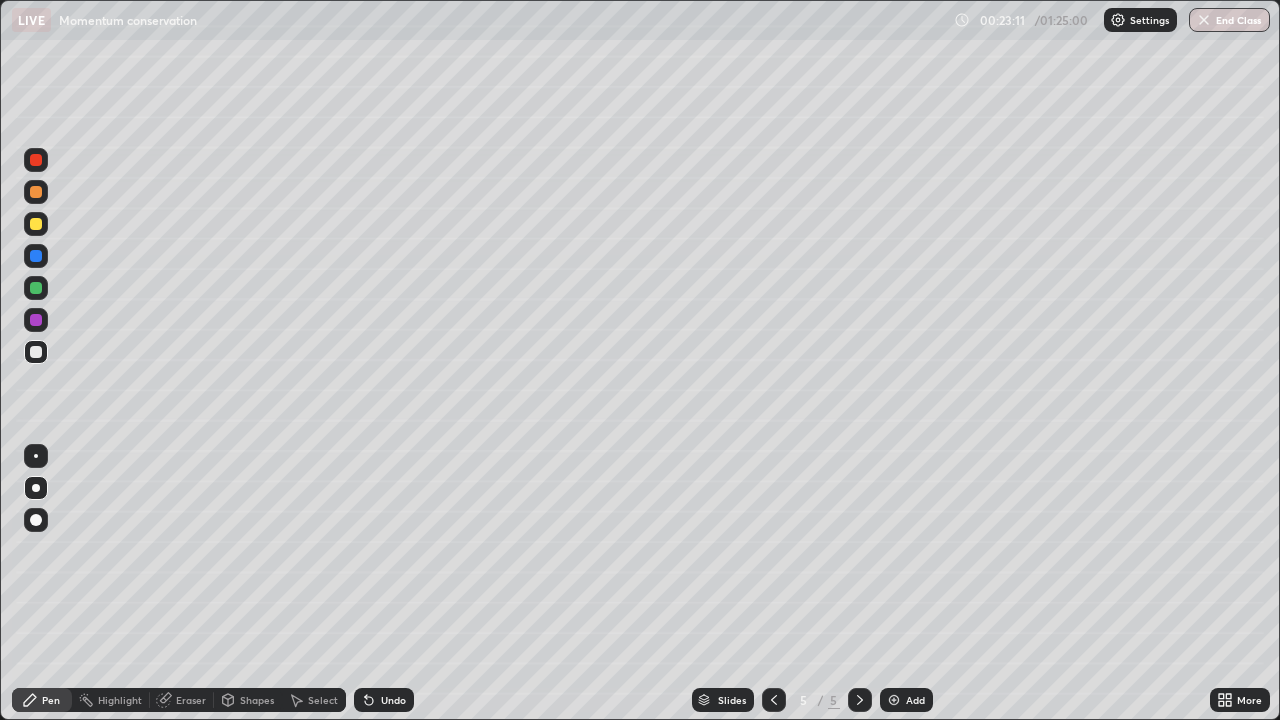 click at bounding box center [36, 224] 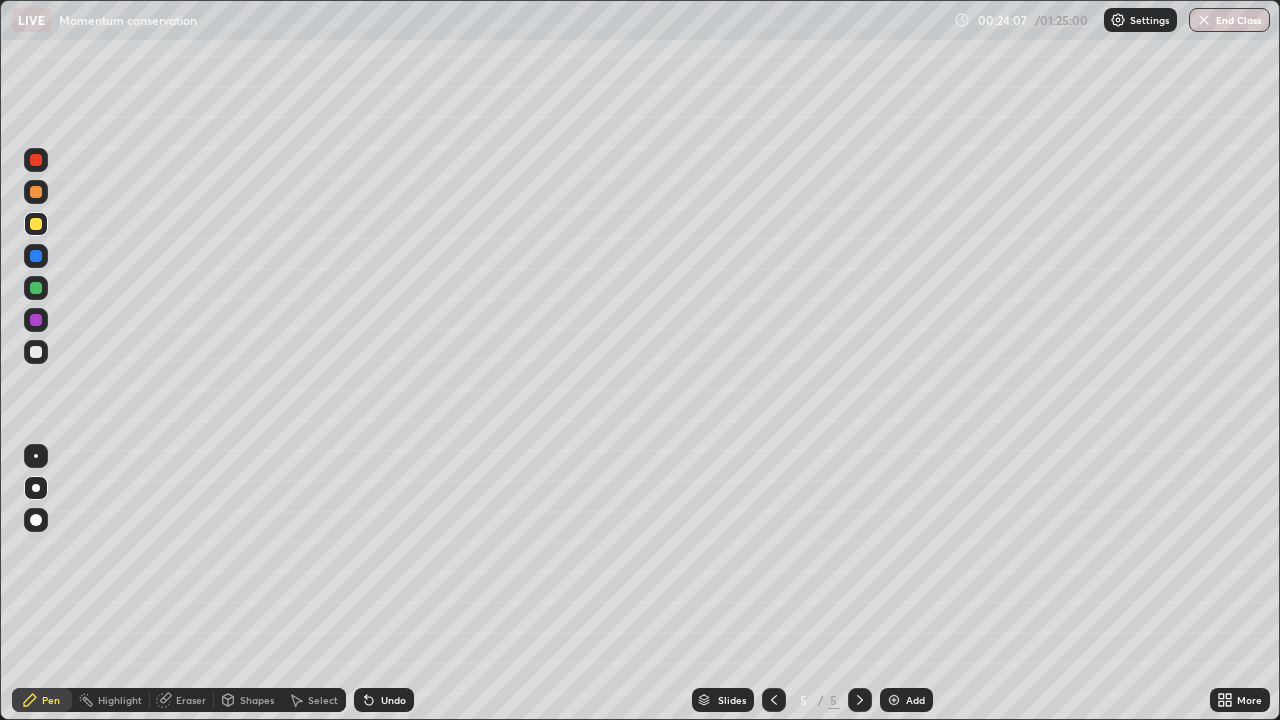 click at bounding box center (36, 352) 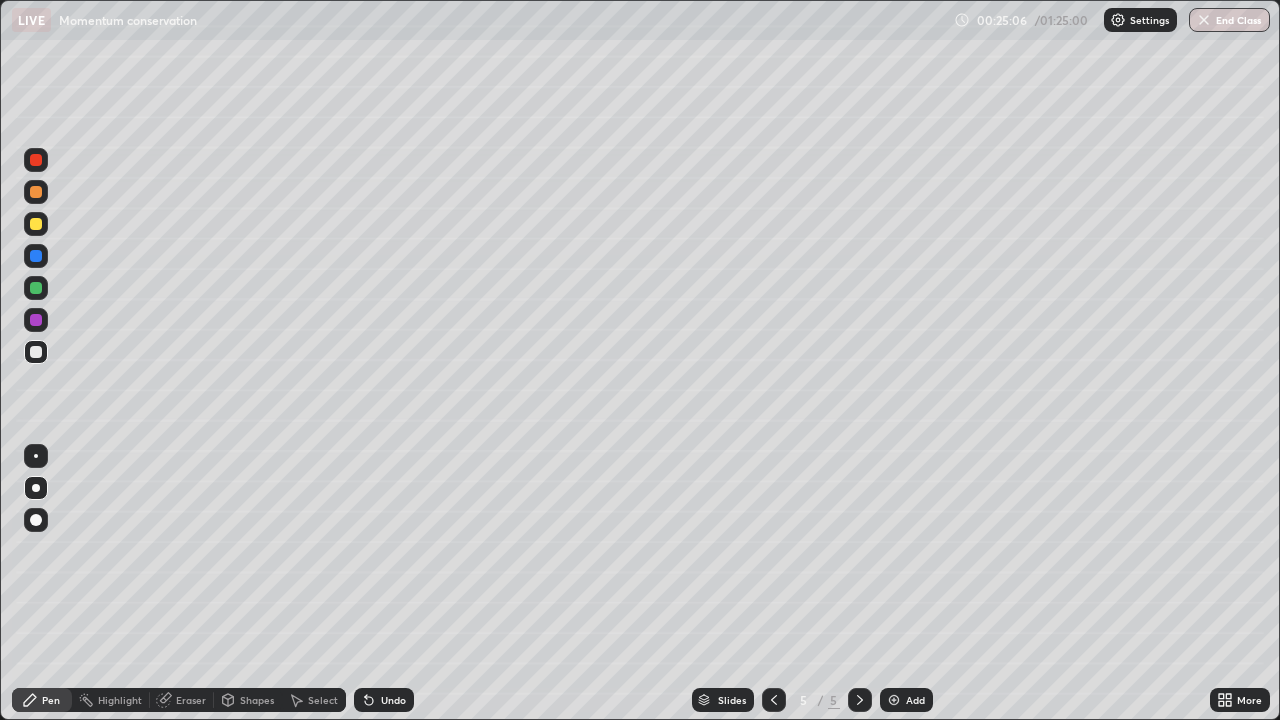 click at bounding box center [894, 700] 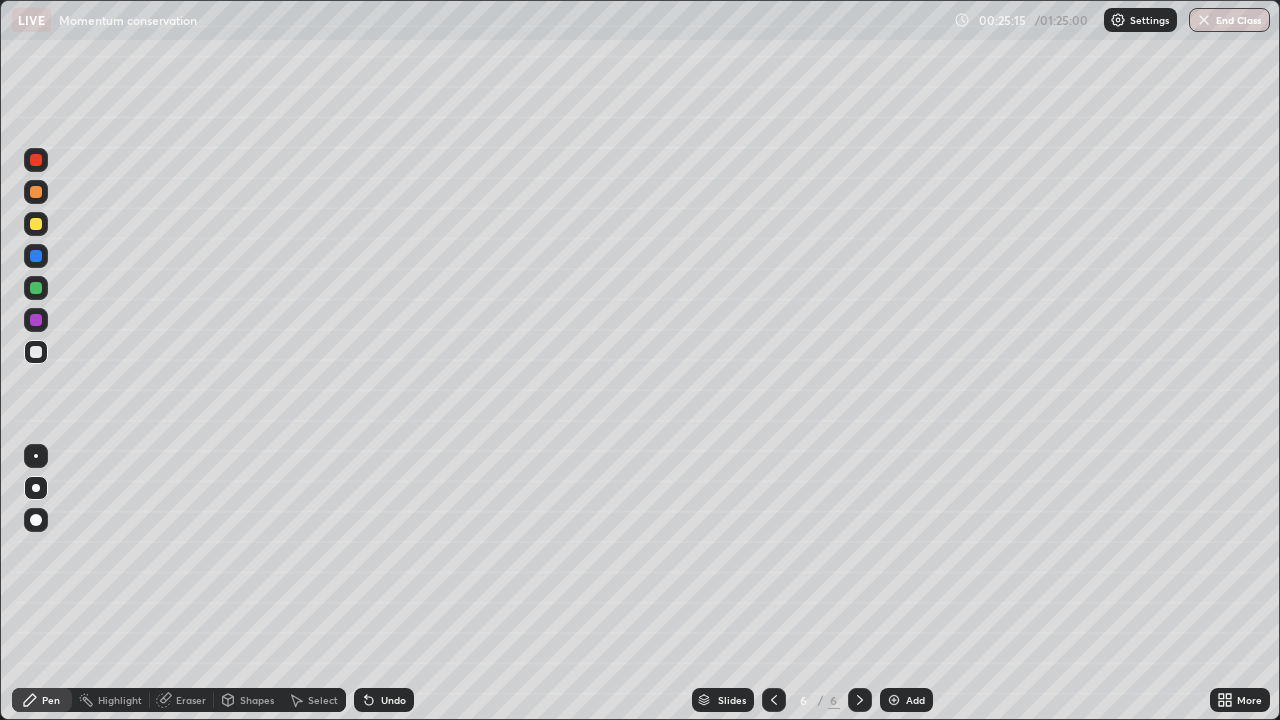 click on "Shapes" at bounding box center (257, 700) 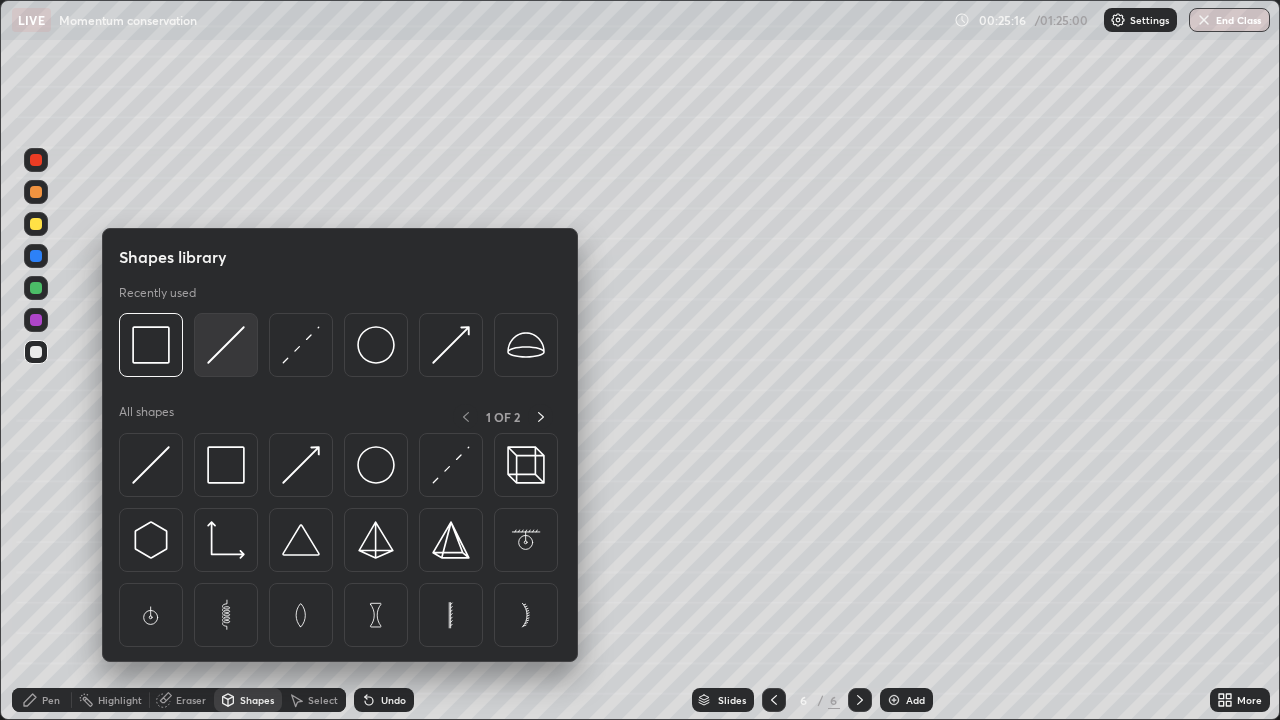 click at bounding box center (226, 345) 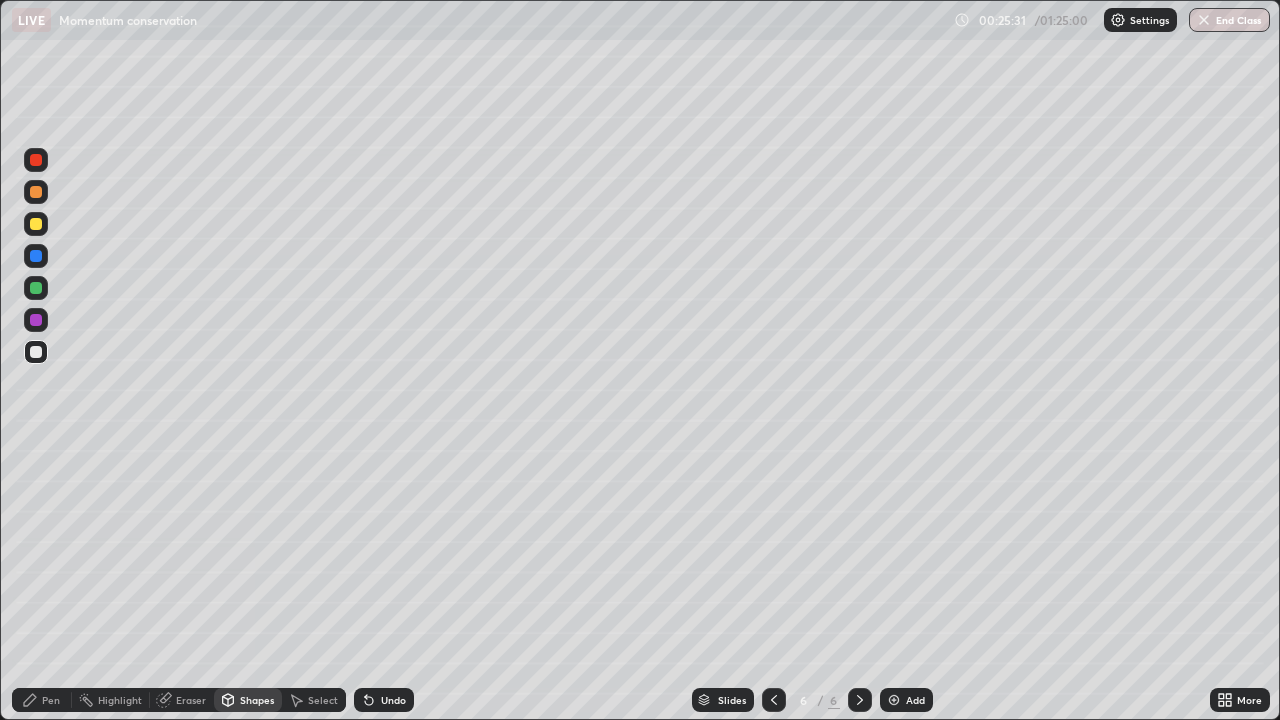 click on "Pen" at bounding box center [51, 700] 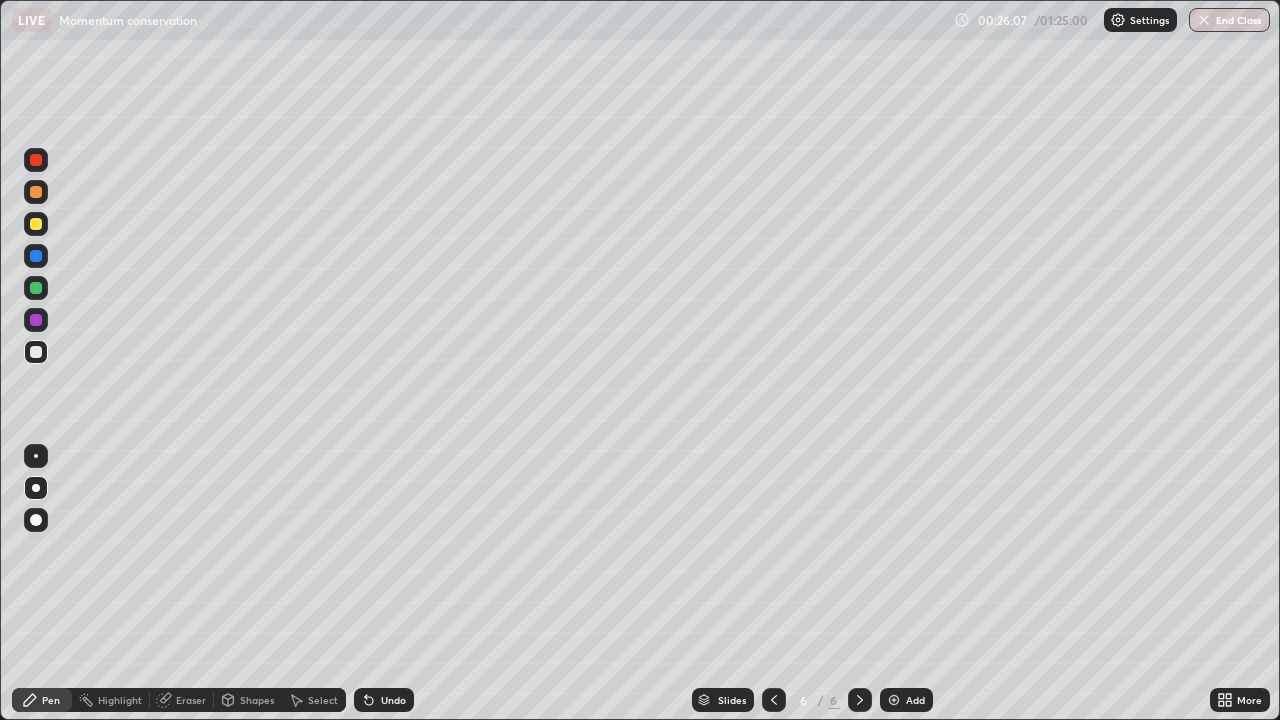 click on "Shapes" at bounding box center (257, 700) 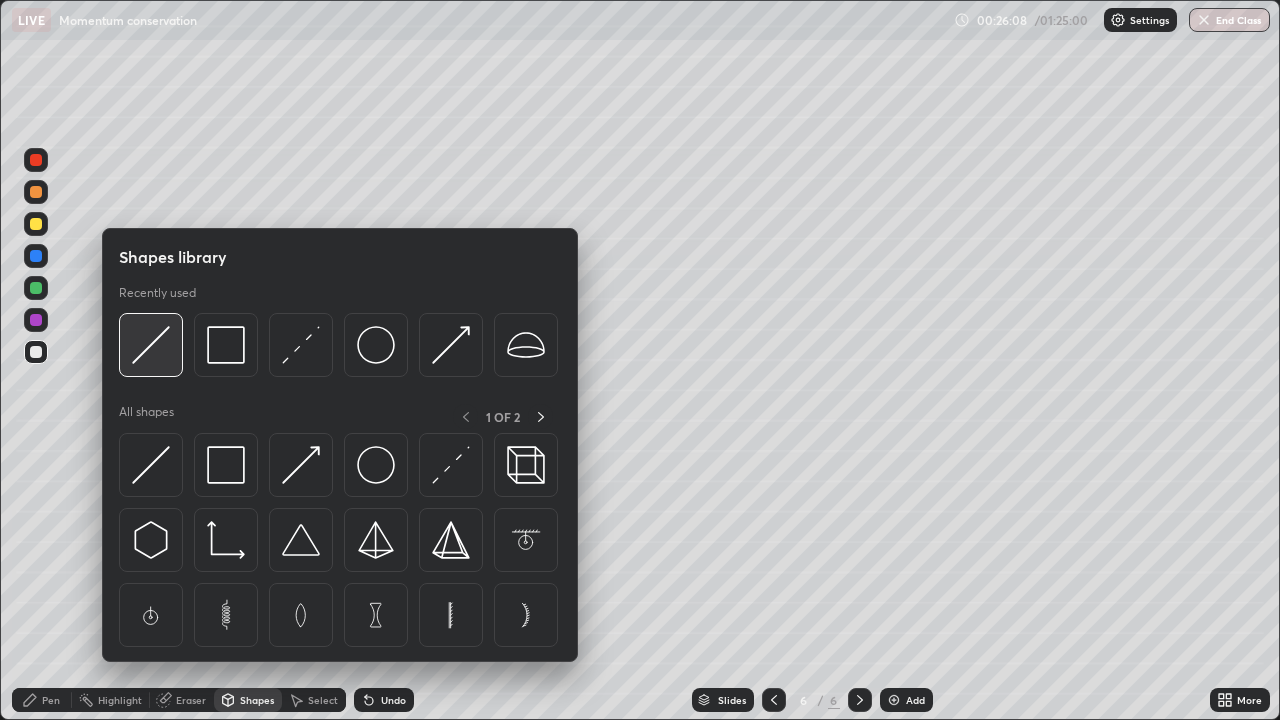 click at bounding box center (151, 345) 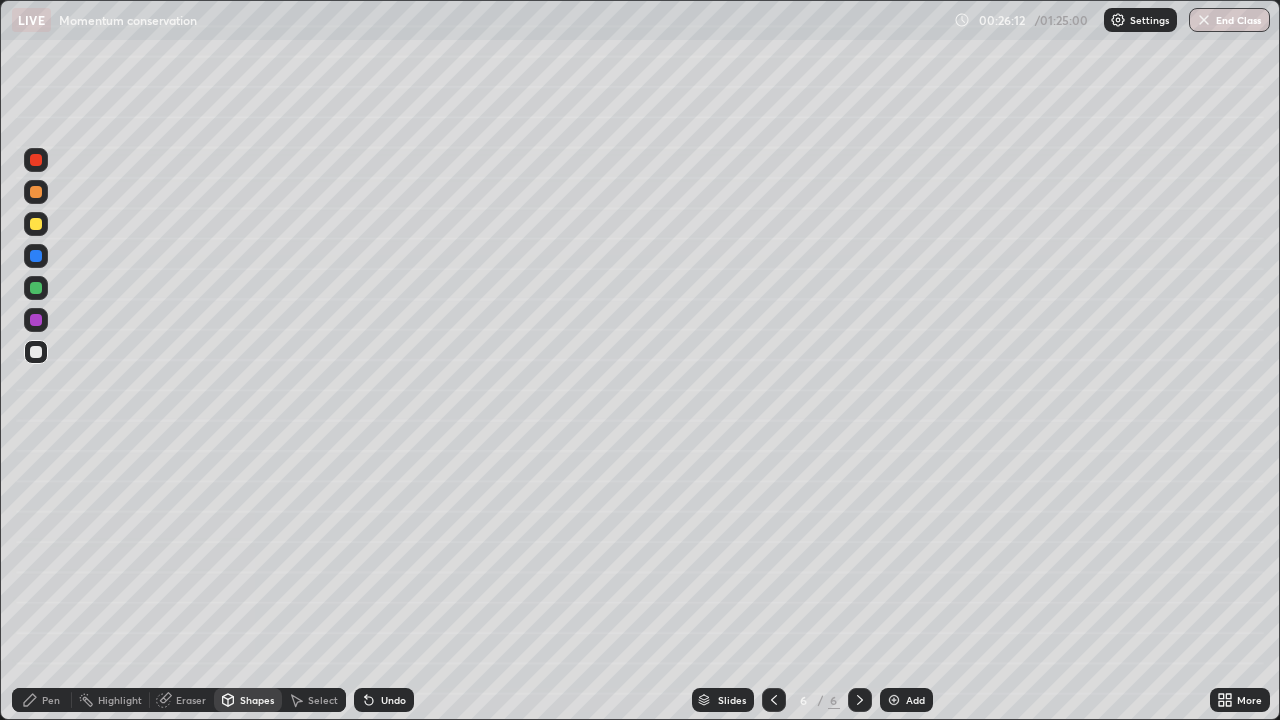 click on "Pen" at bounding box center (42, 700) 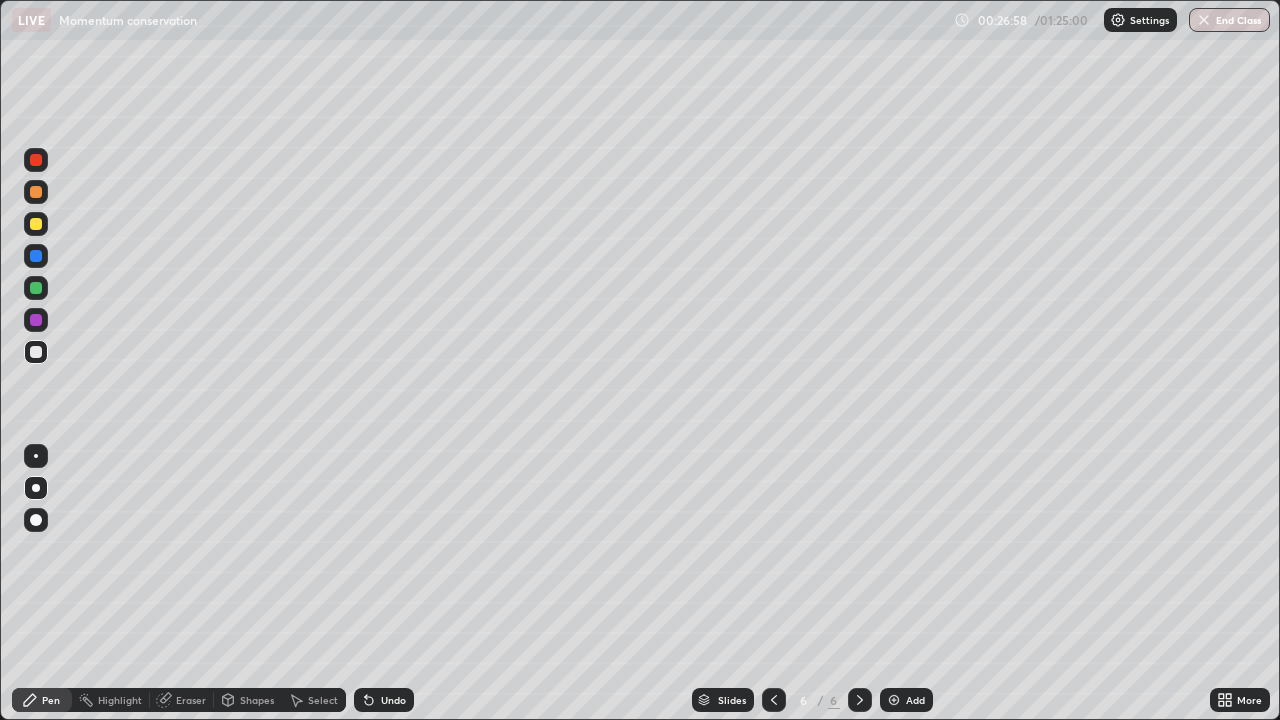 click at bounding box center (36, 456) 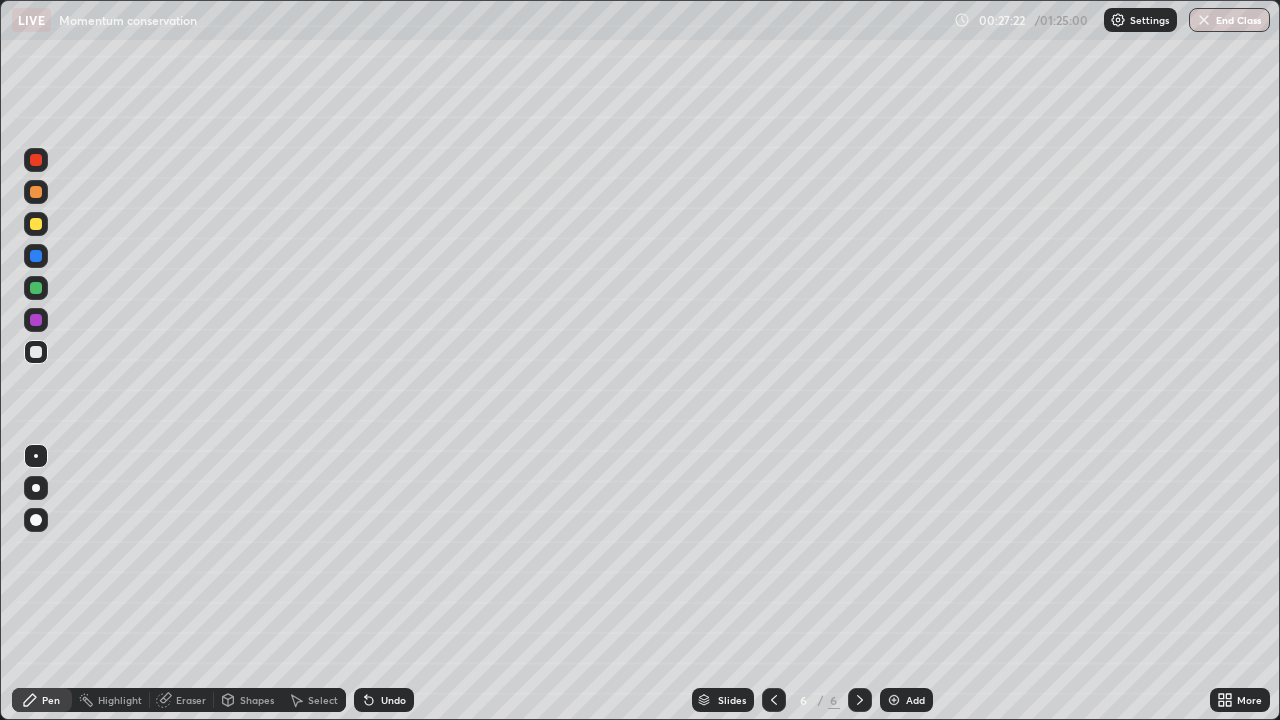 click on "Select" at bounding box center (323, 700) 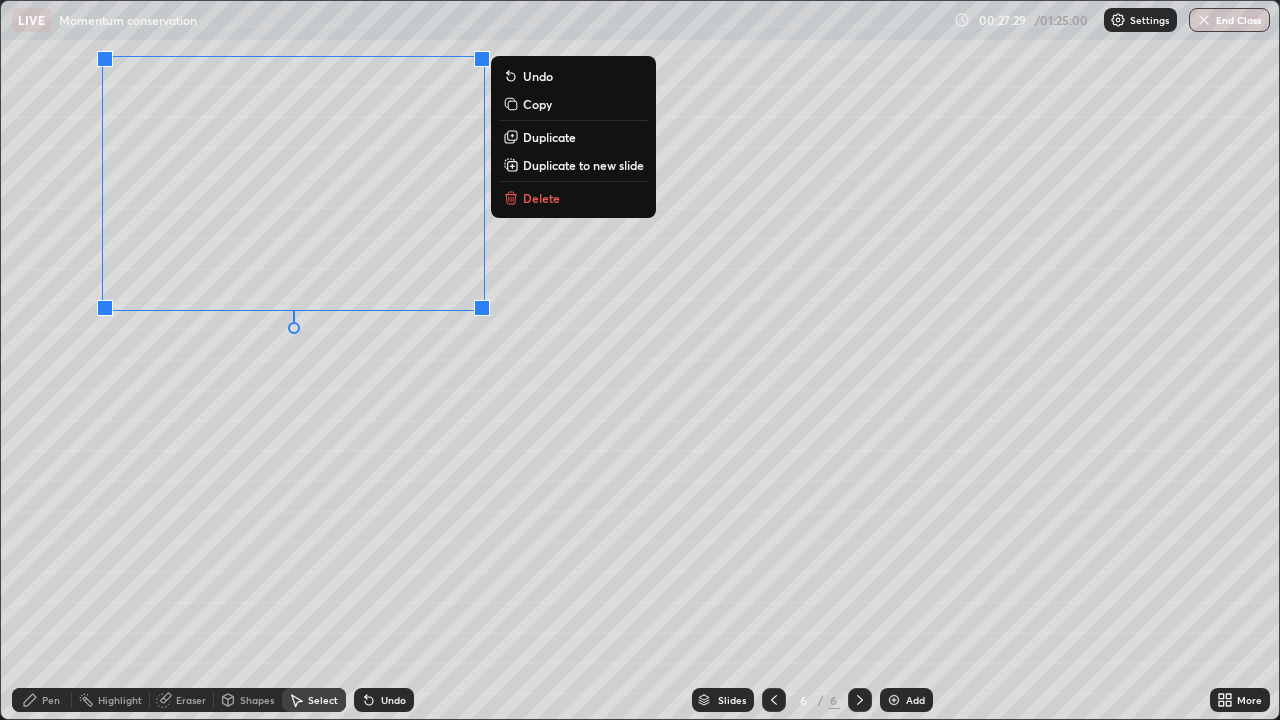 click on "Duplicate" at bounding box center (549, 137) 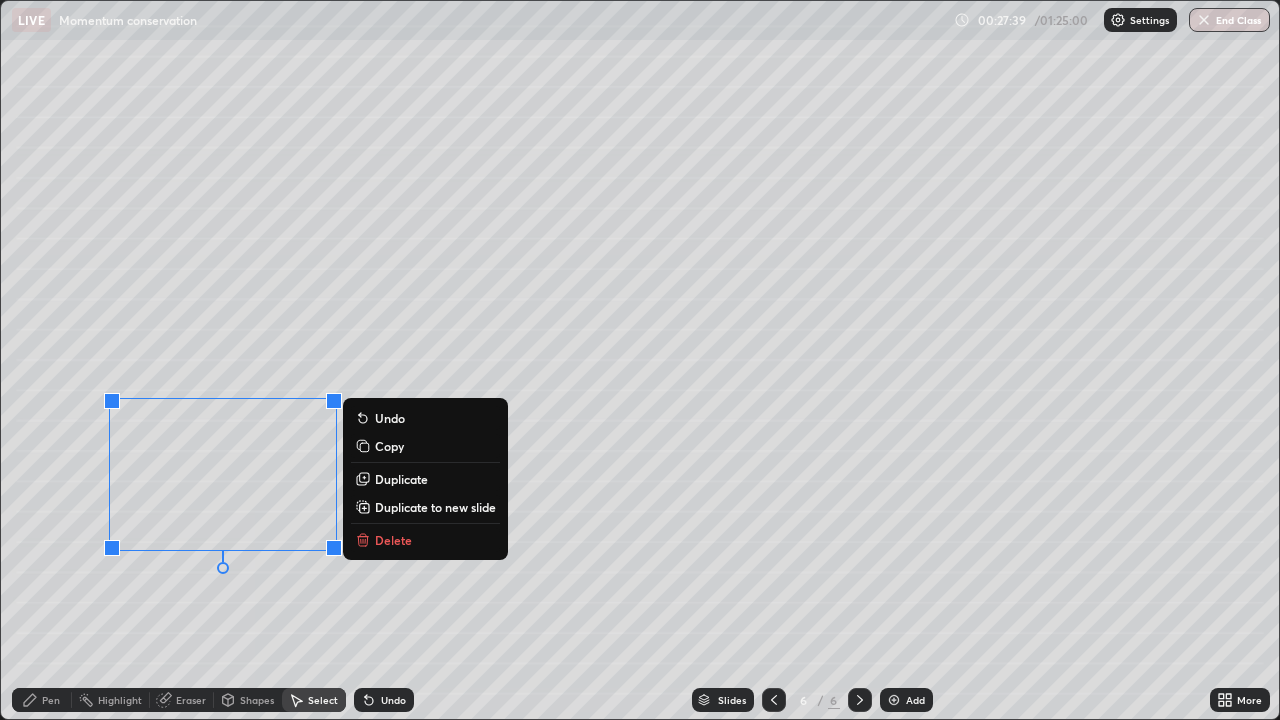click on "Duplicate" at bounding box center (401, 479) 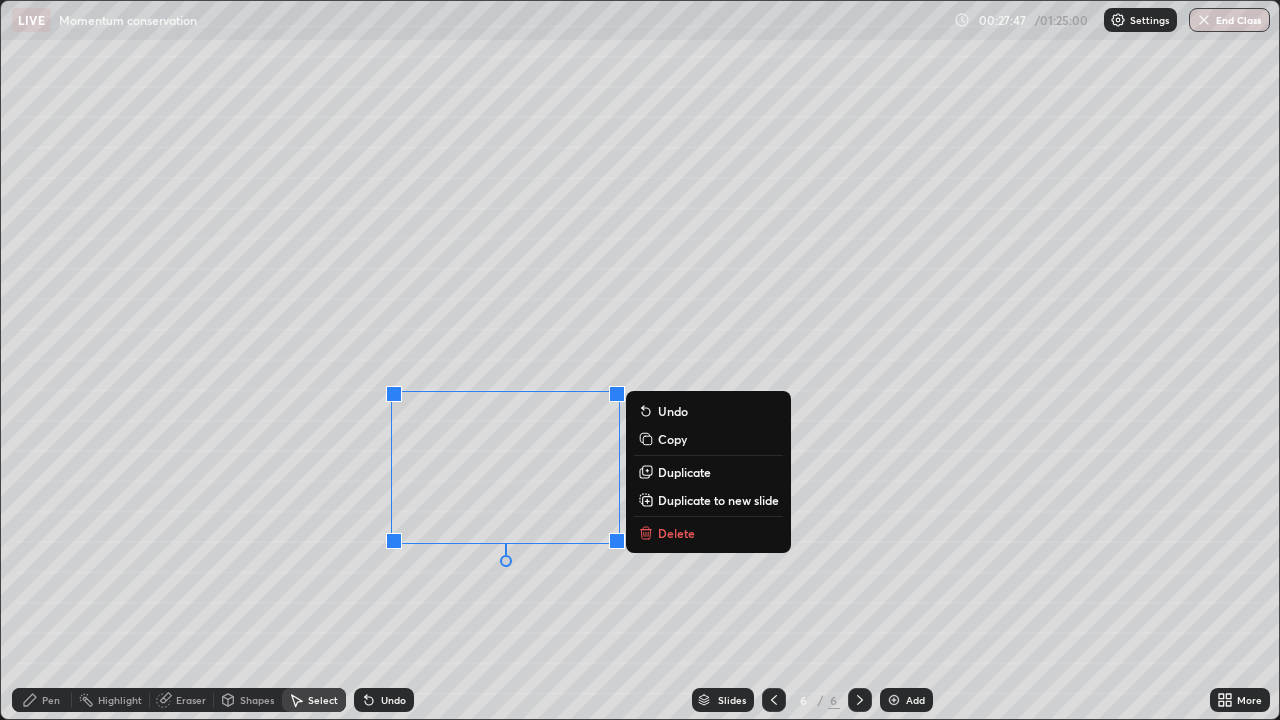 click on "Duplicate" at bounding box center [684, 472] 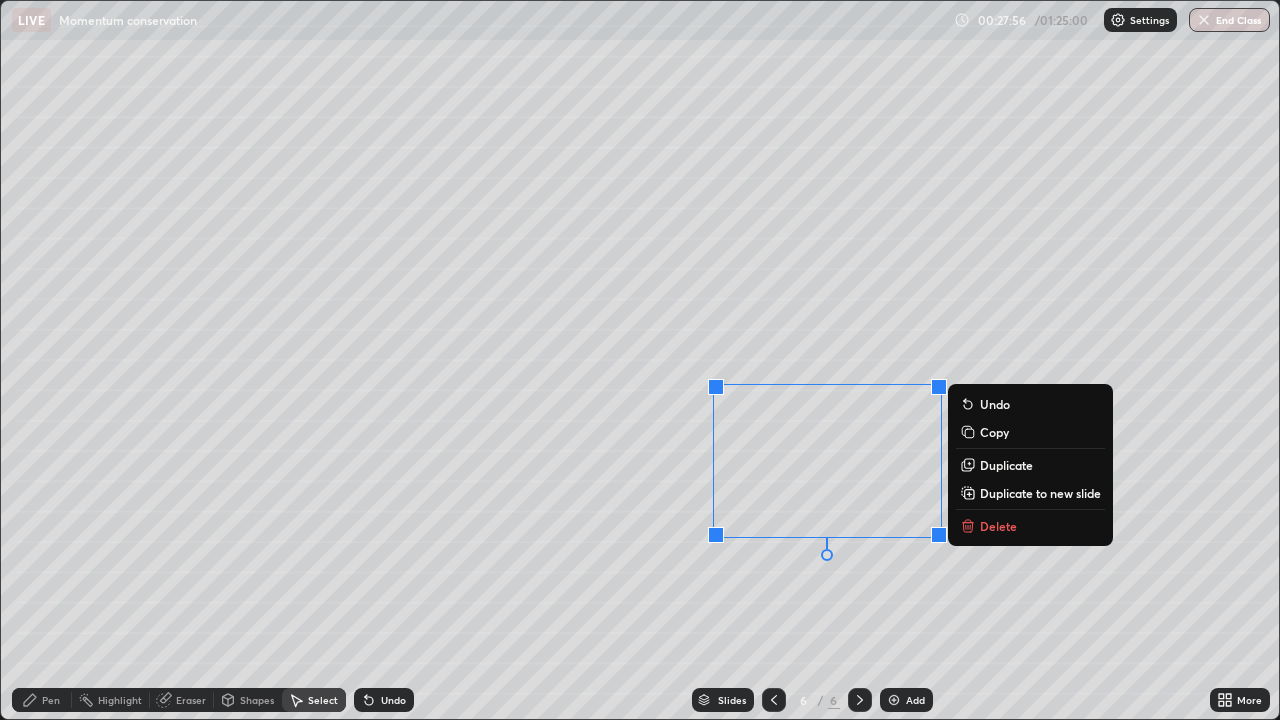 click on "Pen" at bounding box center [51, 700] 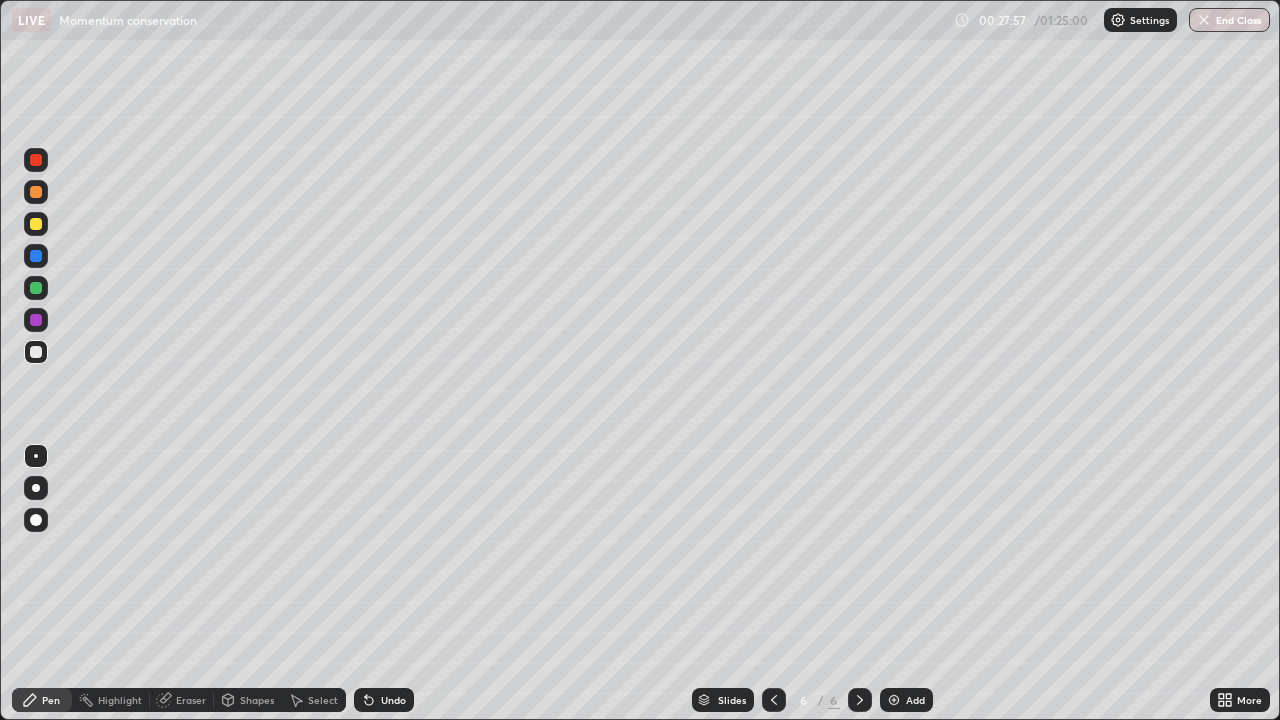 click on "Eraser" at bounding box center [191, 700] 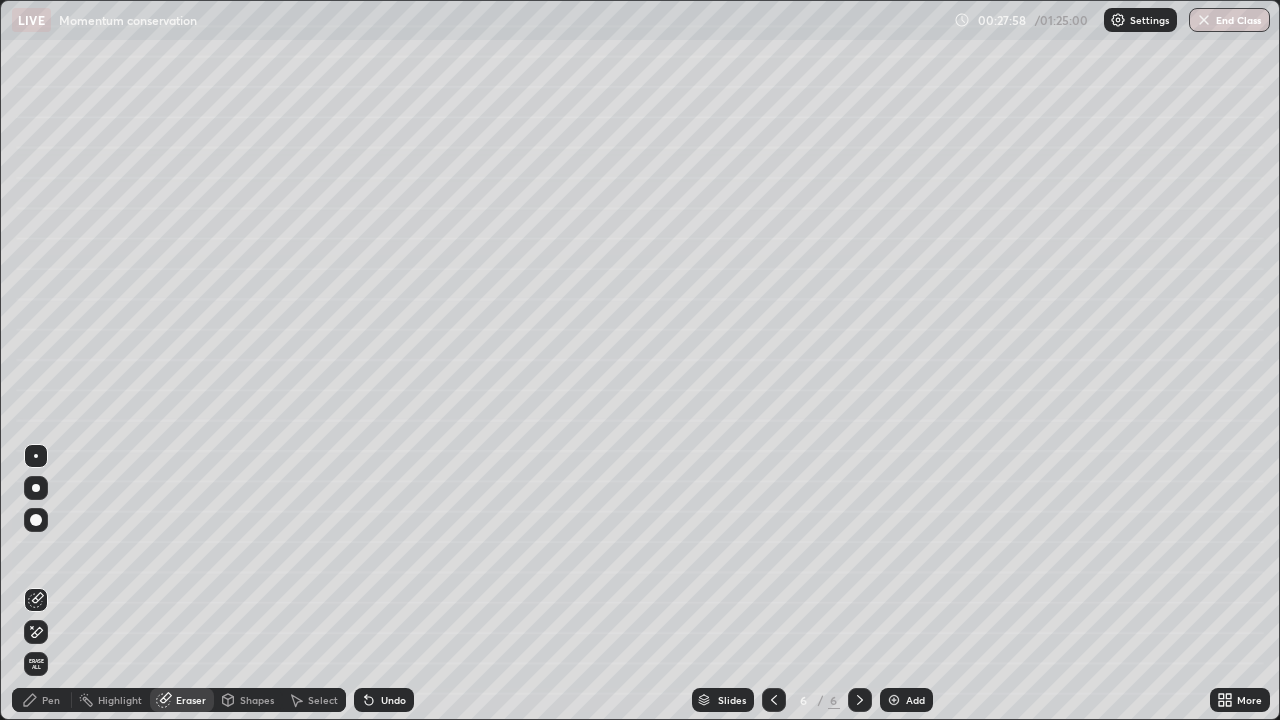 click 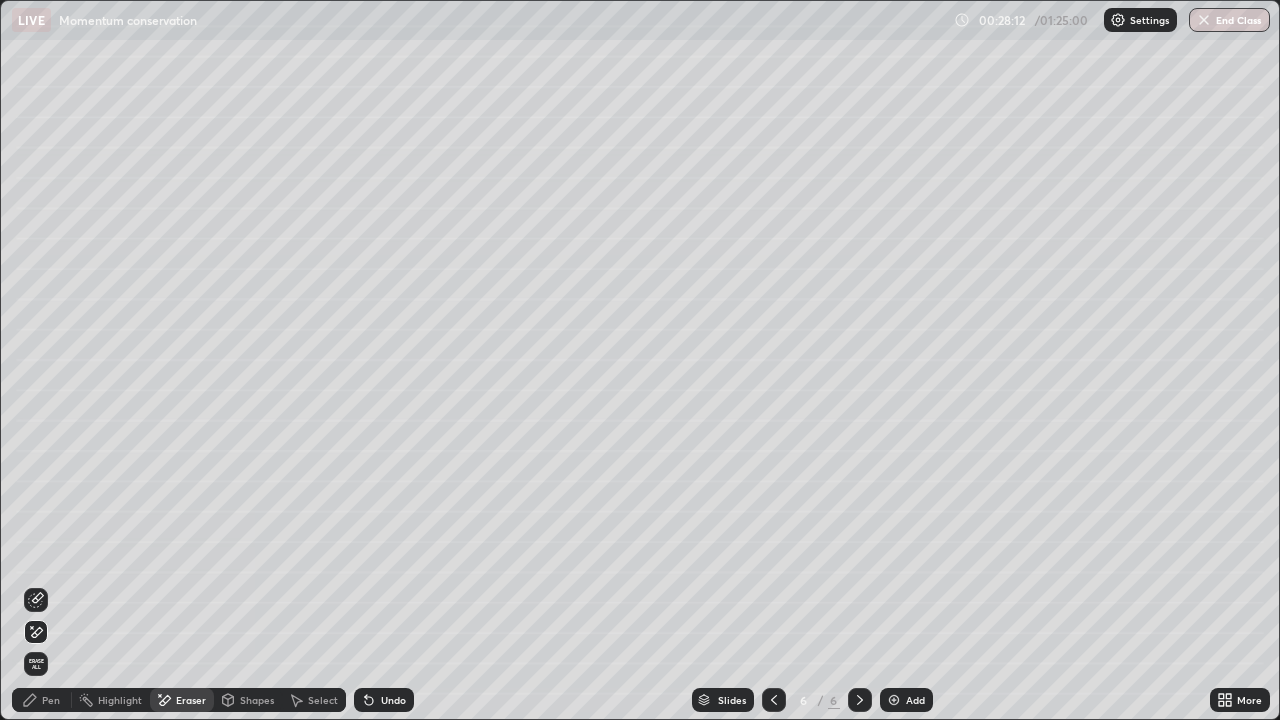 click 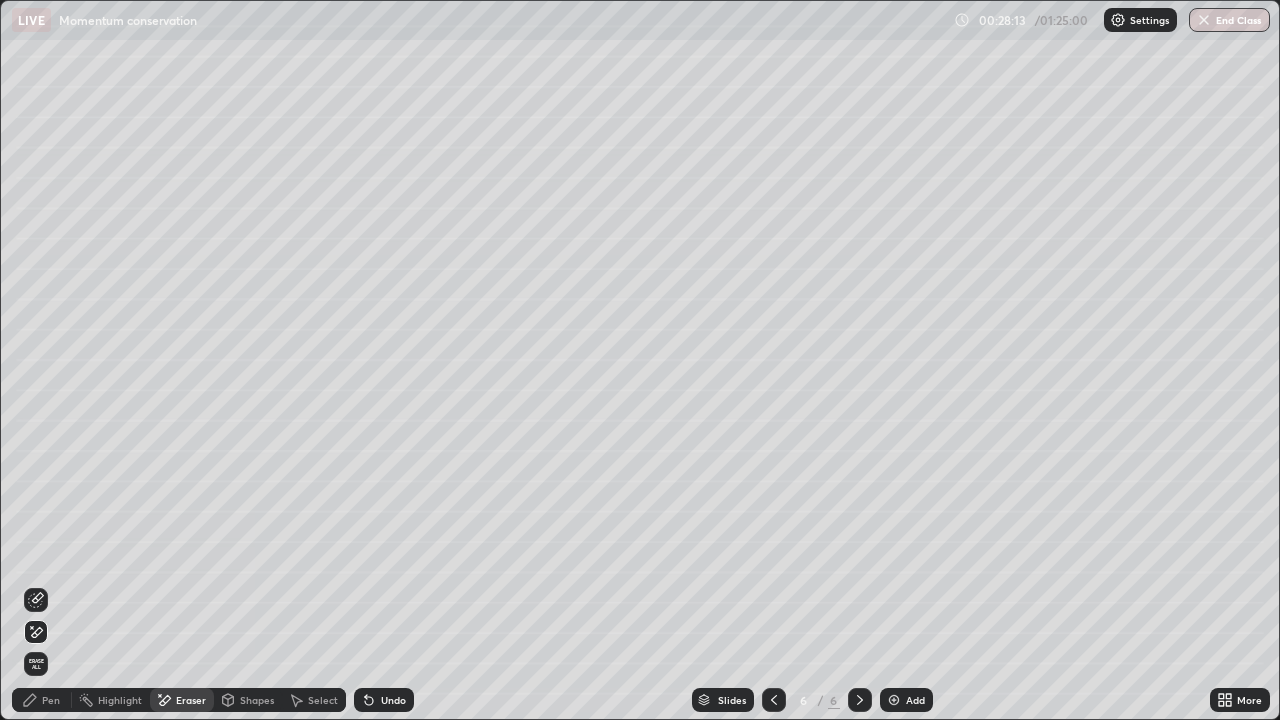 click 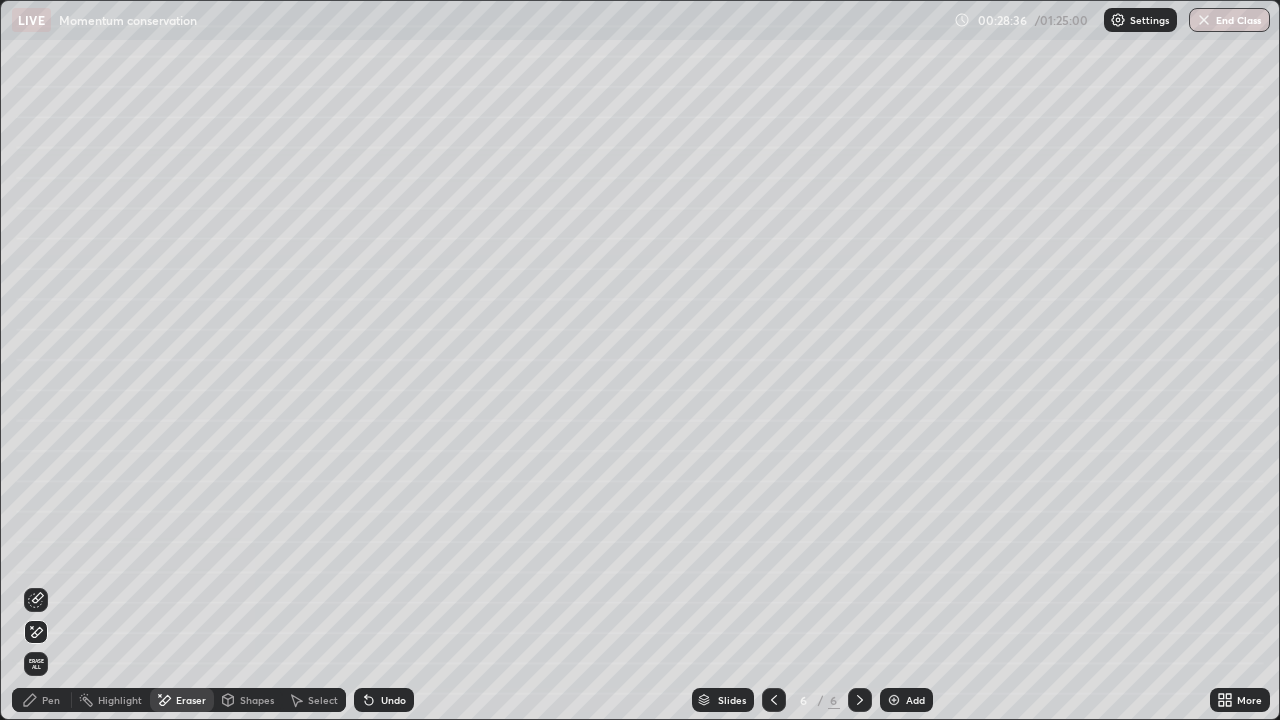 click on "Pen" at bounding box center (42, 700) 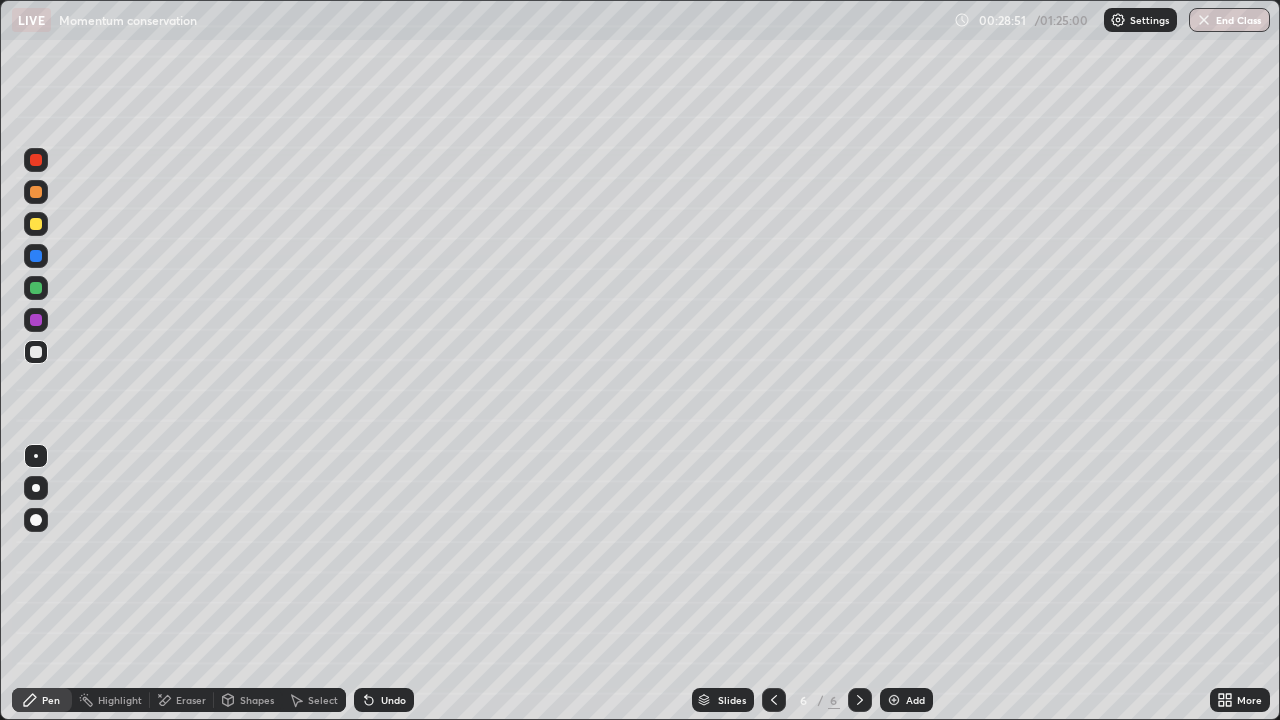 click at bounding box center (36, 224) 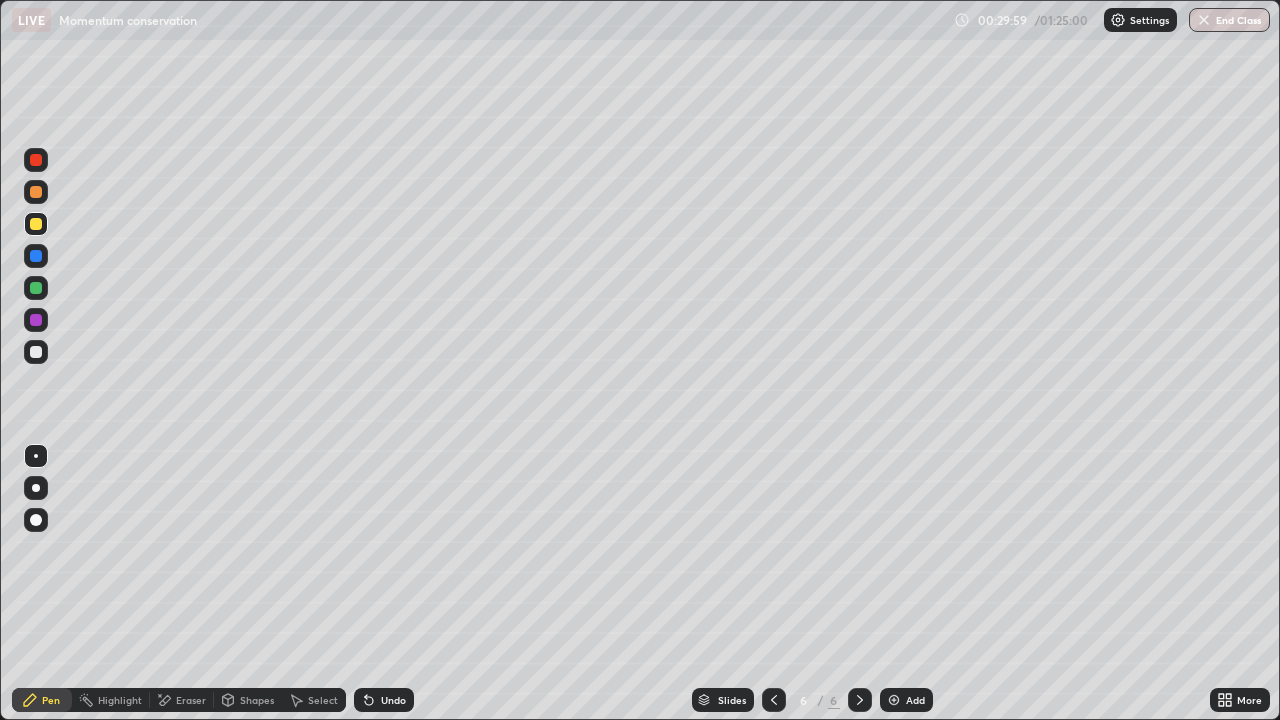 click at bounding box center [36, 224] 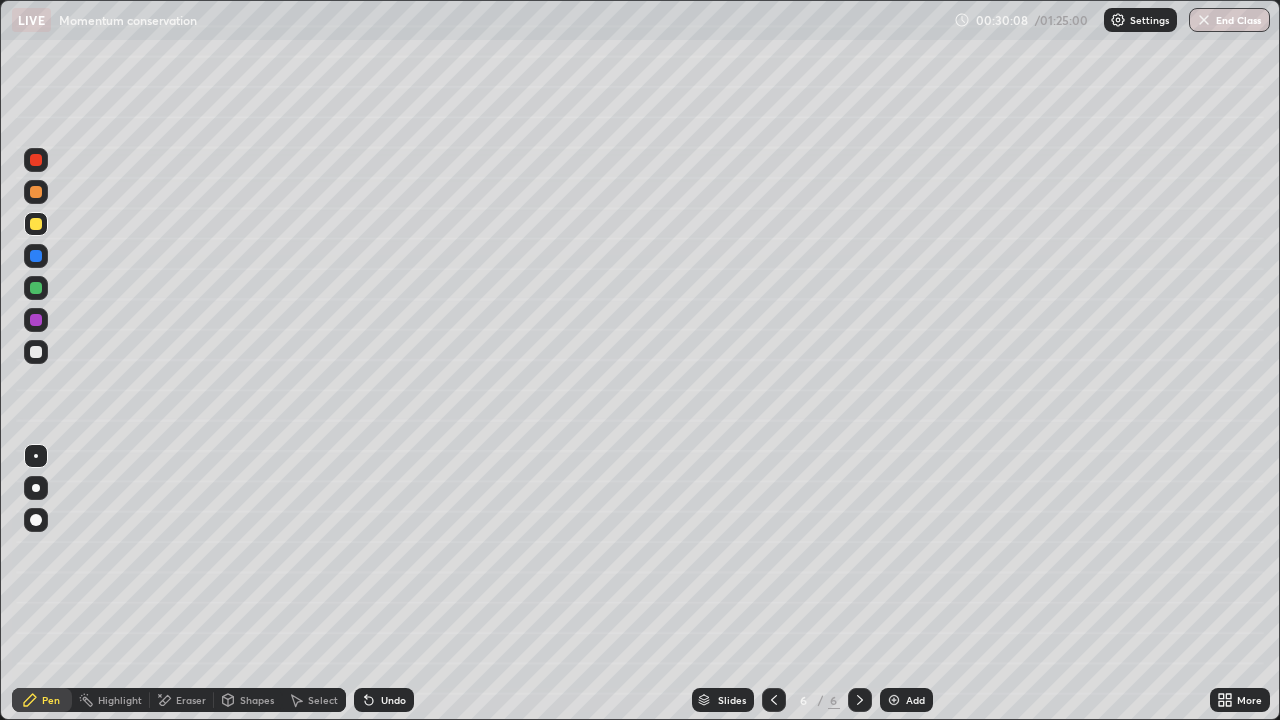 click 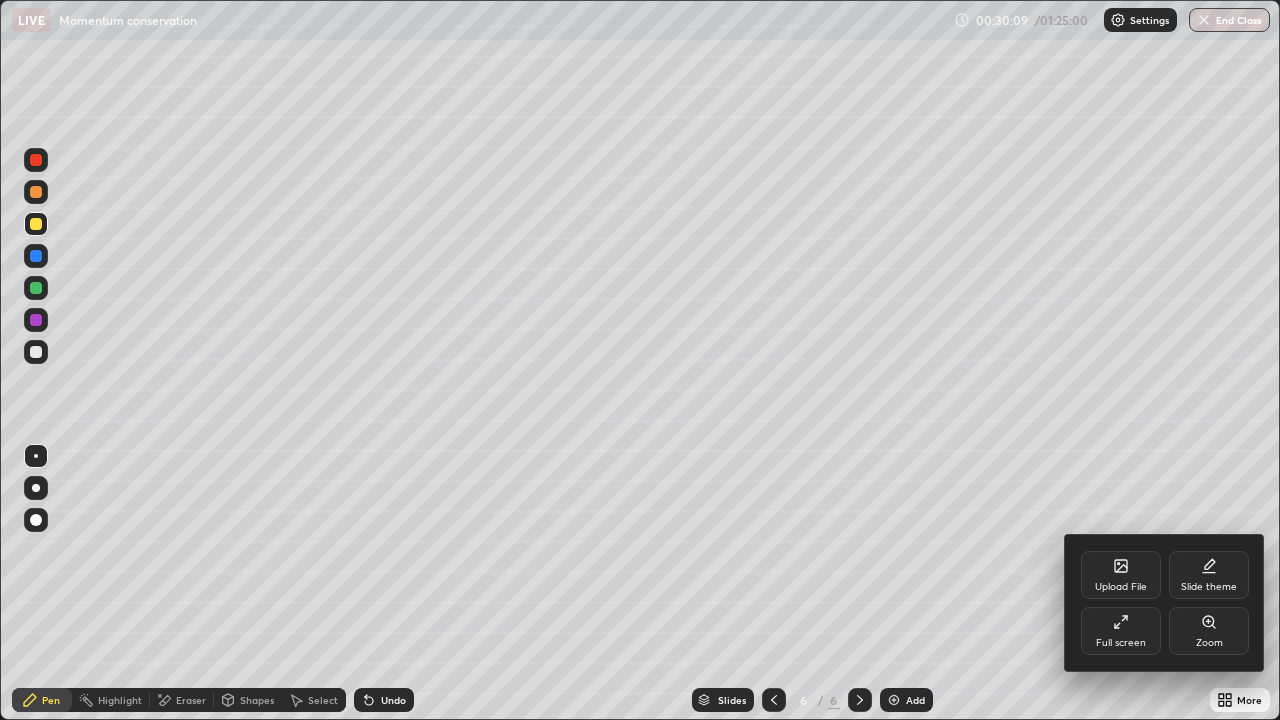 click on "Full screen" at bounding box center (1121, 631) 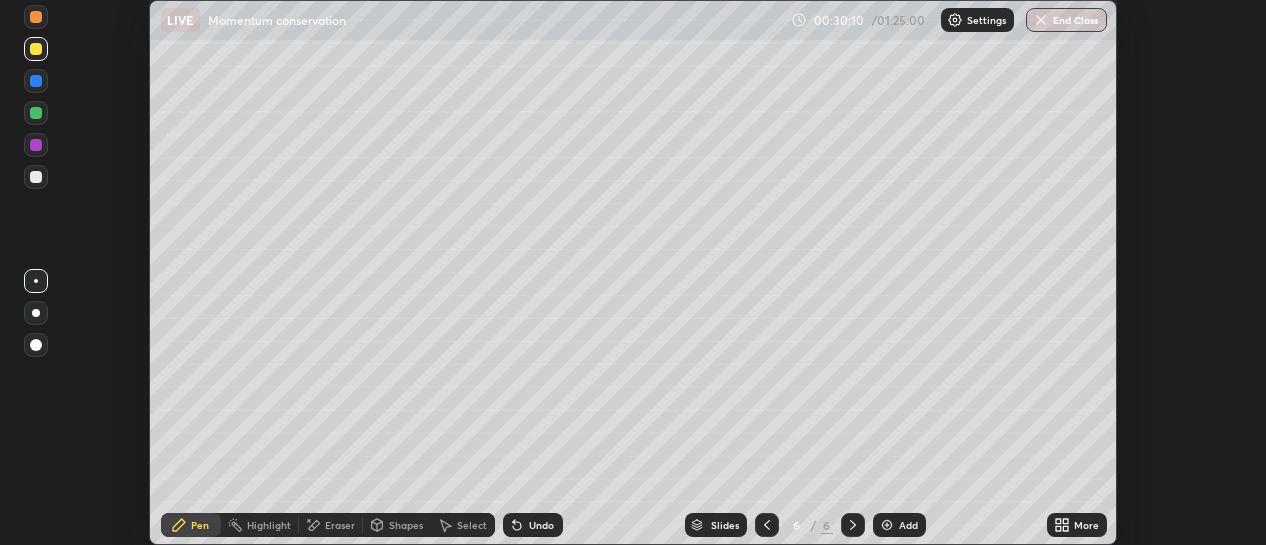 scroll, scrollTop: 545, scrollLeft: 1266, axis: both 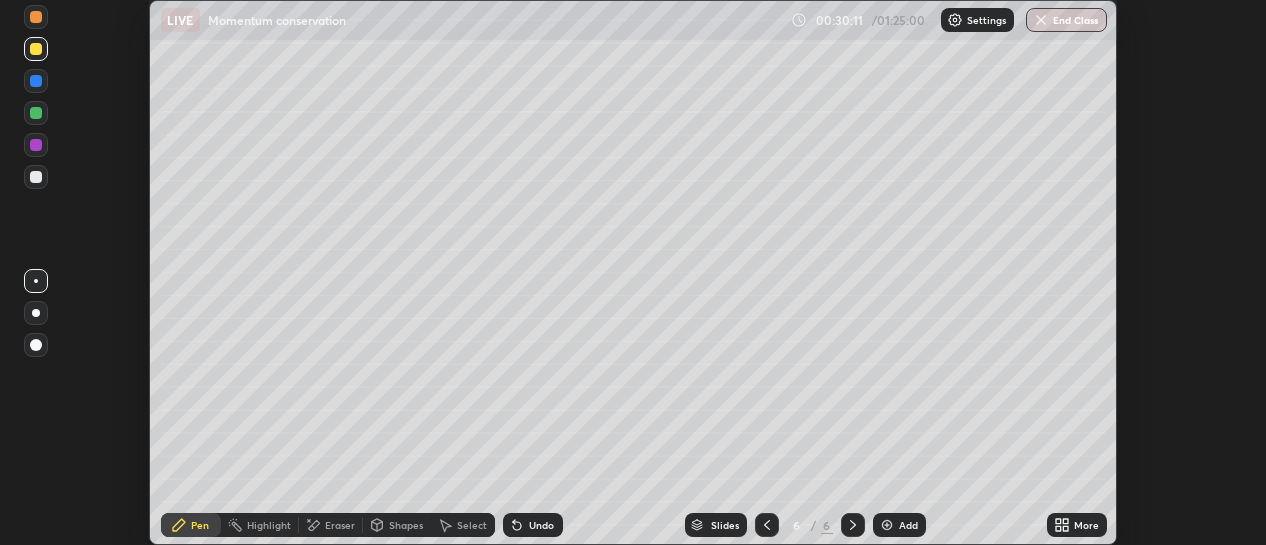 click on "More" at bounding box center [1086, 525] 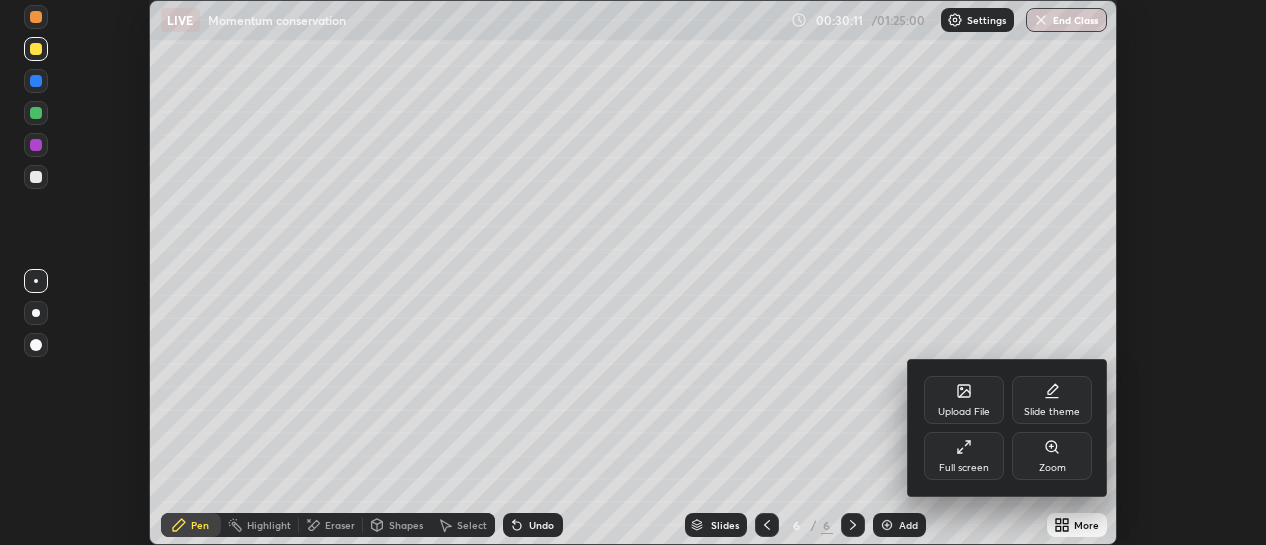 click on "Full screen" at bounding box center (964, 456) 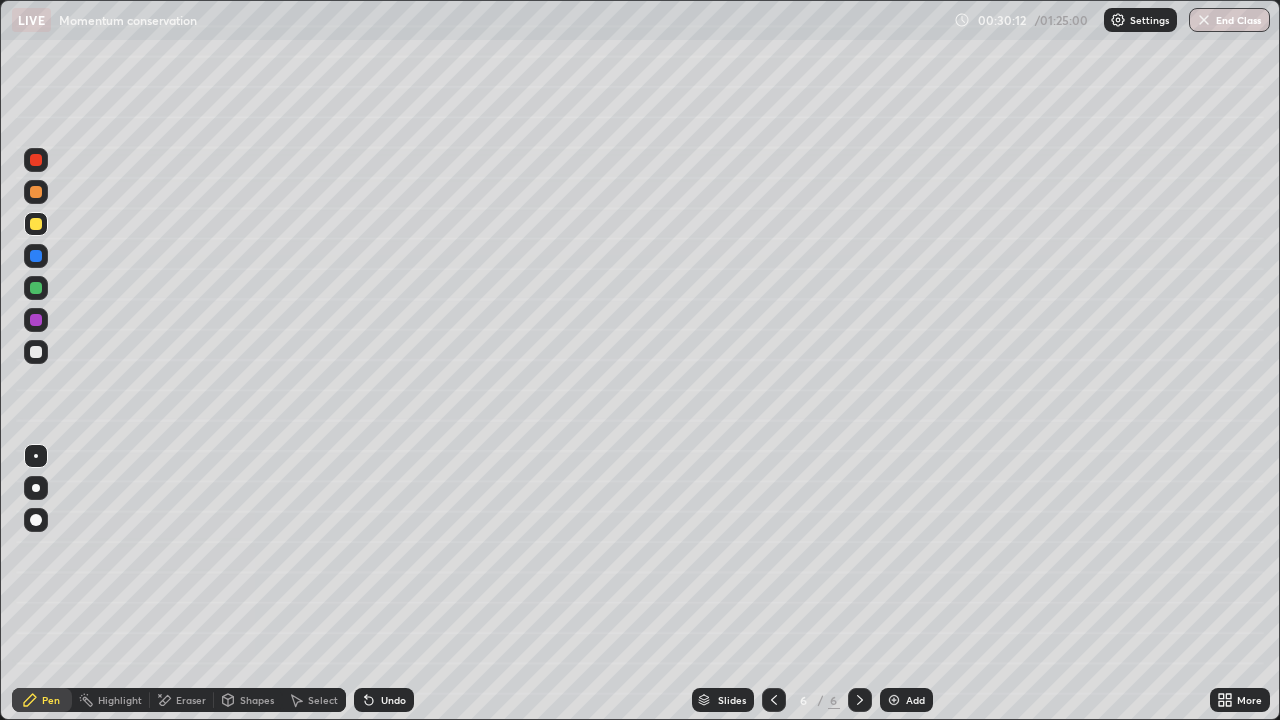 scroll, scrollTop: 99280, scrollLeft: 98720, axis: both 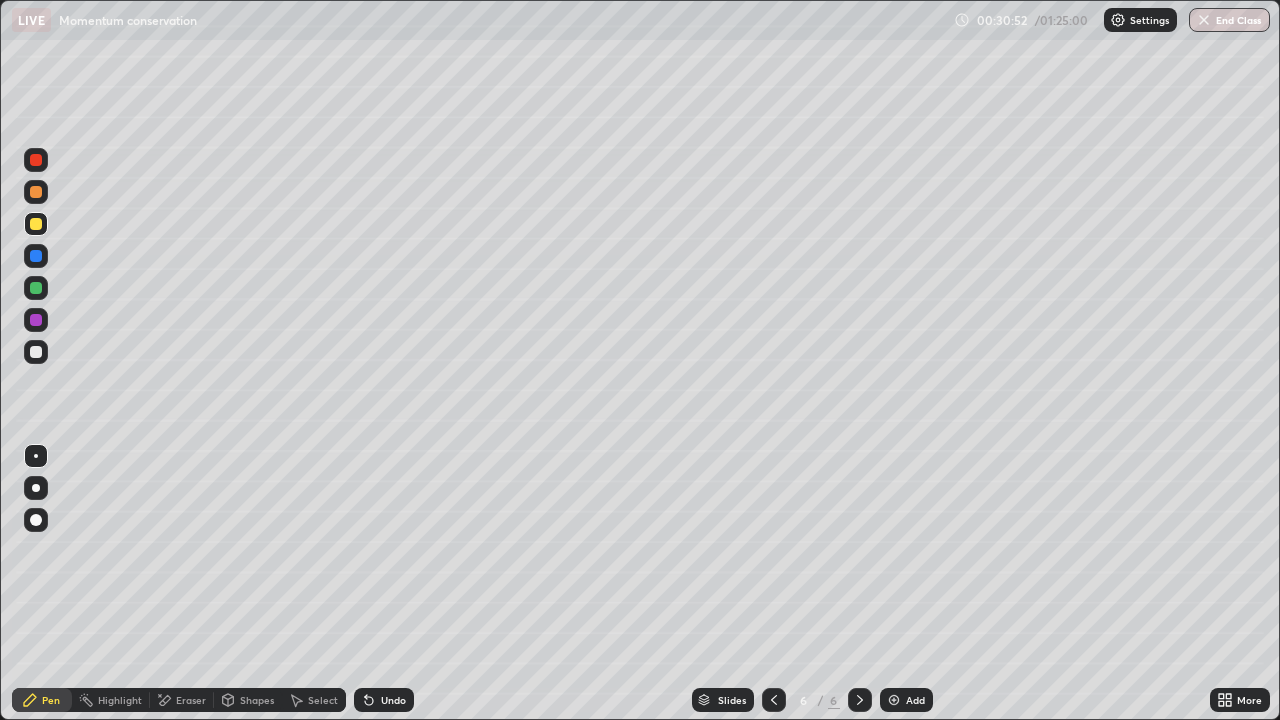 click at bounding box center (36, 288) 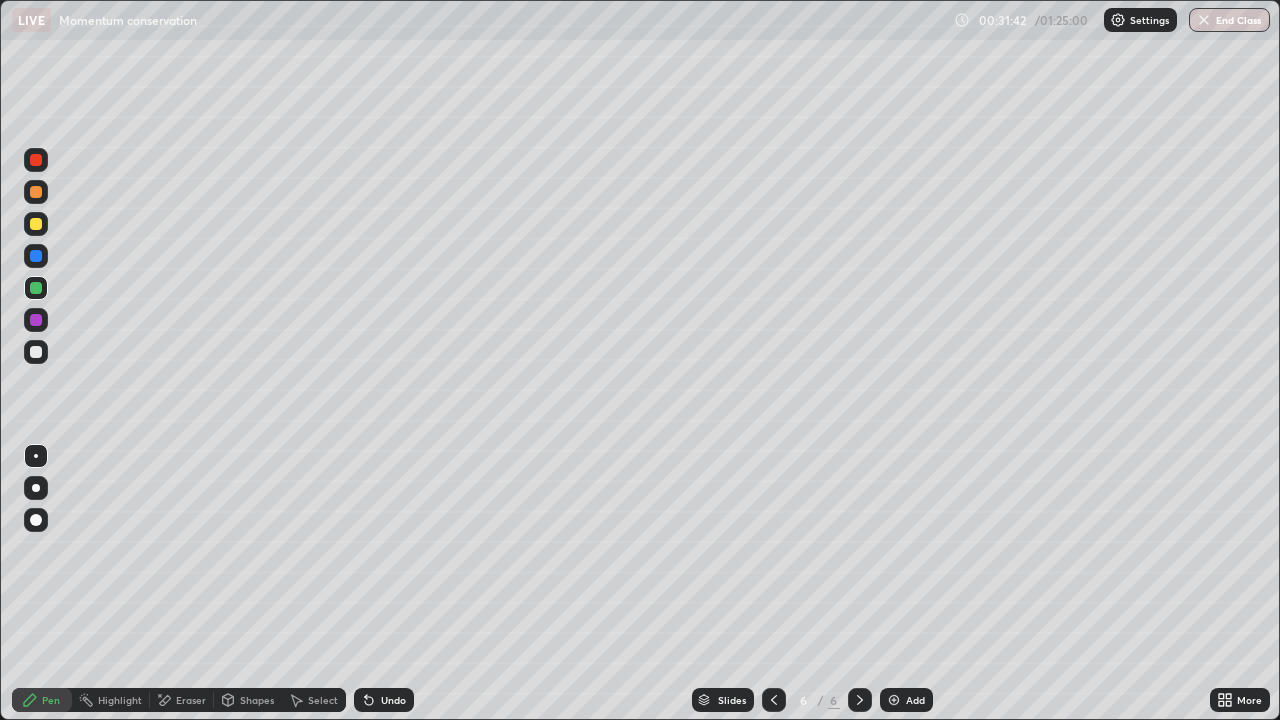 click 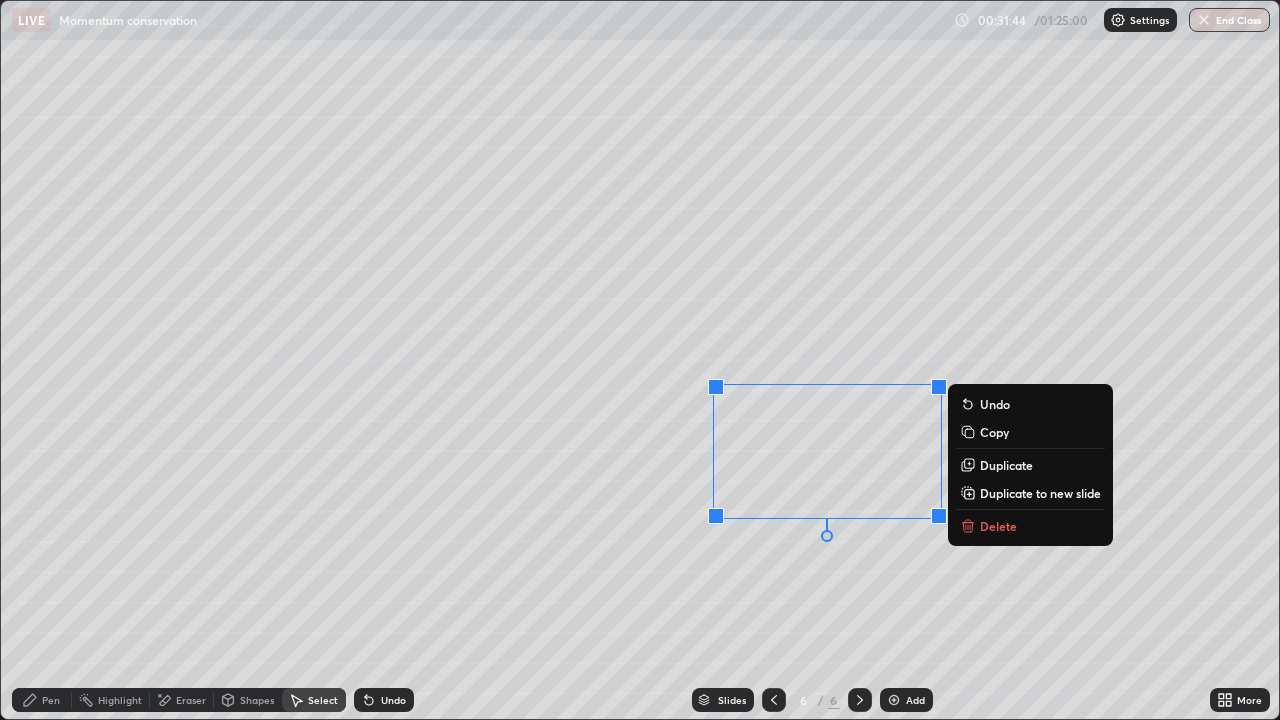 click on "Duplicate" at bounding box center [1006, 465] 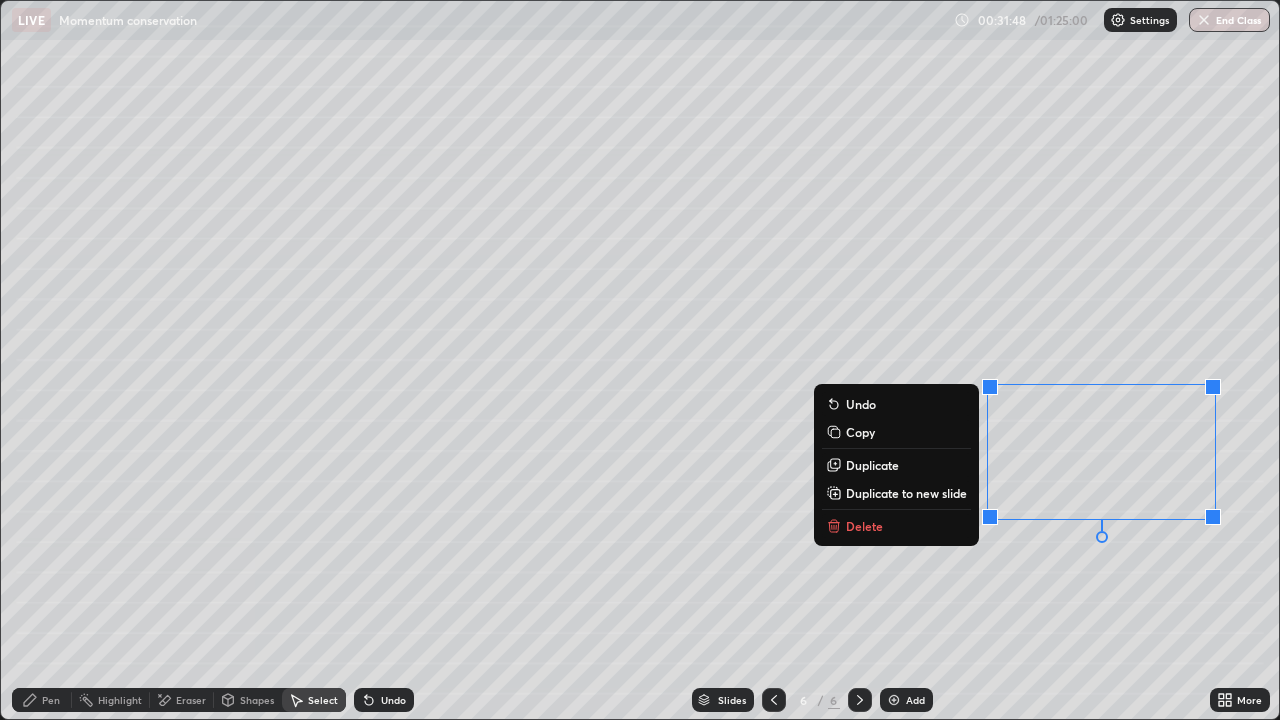 click on "Pen" at bounding box center [42, 700] 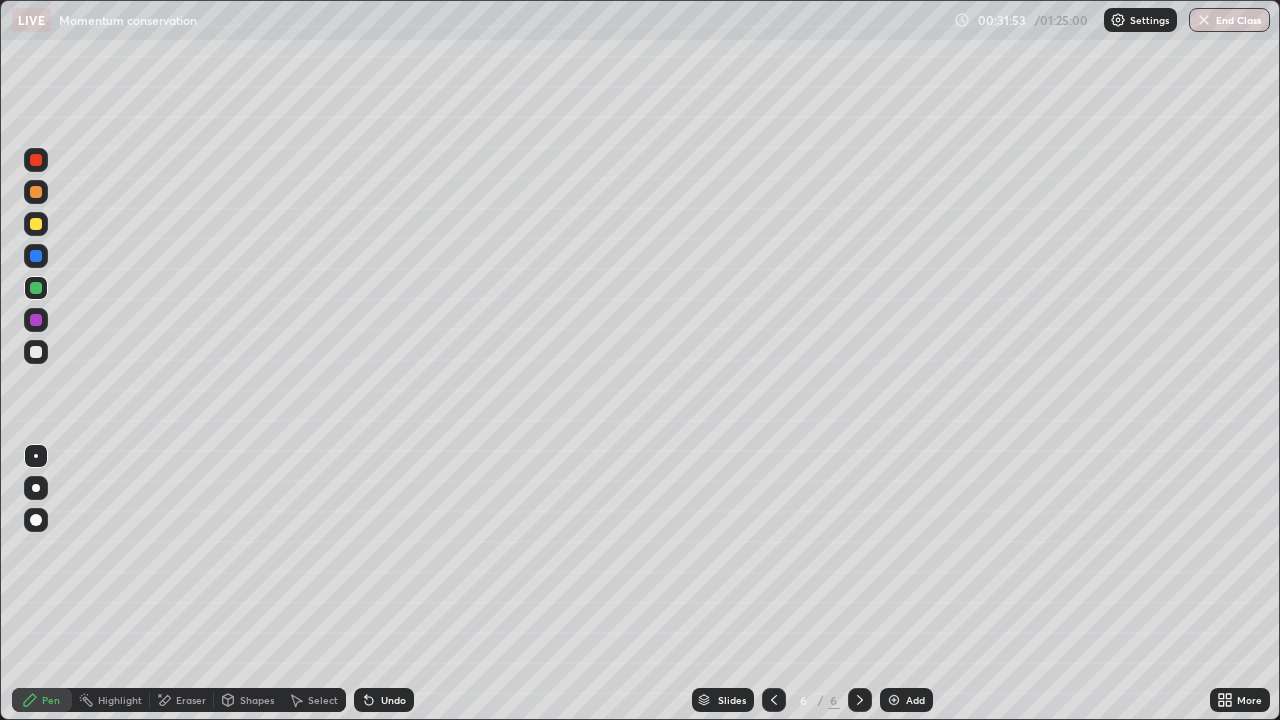 click on "More" at bounding box center [1249, 700] 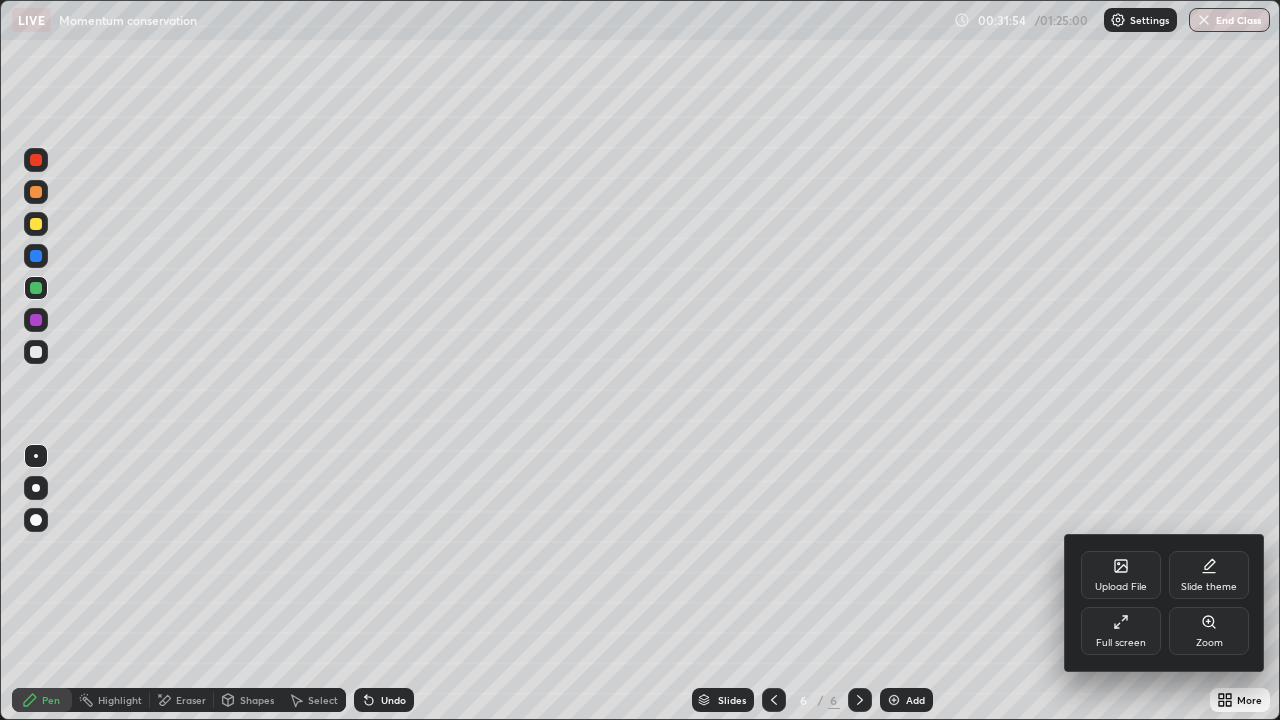 click on "Full screen" at bounding box center [1121, 631] 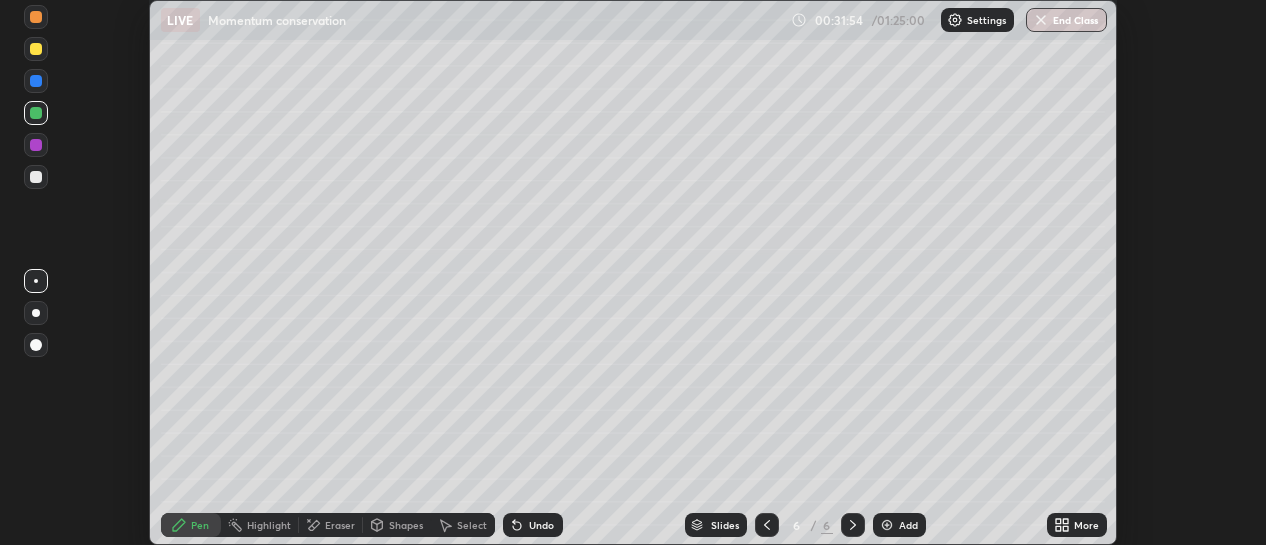 scroll, scrollTop: 545, scrollLeft: 1266, axis: both 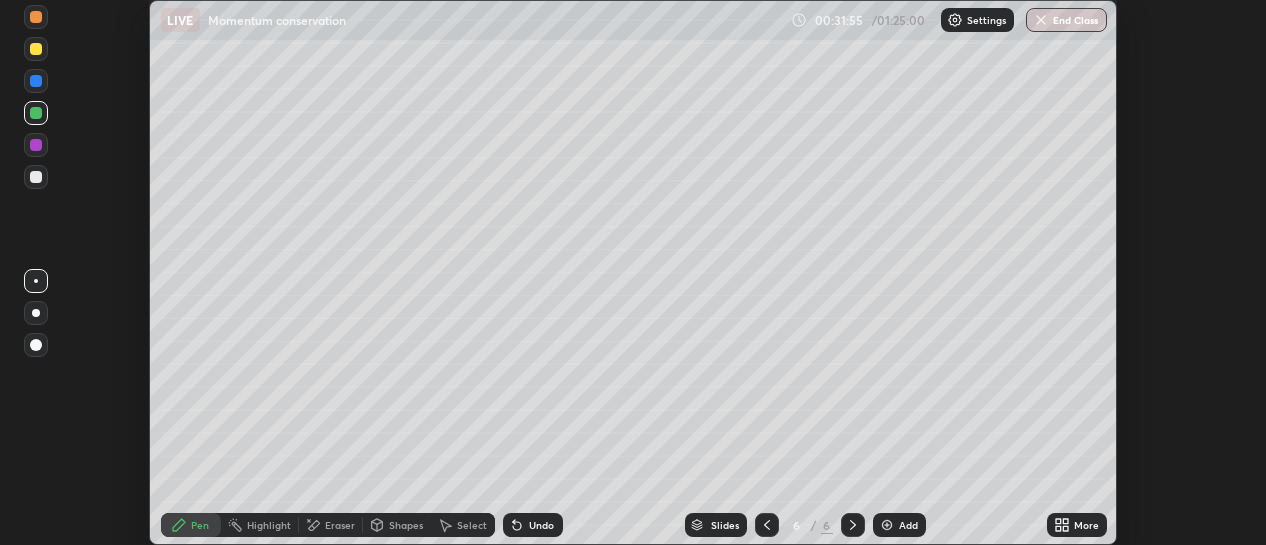 click on "More" at bounding box center [1077, 525] 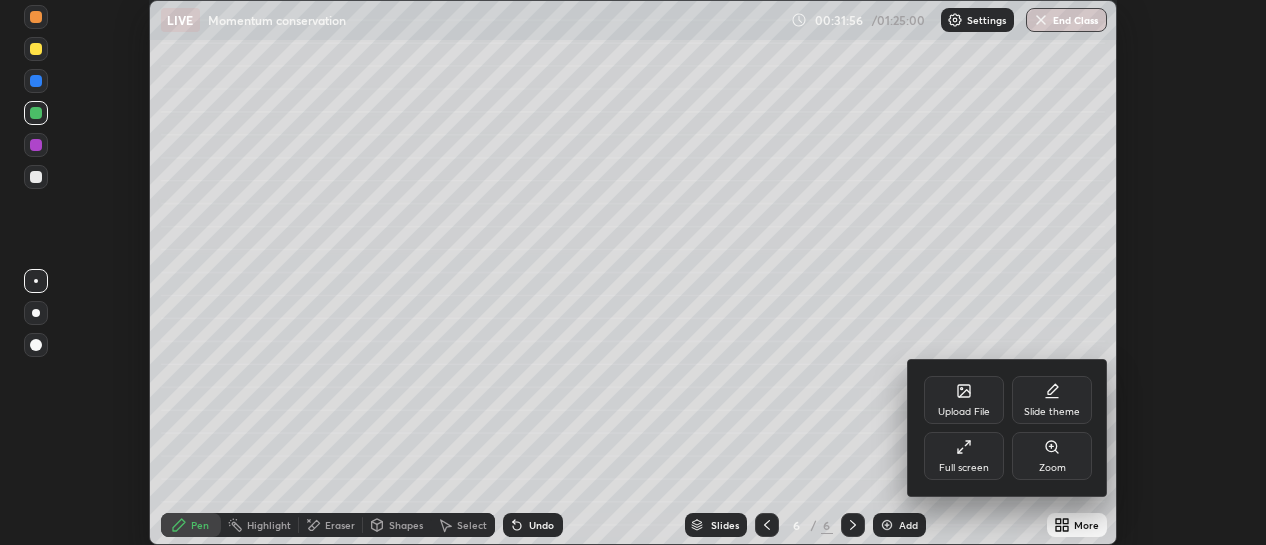 click on "Full screen" at bounding box center (964, 456) 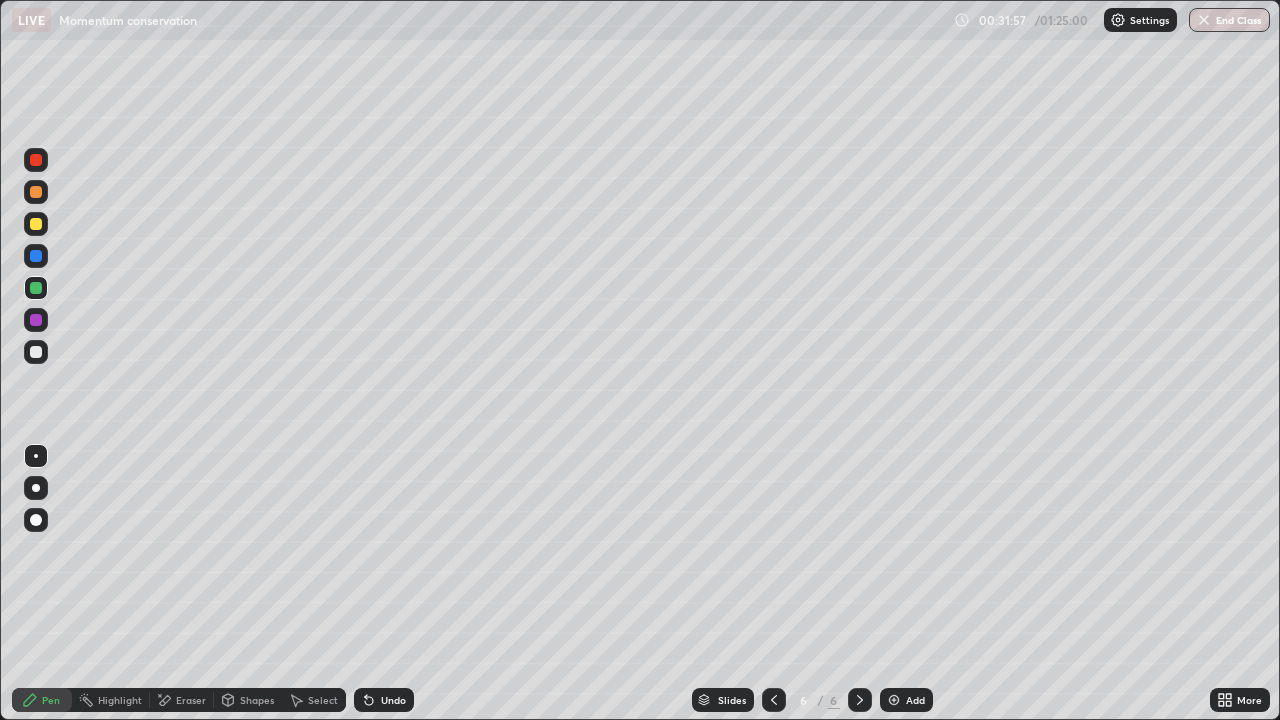 scroll, scrollTop: 99280, scrollLeft: 98720, axis: both 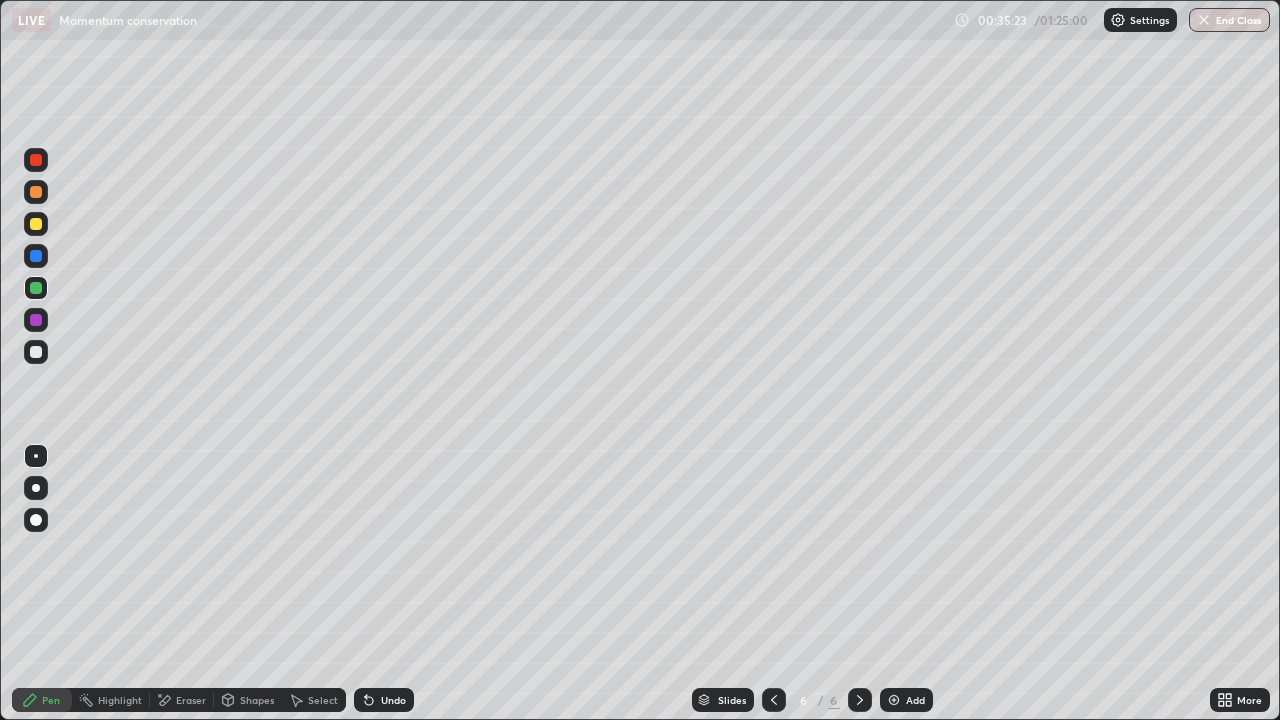 click at bounding box center [36, 256] 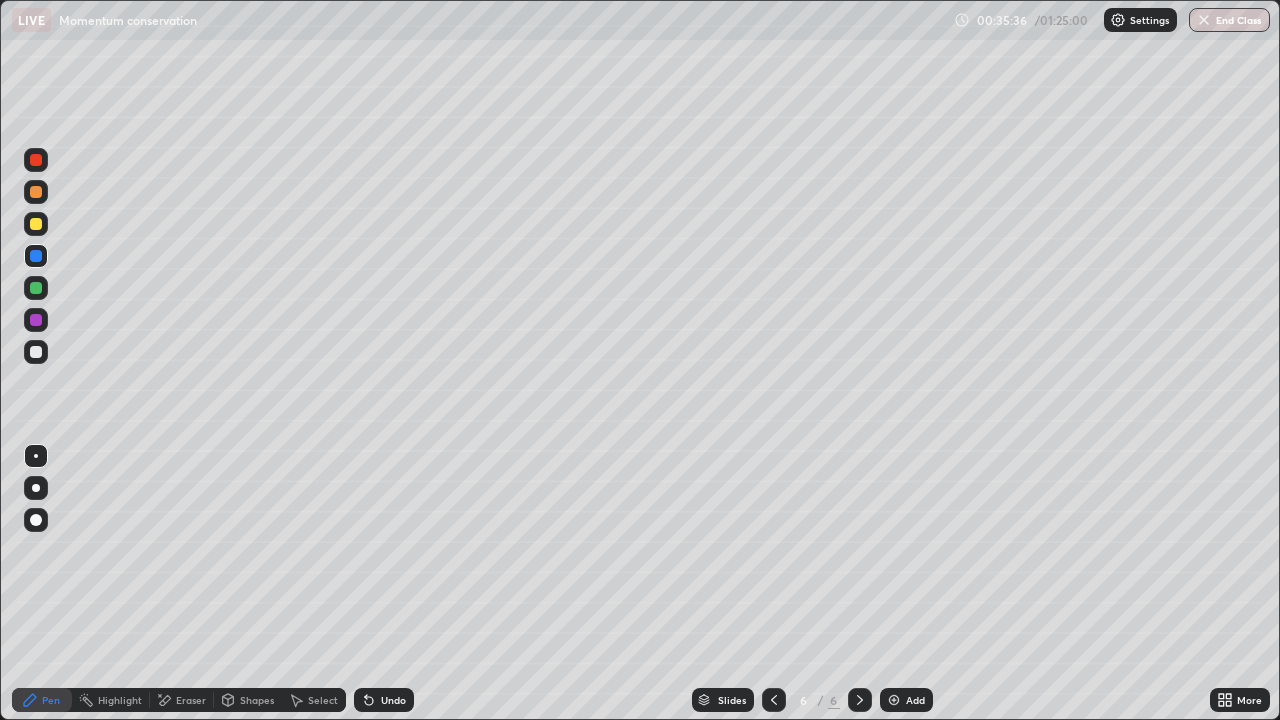 click at bounding box center (36, 352) 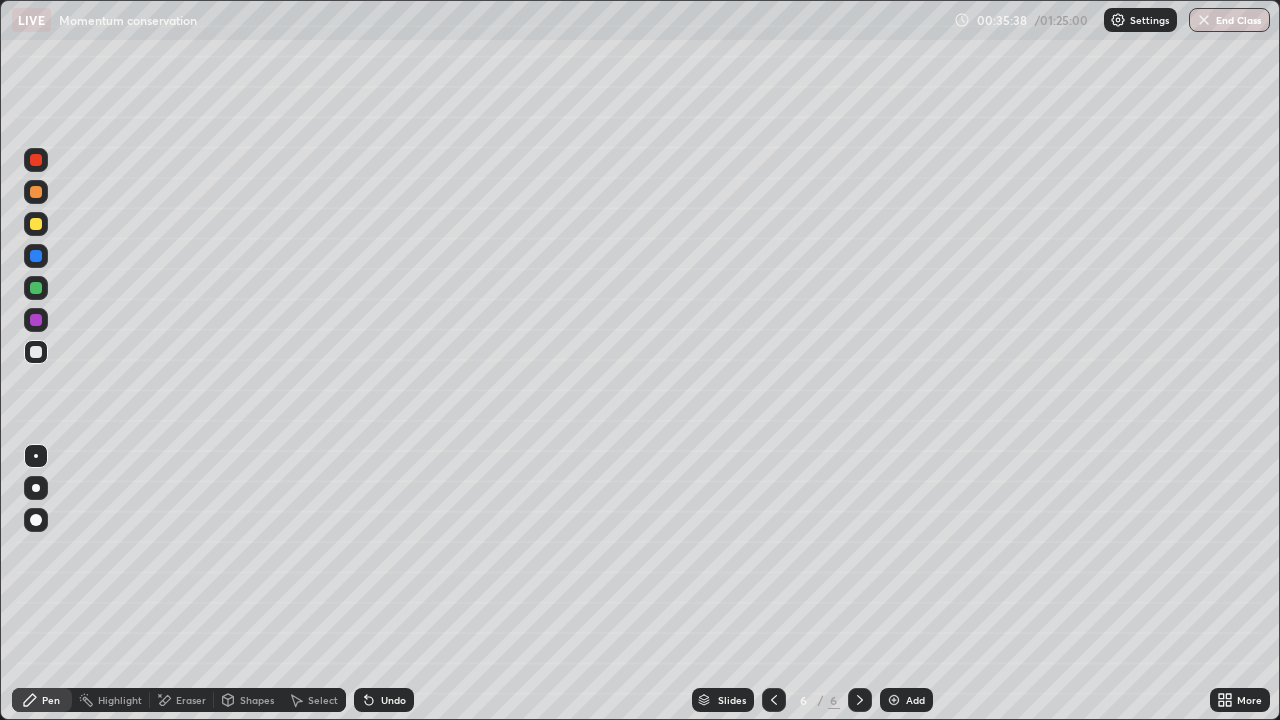 click at bounding box center (36, 288) 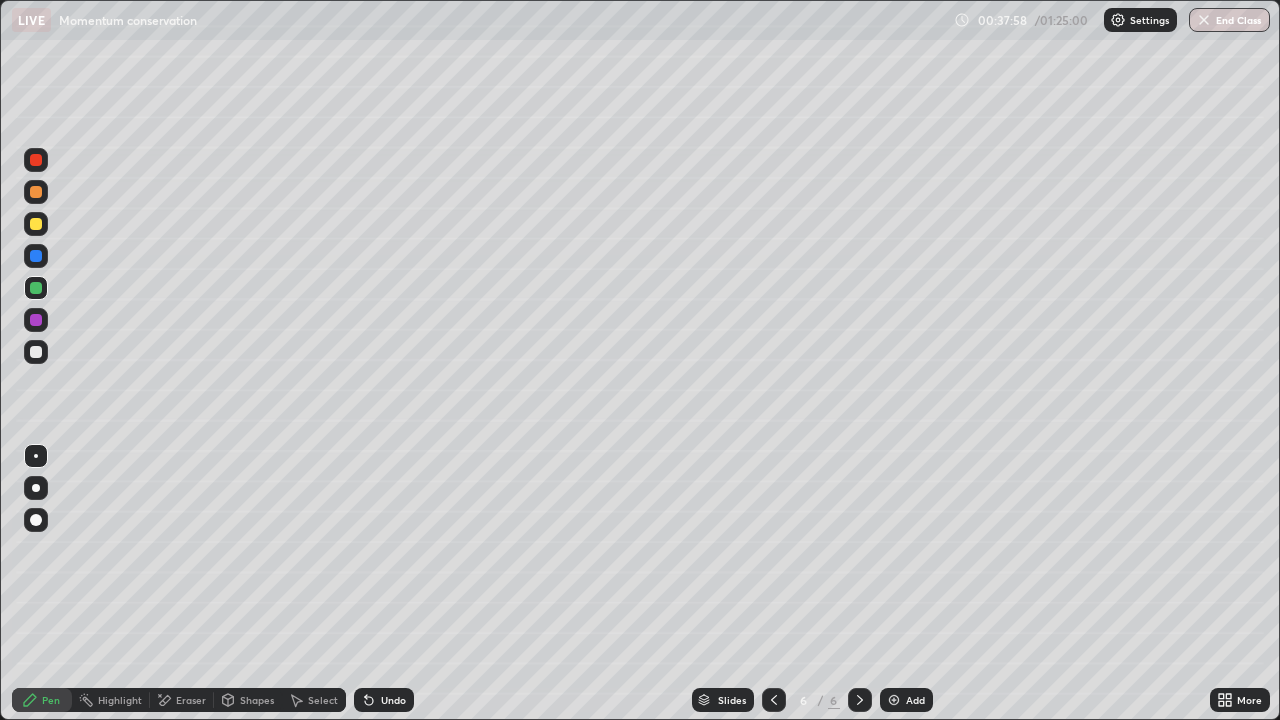 click at bounding box center (36, 224) 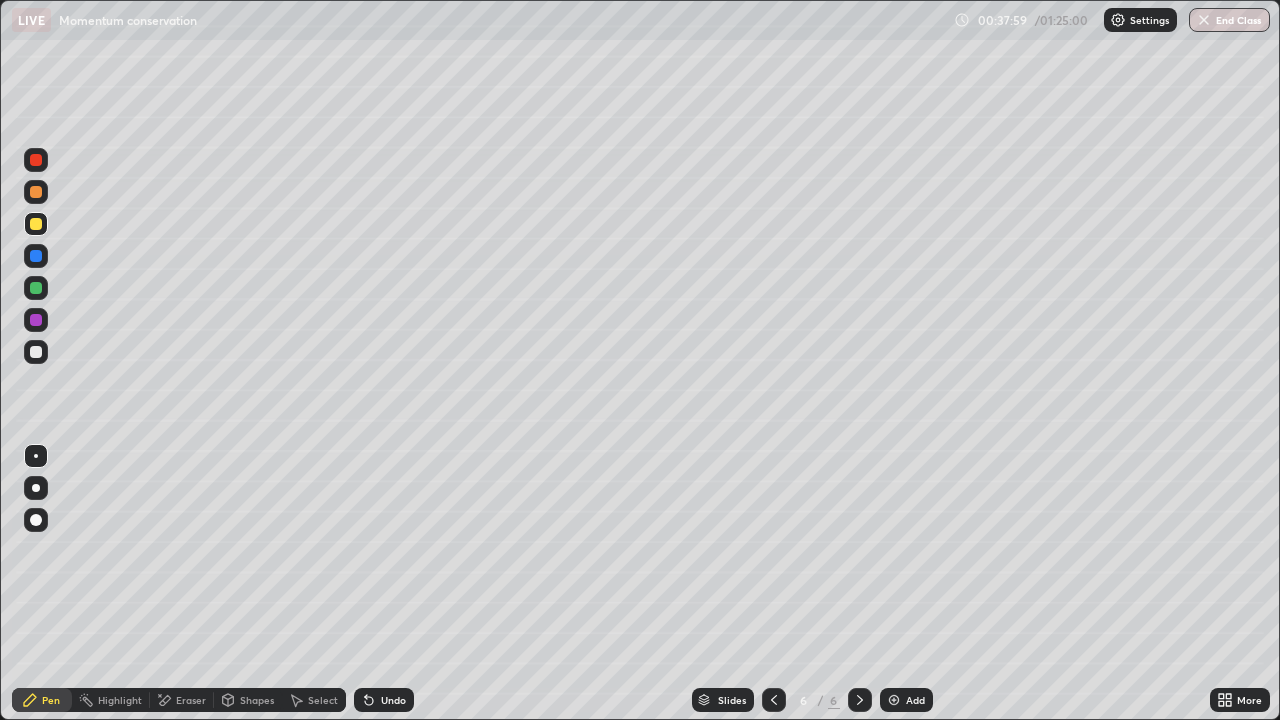 click at bounding box center (36, 192) 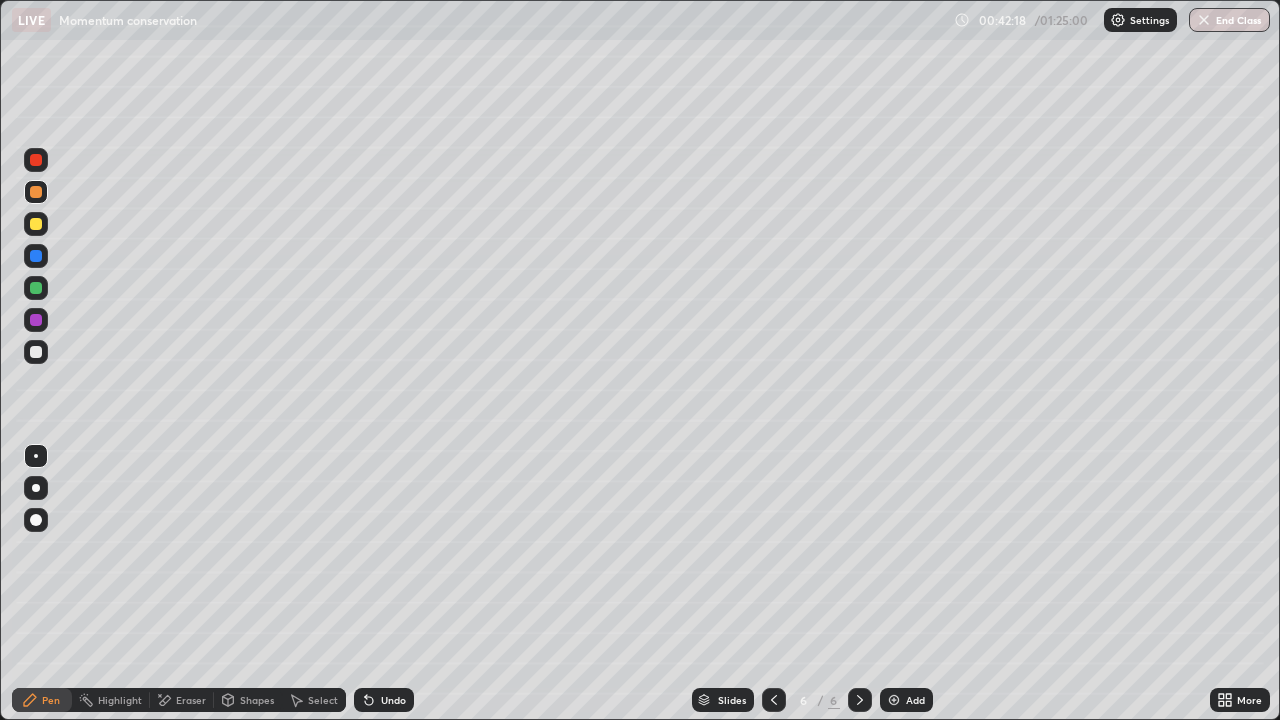 click at bounding box center [894, 700] 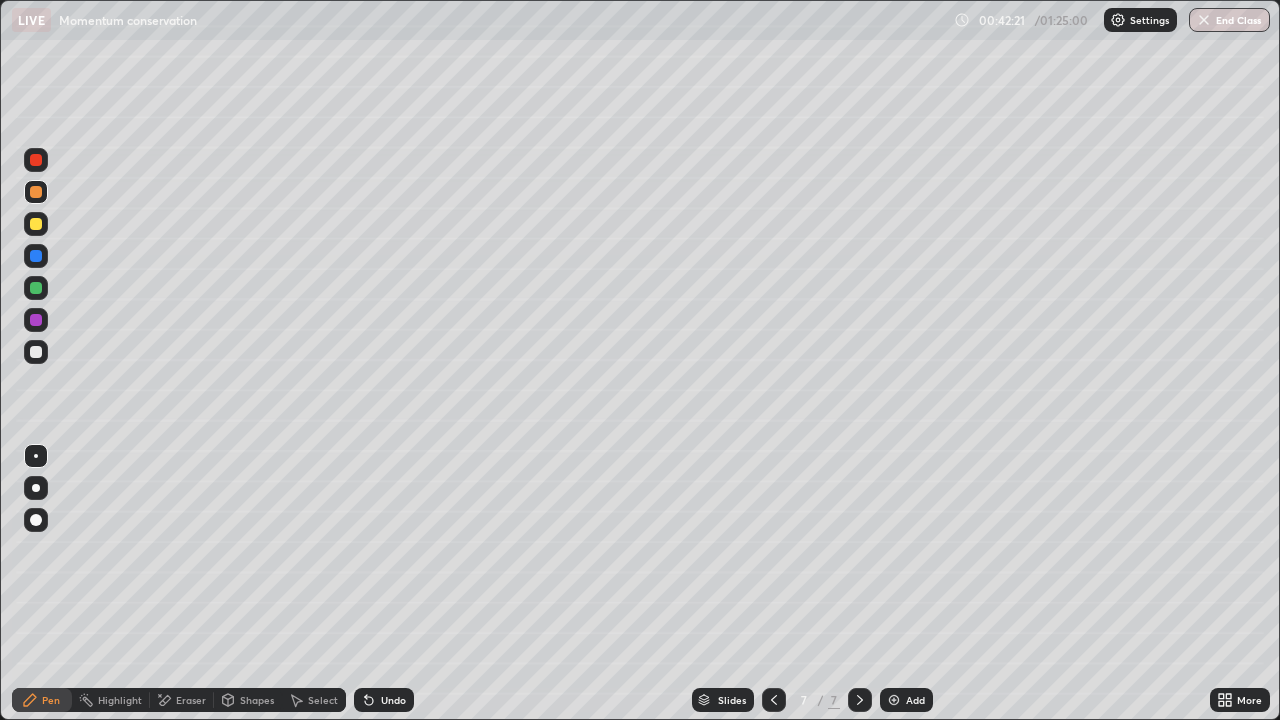 click at bounding box center [36, 352] 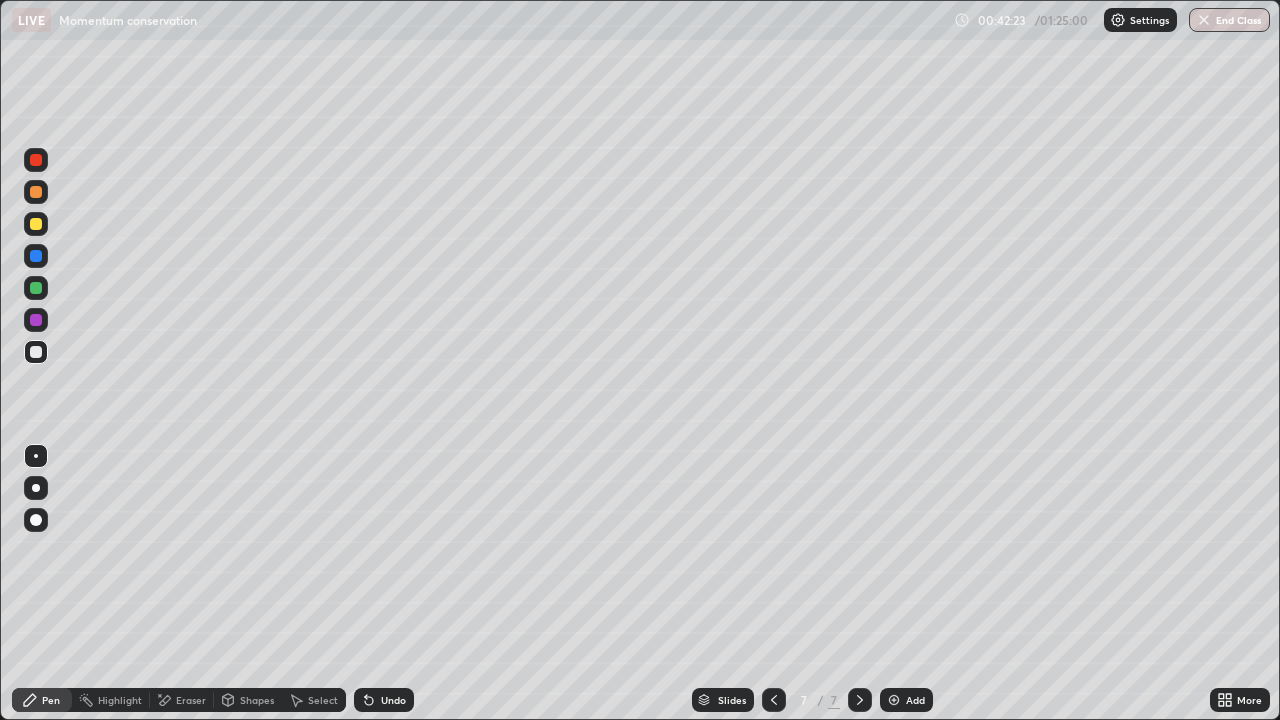 click 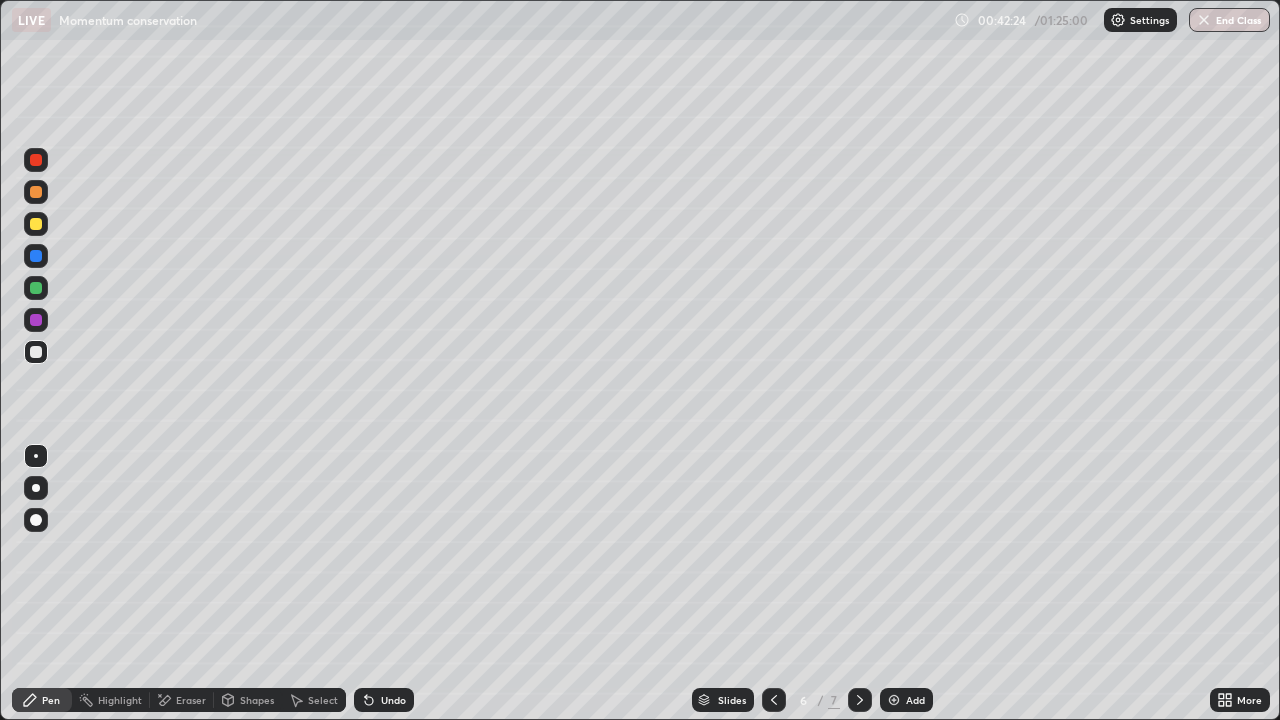 click on "Select" at bounding box center (323, 700) 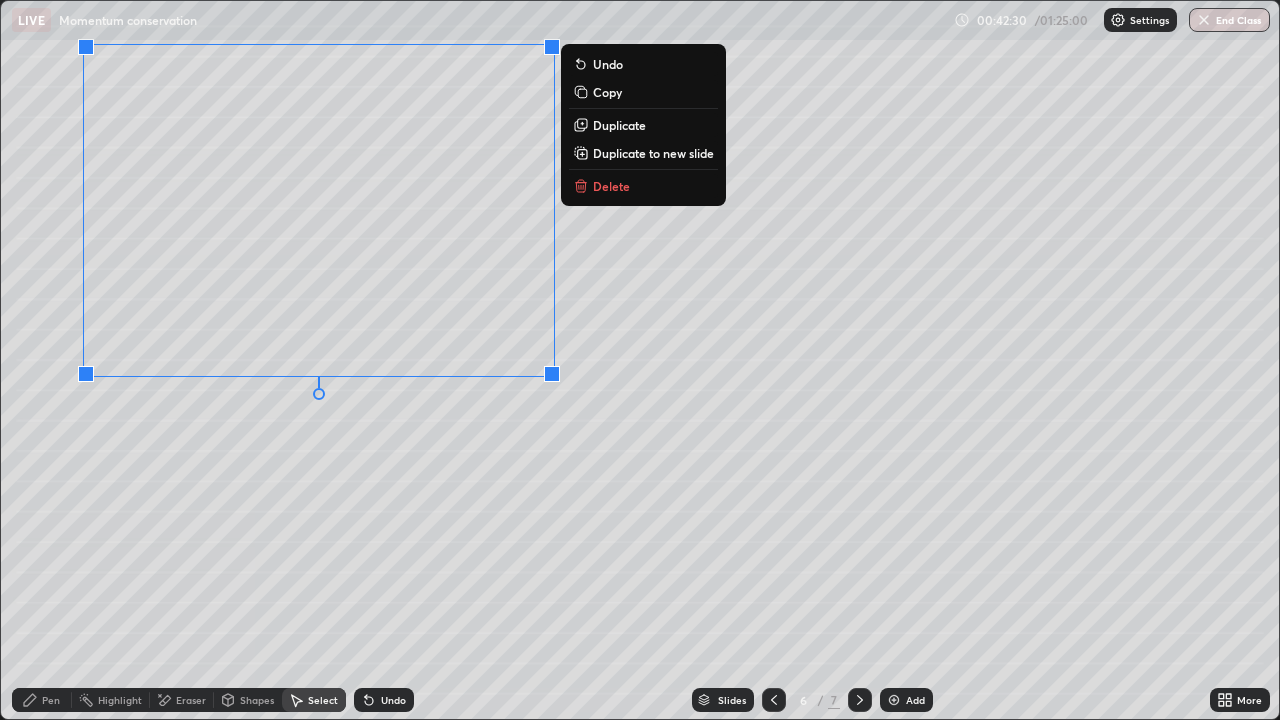 click on "Duplicate to new slide" at bounding box center (643, 153) 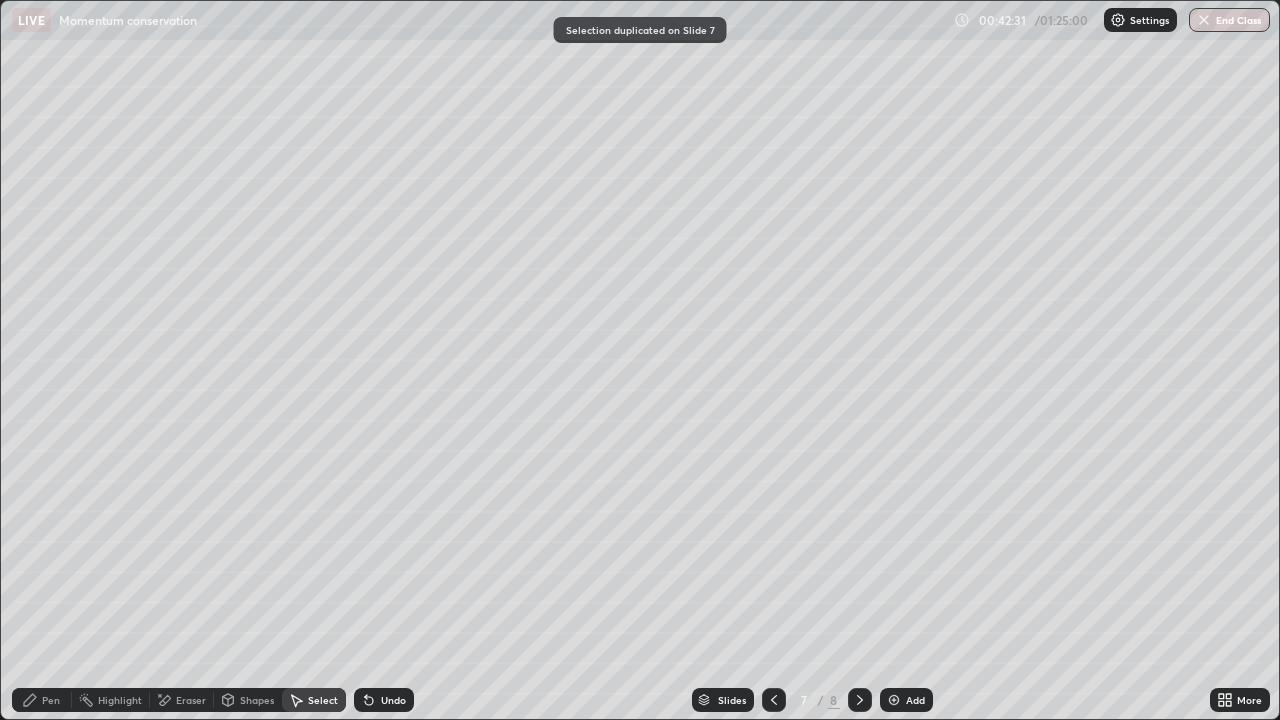 click on "Pen" at bounding box center (42, 700) 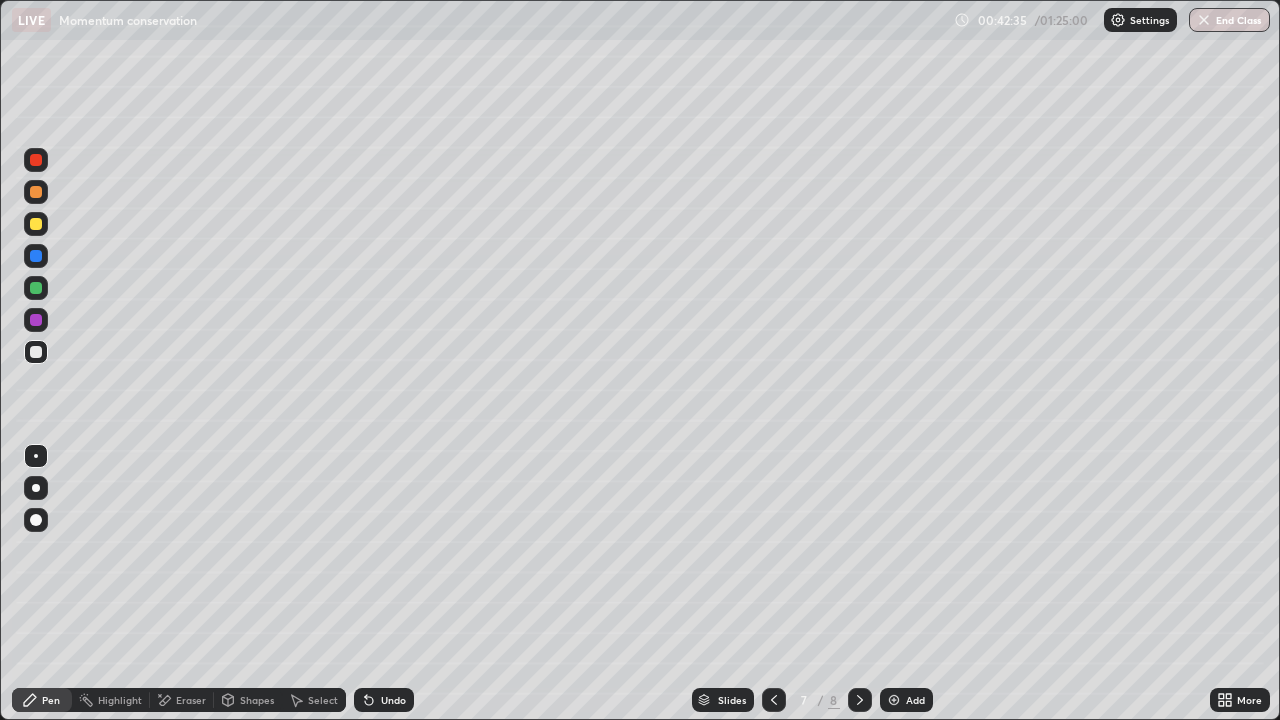 click at bounding box center [36, 224] 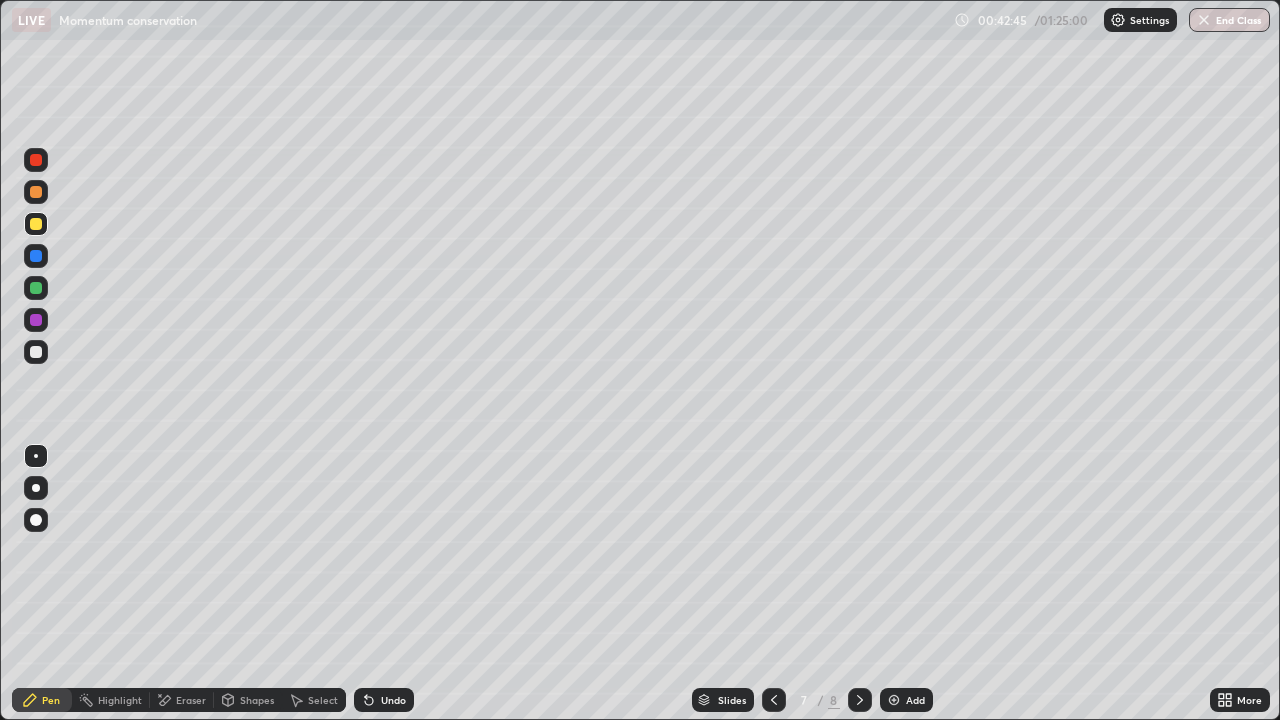 click at bounding box center (36, 160) 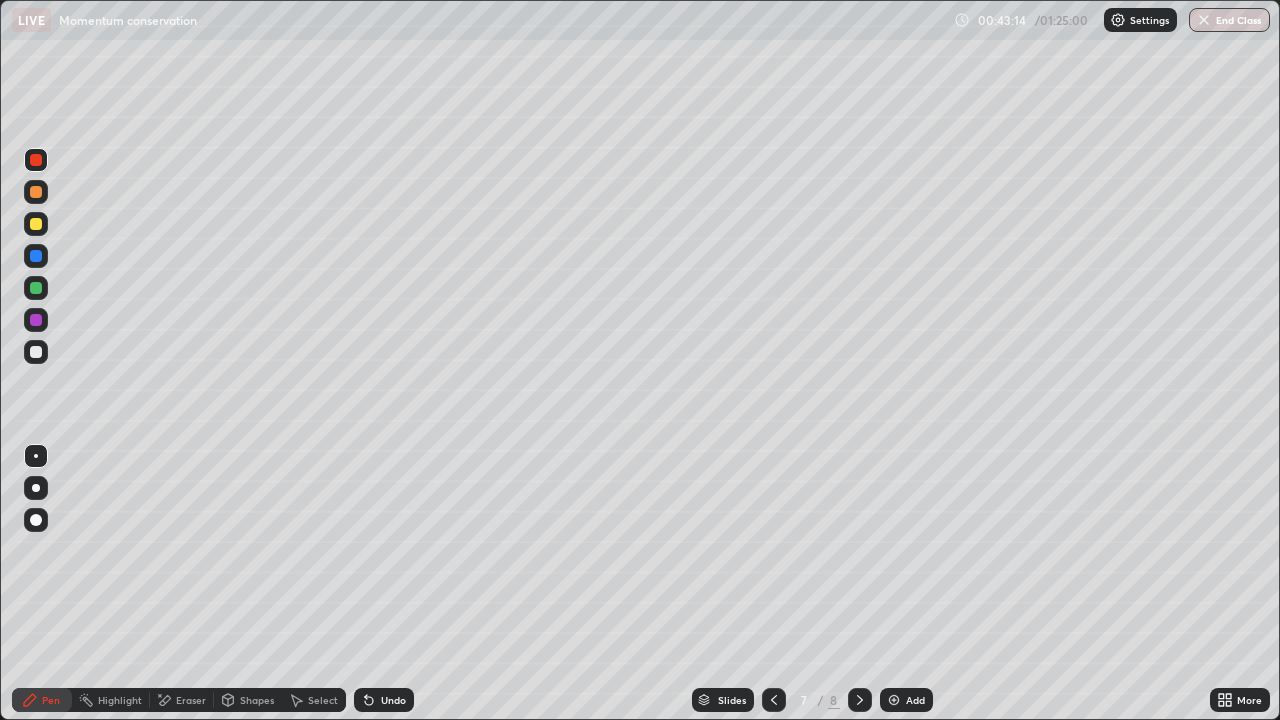 click on "Undo" at bounding box center [384, 700] 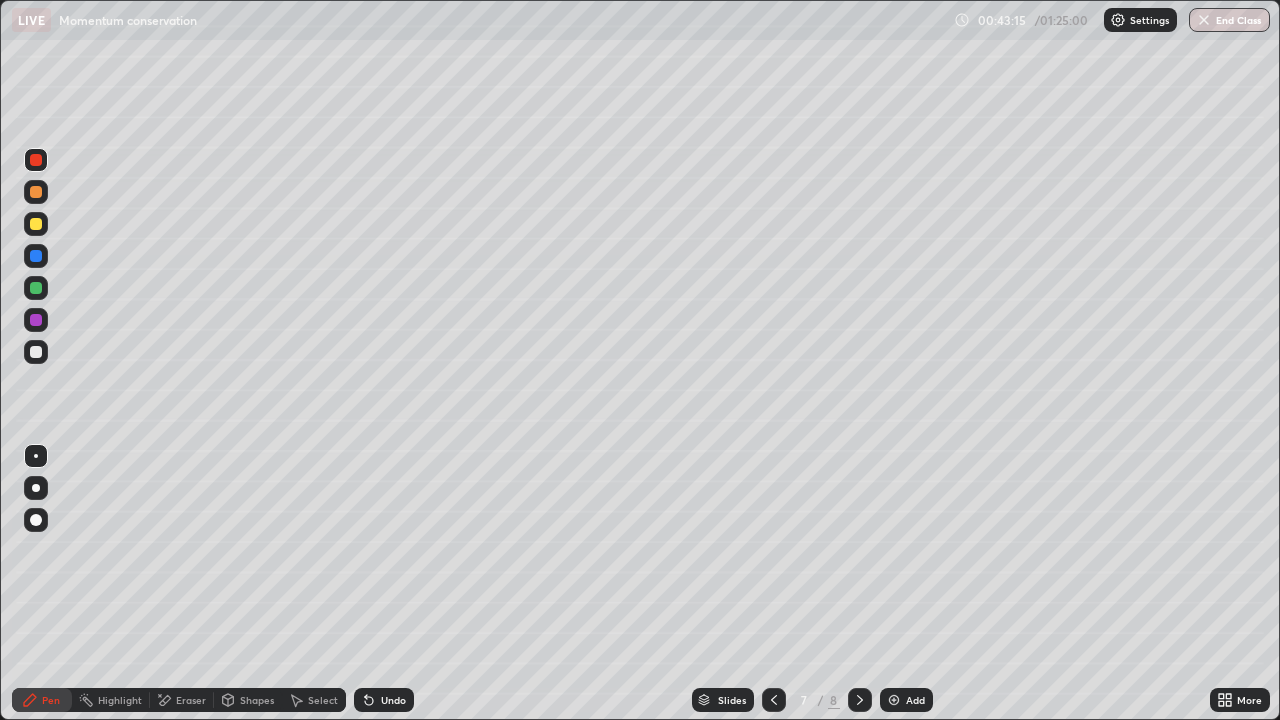 click on "Undo" at bounding box center (384, 700) 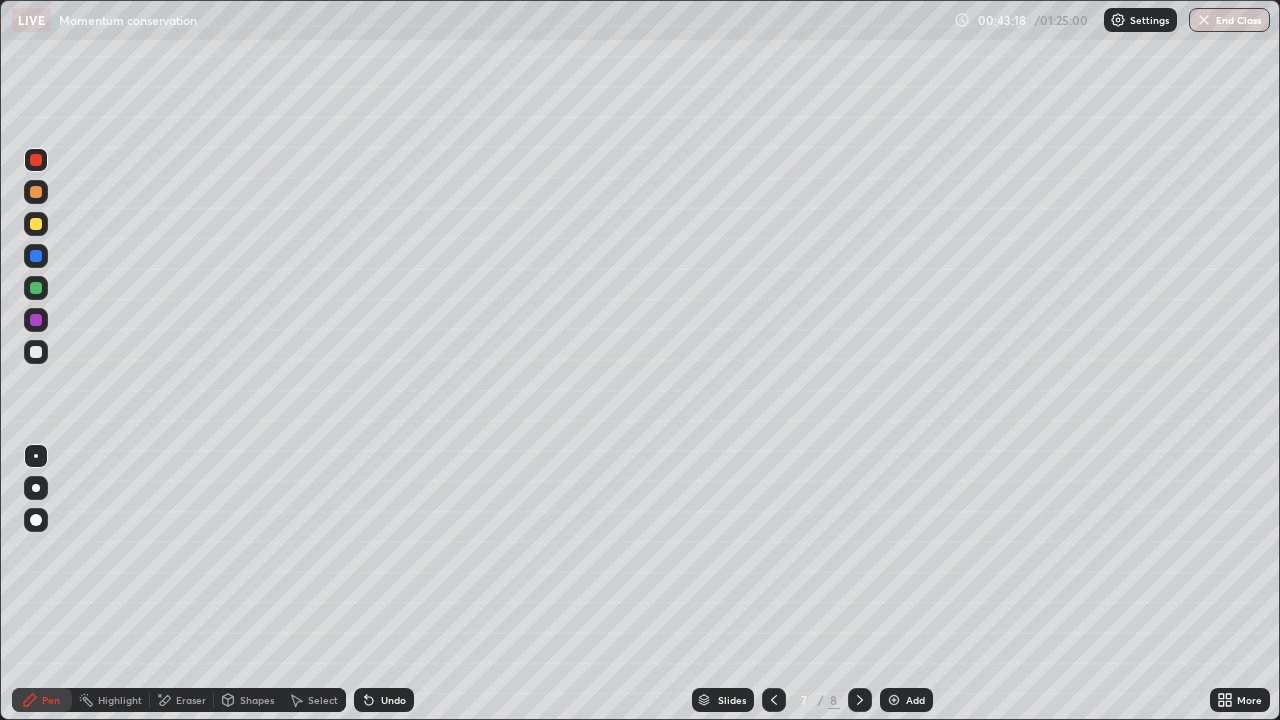 click 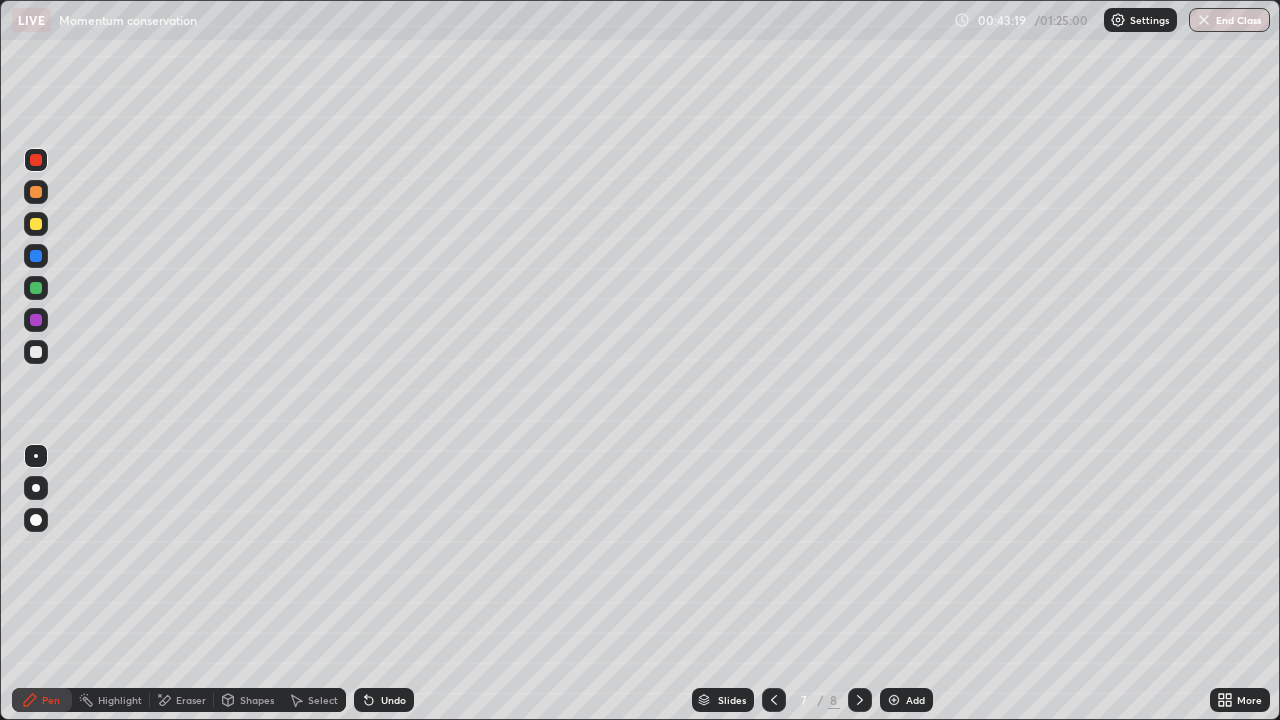 click 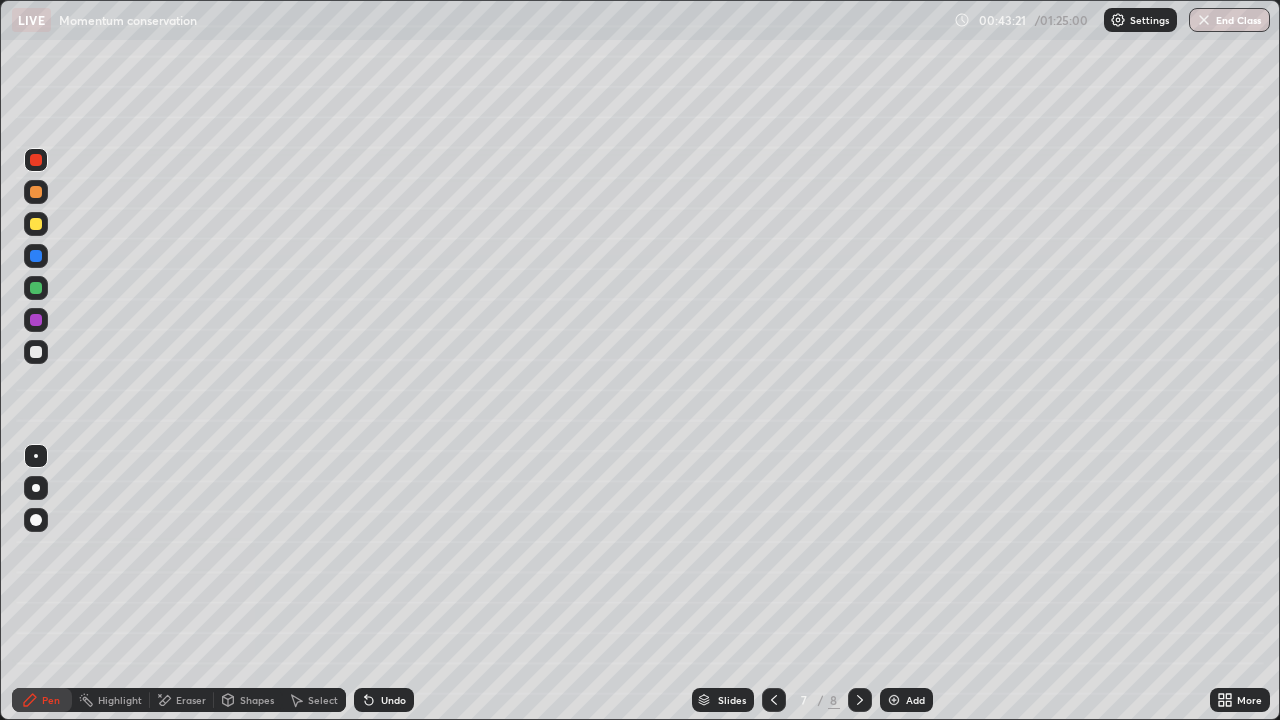 click 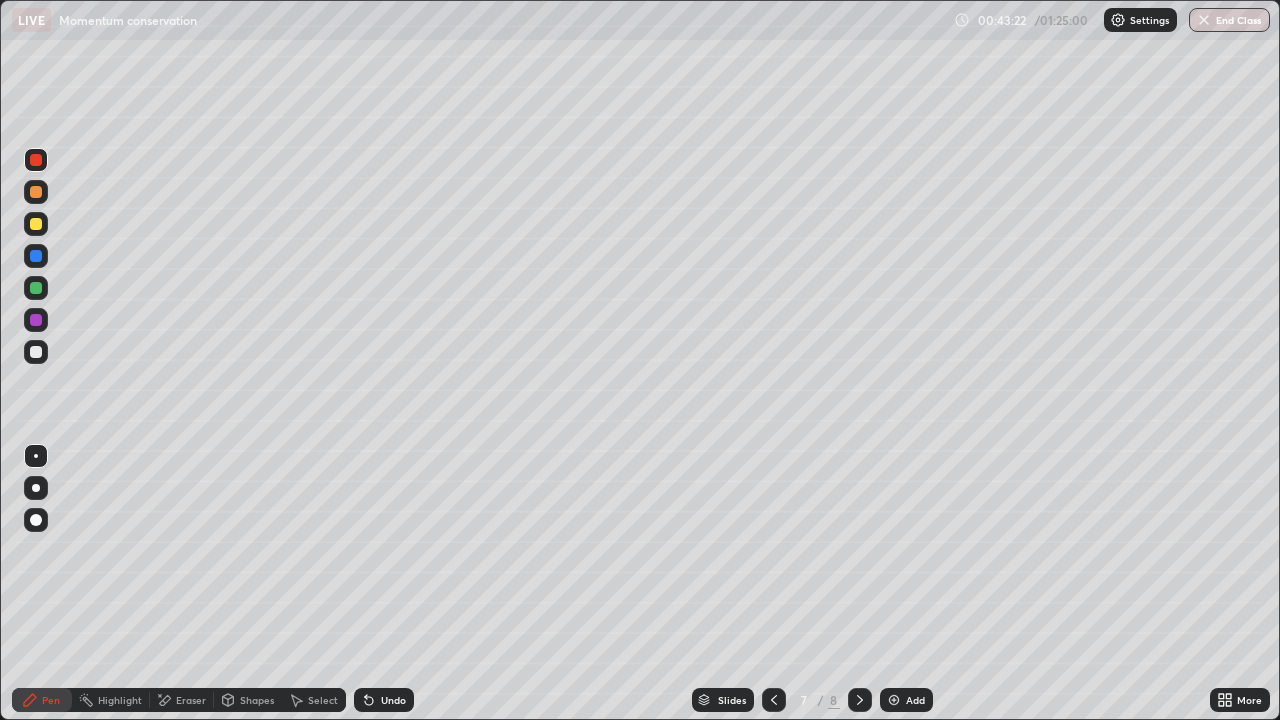 click 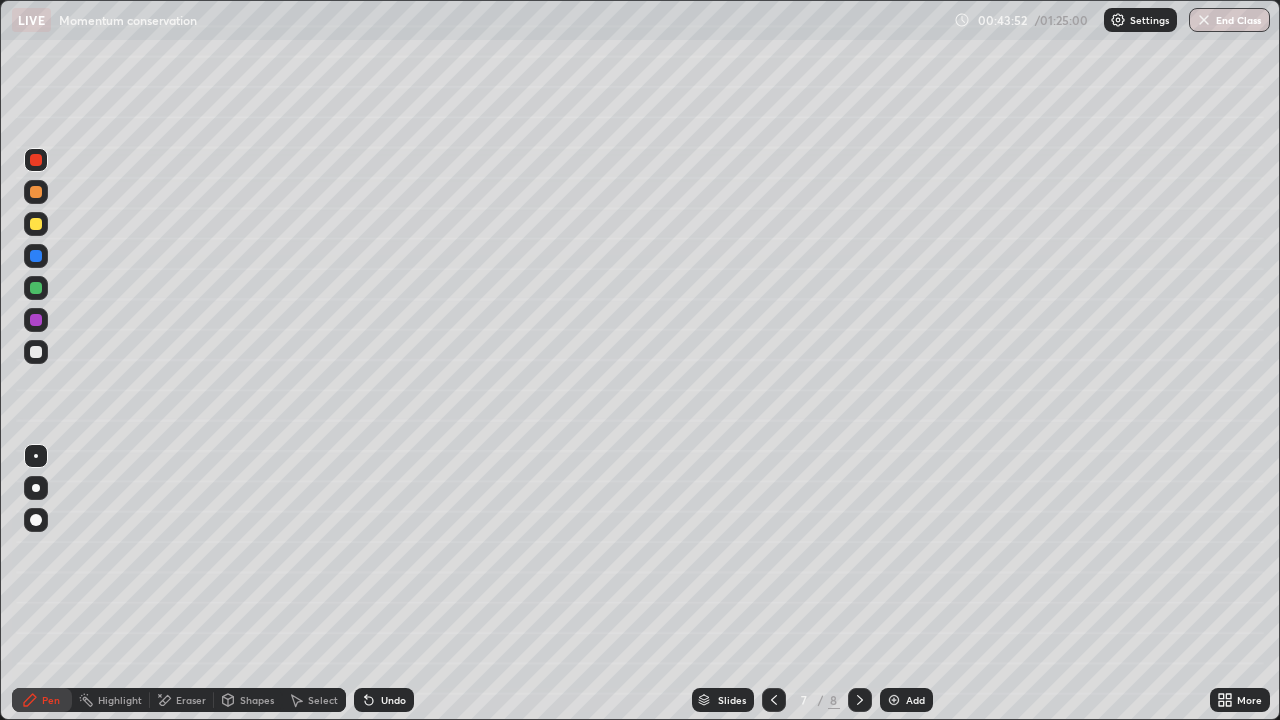 click on "Undo" at bounding box center (384, 700) 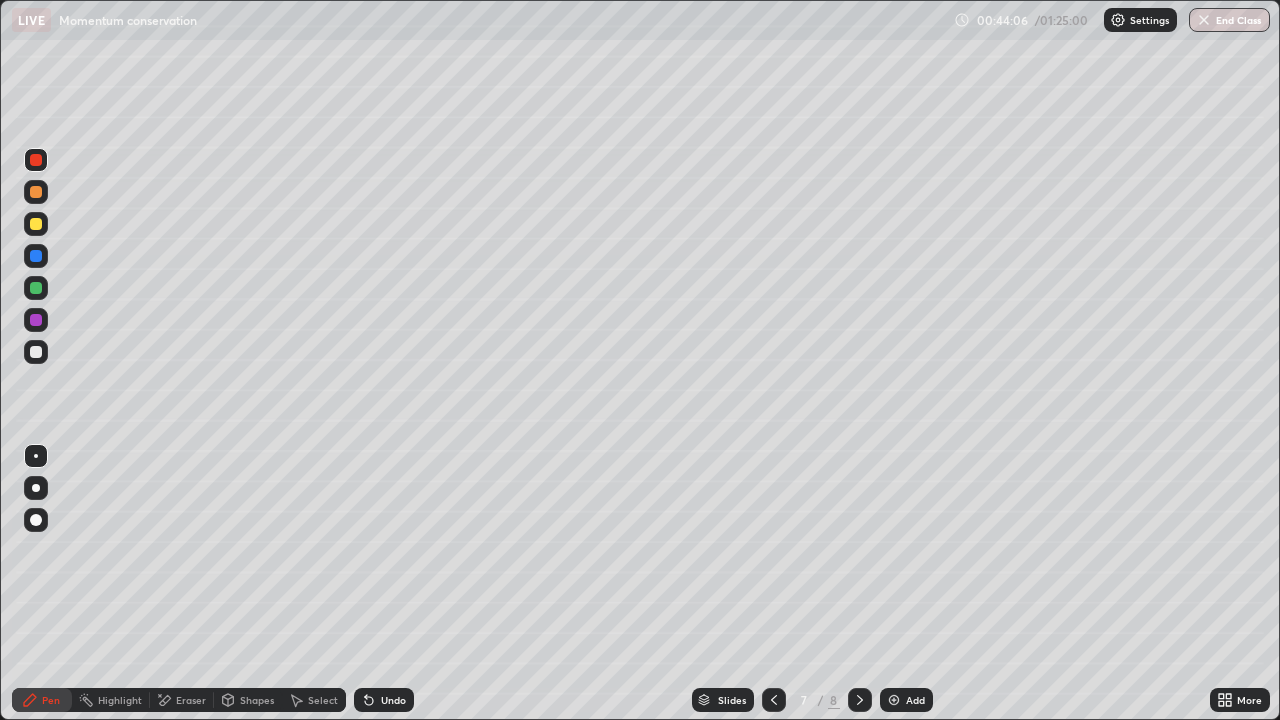 click at bounding box center [36, 352] 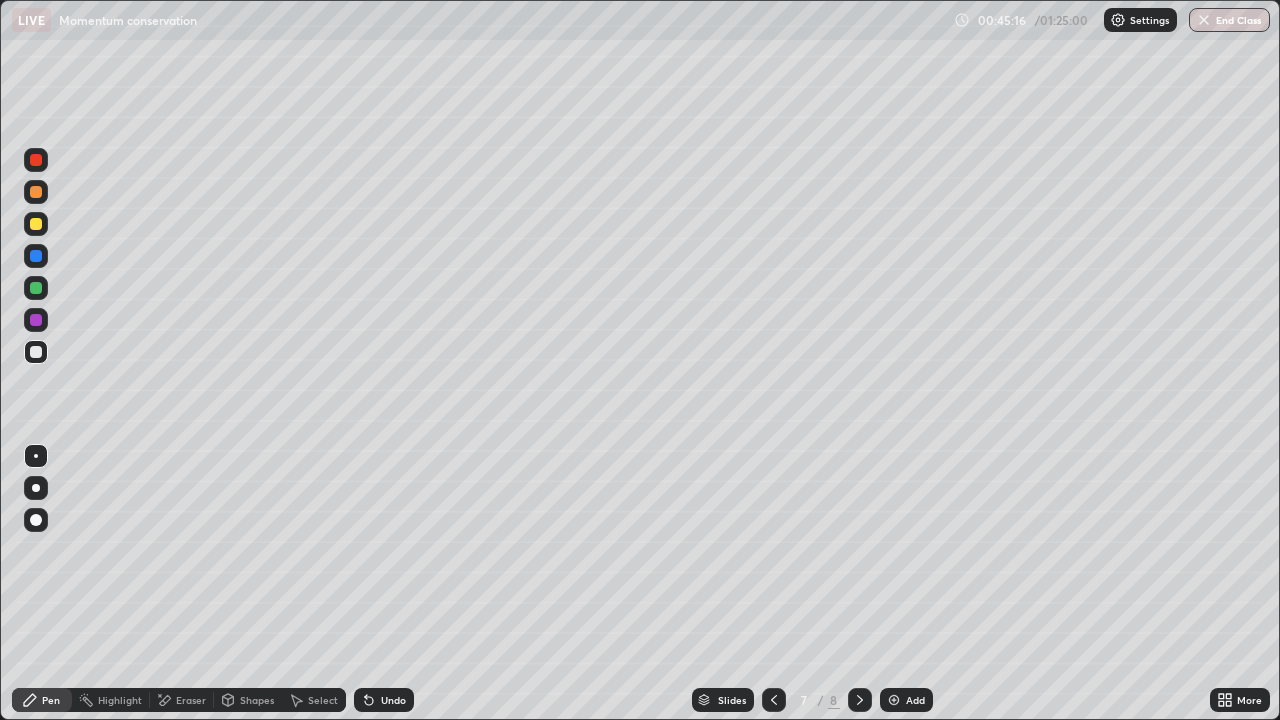click on "Select" at bounding box center [314, 700] 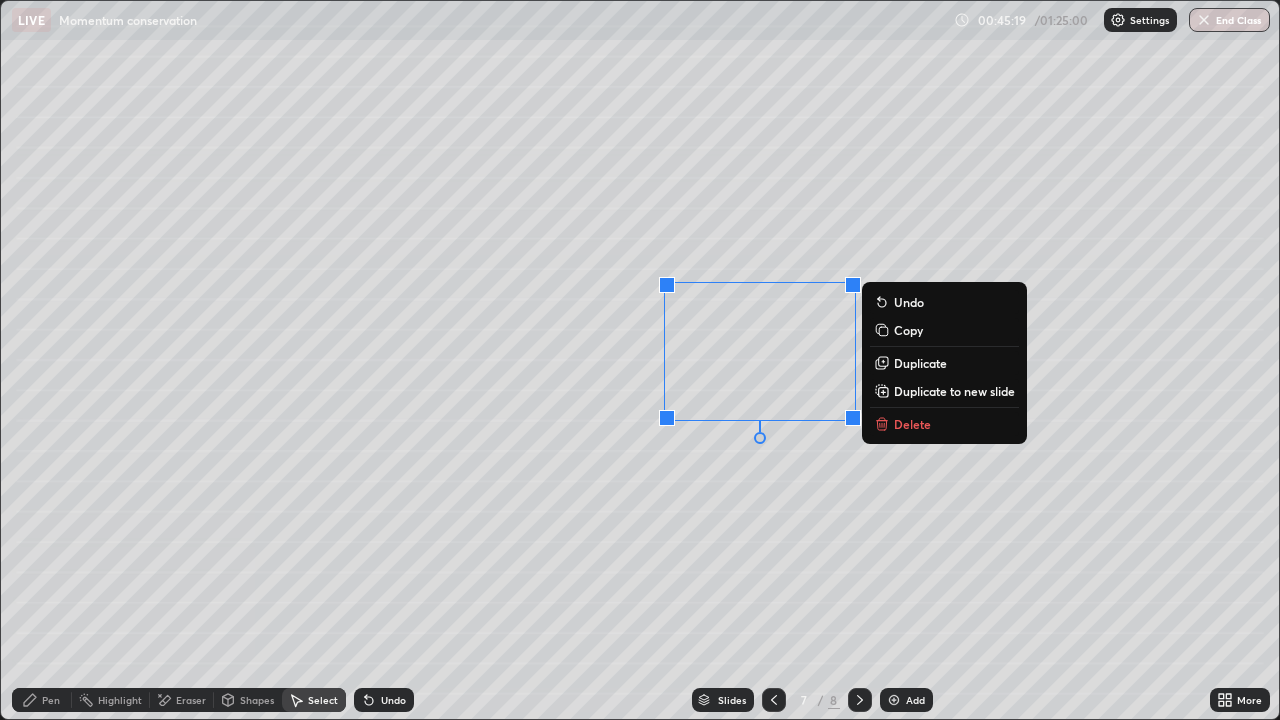 click on "Delete" at bounding box center (912, 424) 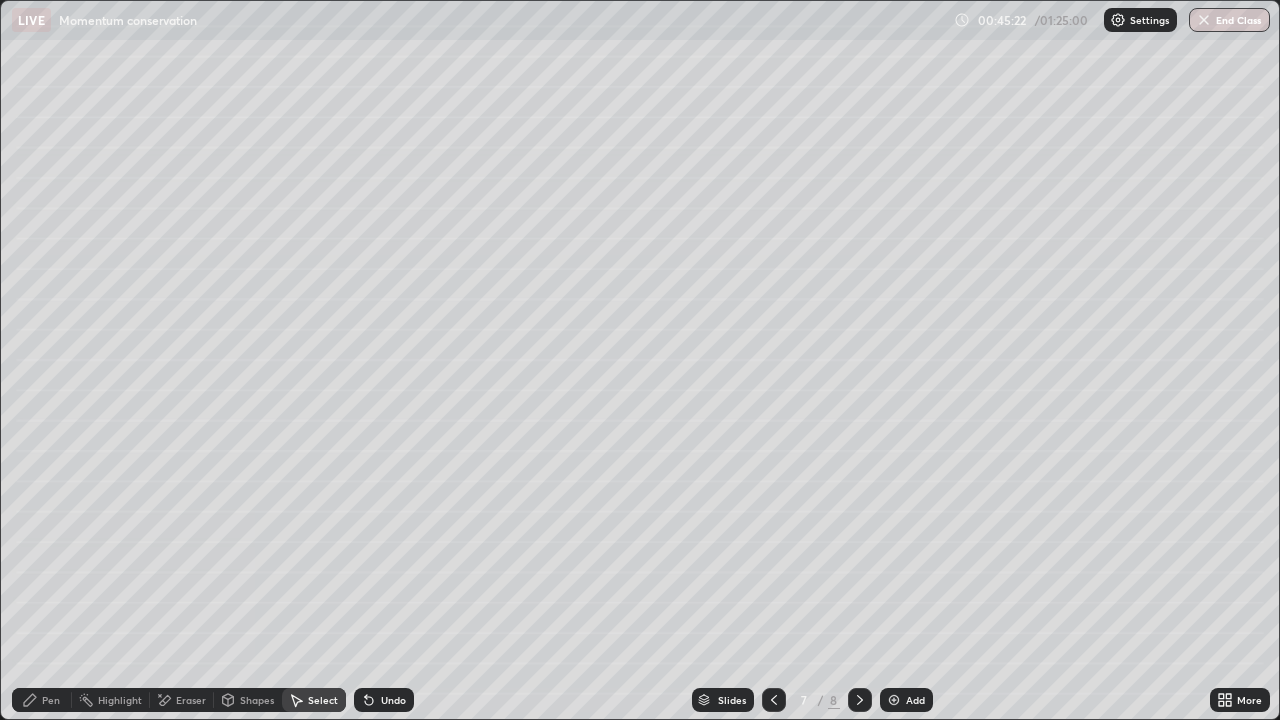 click on "Pen" at bounding box center (51, 700) 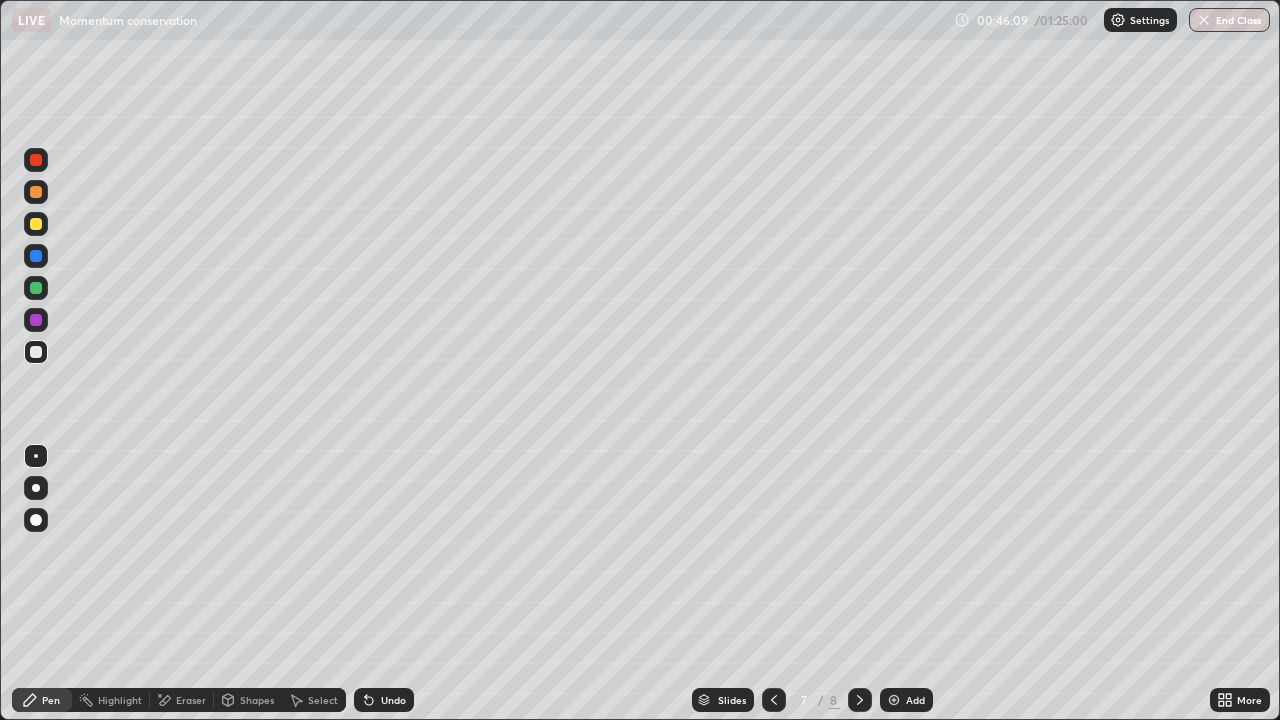 click 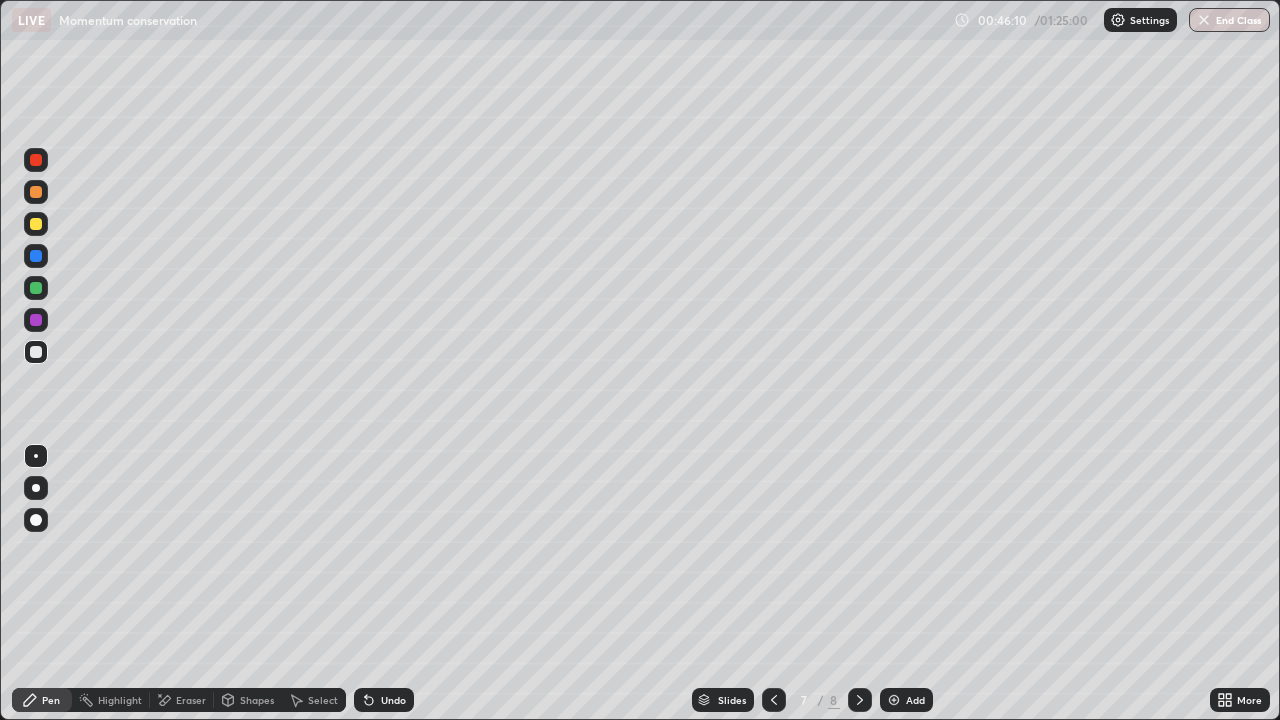 click on "Undo" at bounding box center (393, 700) 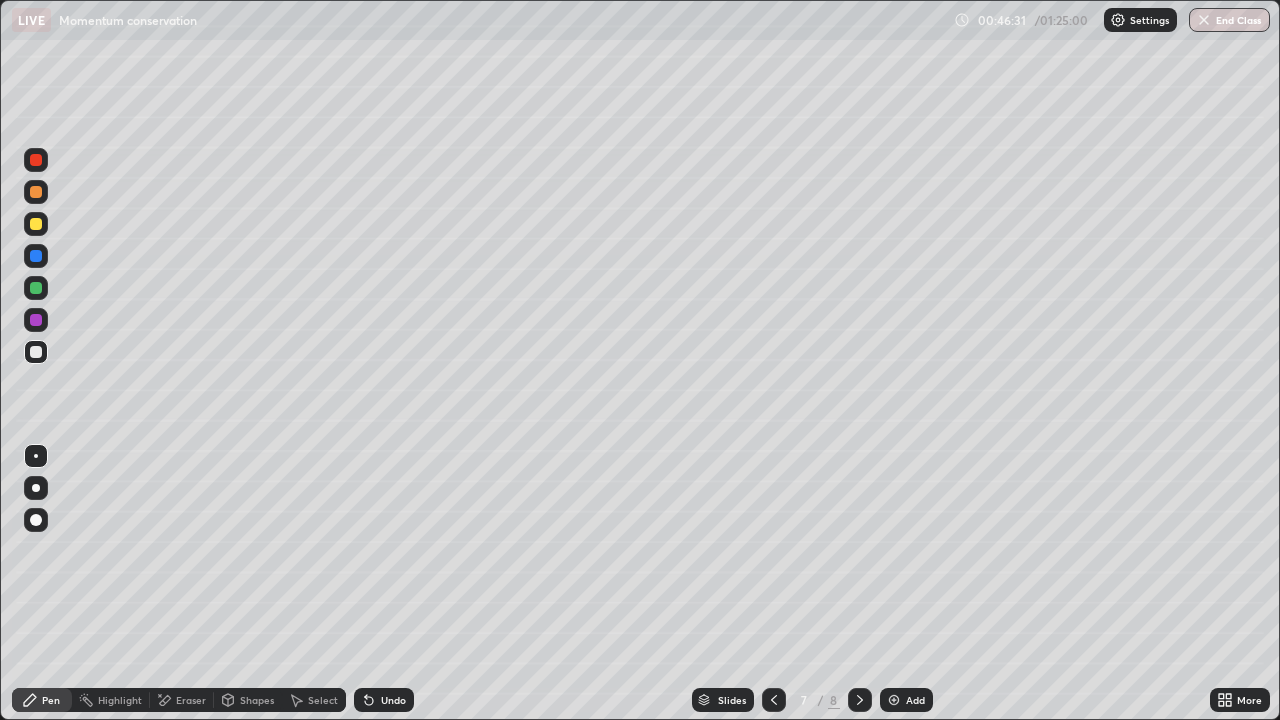 click at bounding box center (36, 288) 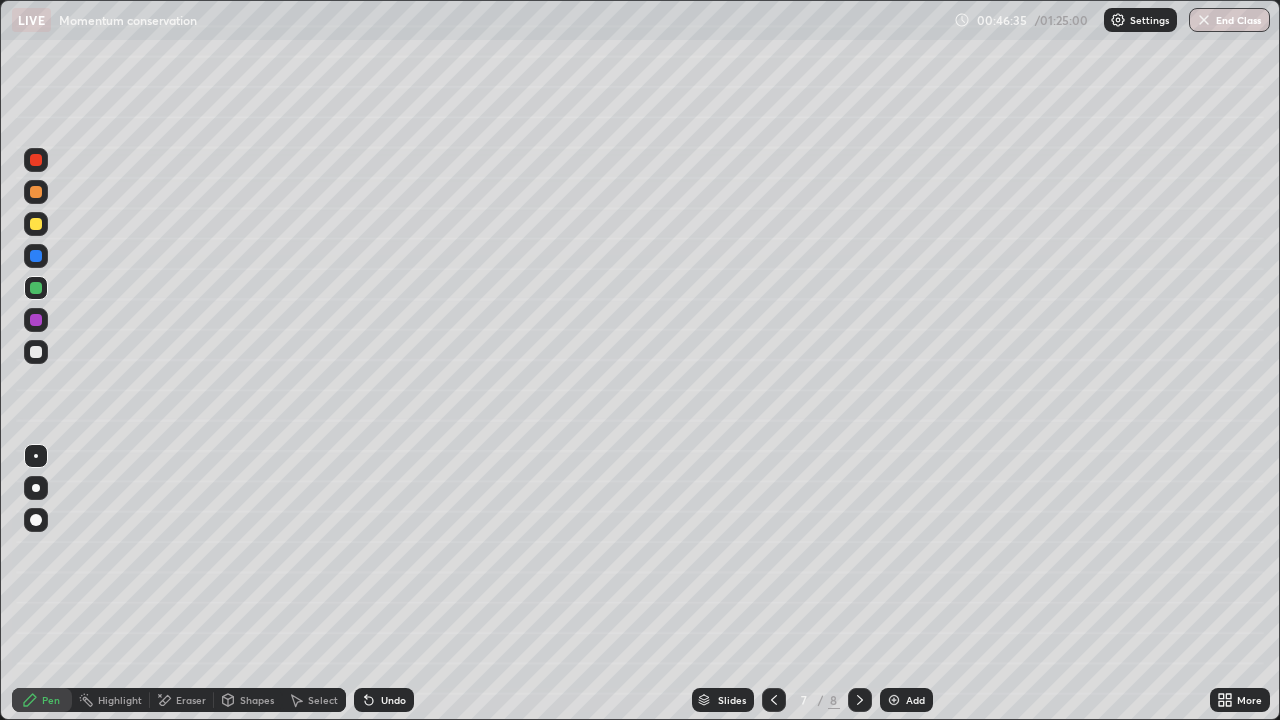 click at bounding box center (36, 352) 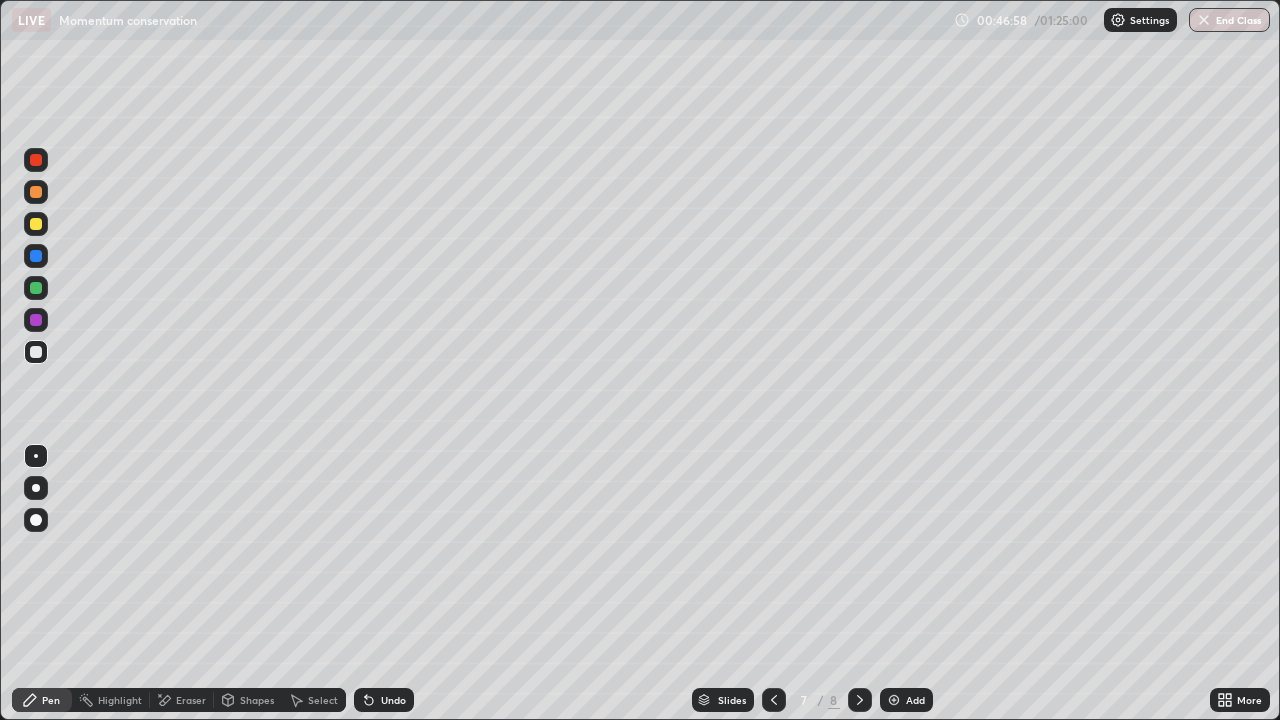 click on "Undo" at bounding box center [393, 700] 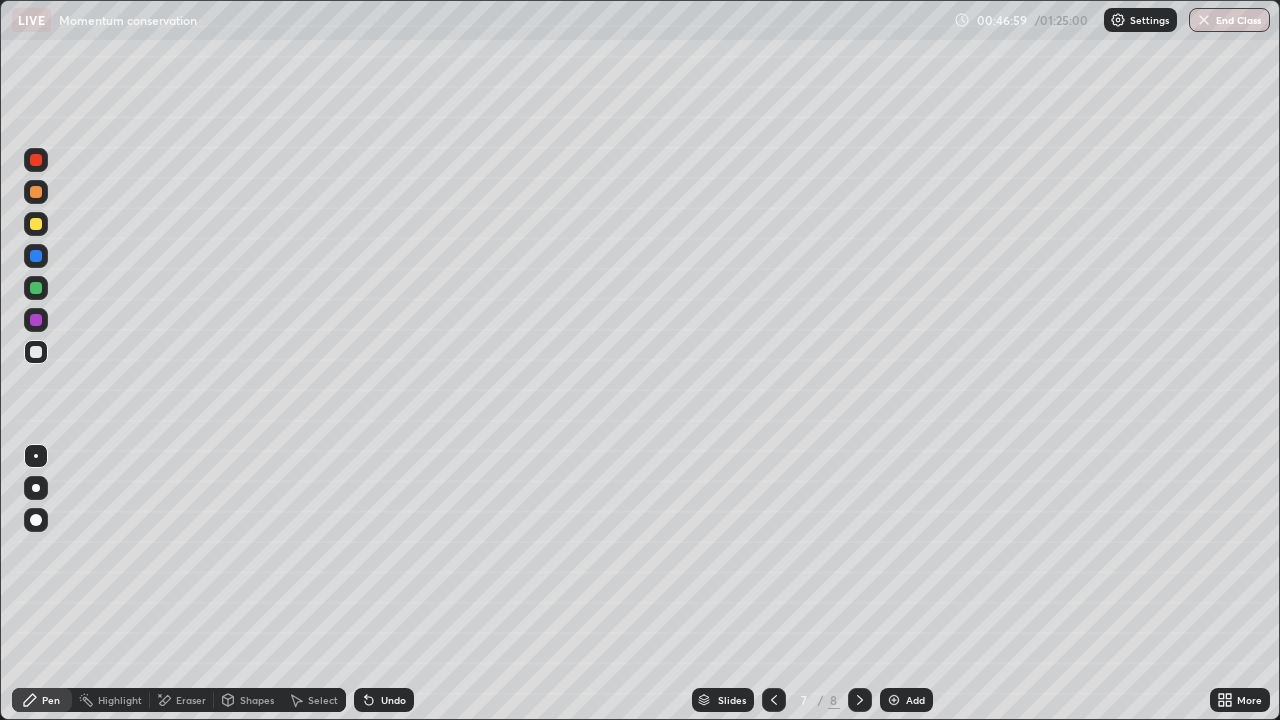 click on "Undo" at bounding box center (384, 700) 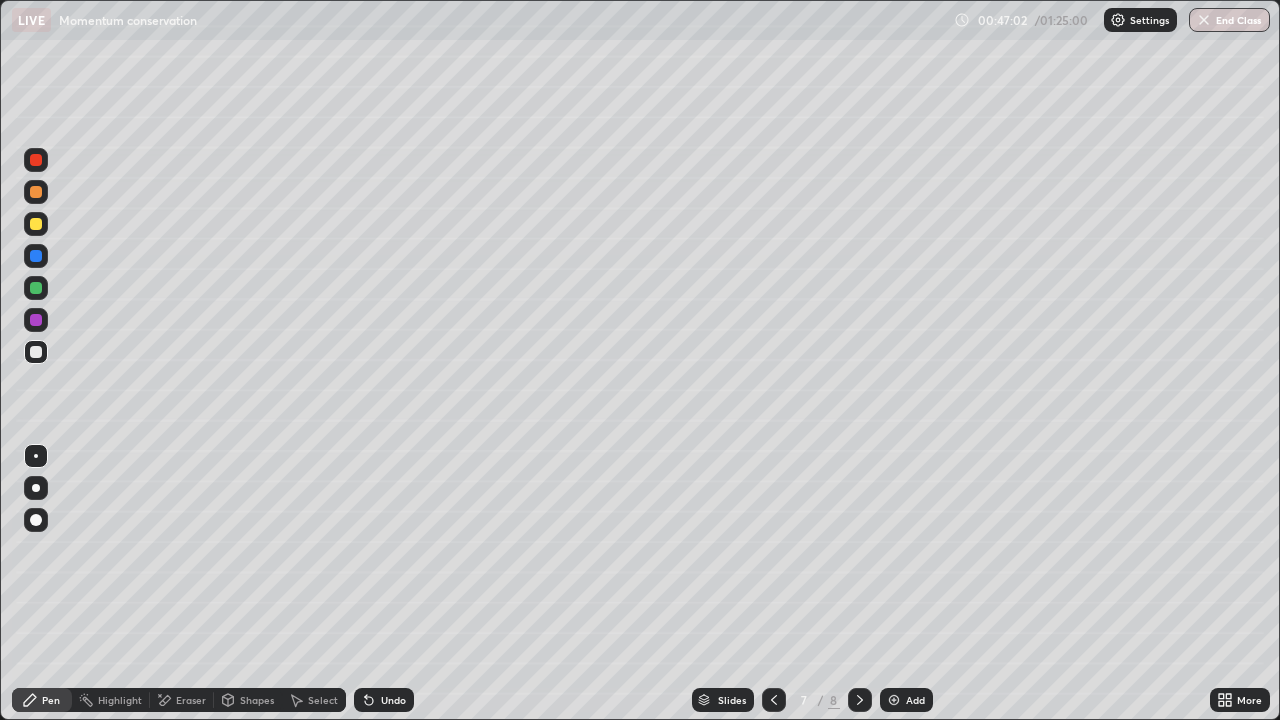 click 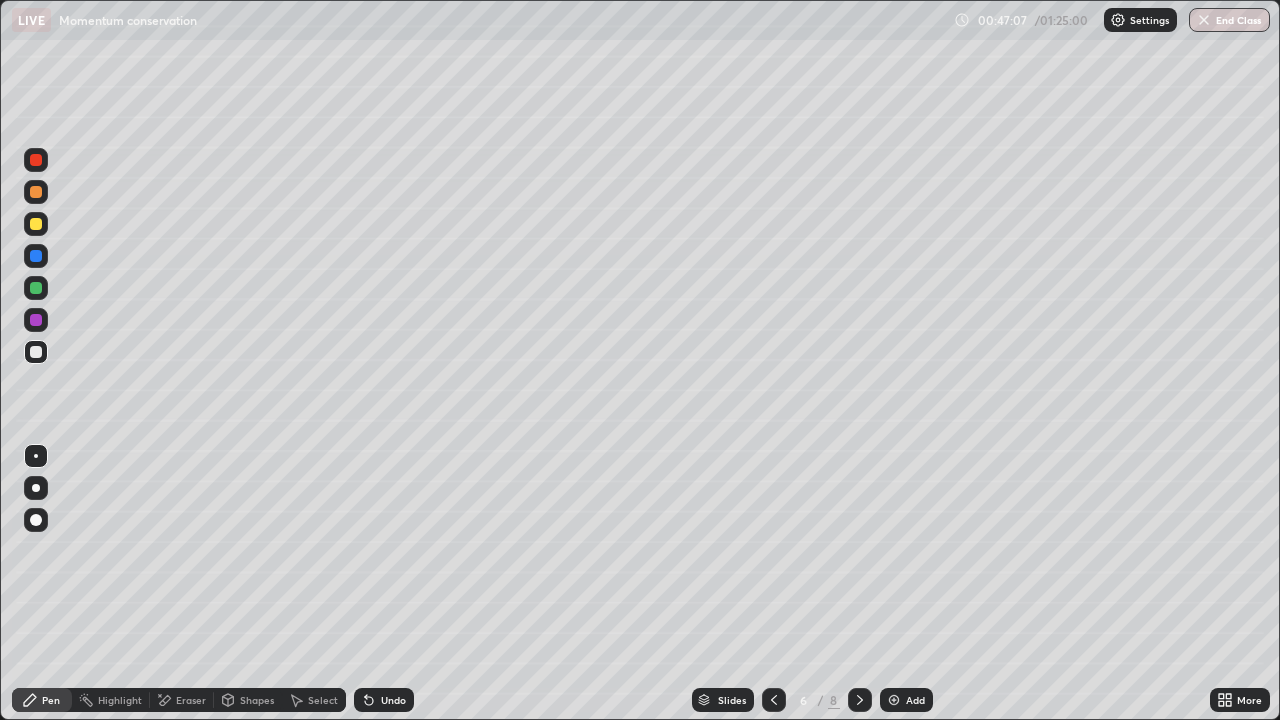 click 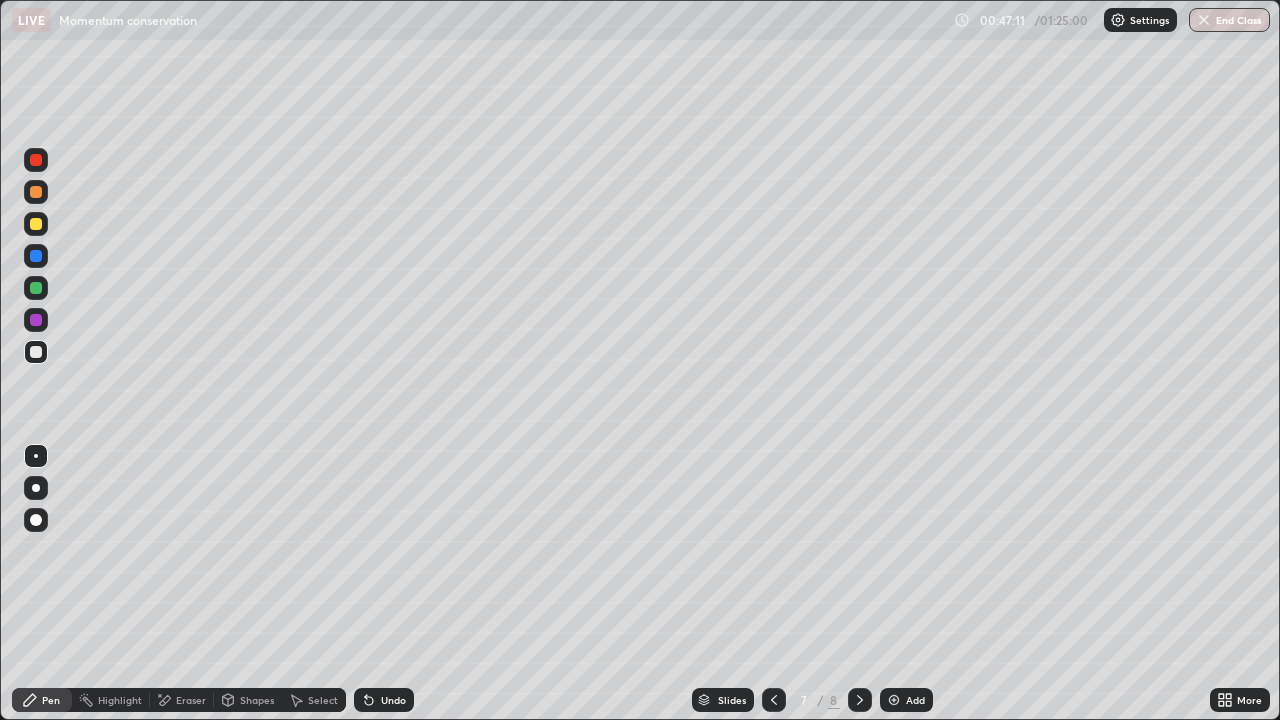 click at bounding box center (36, 224) 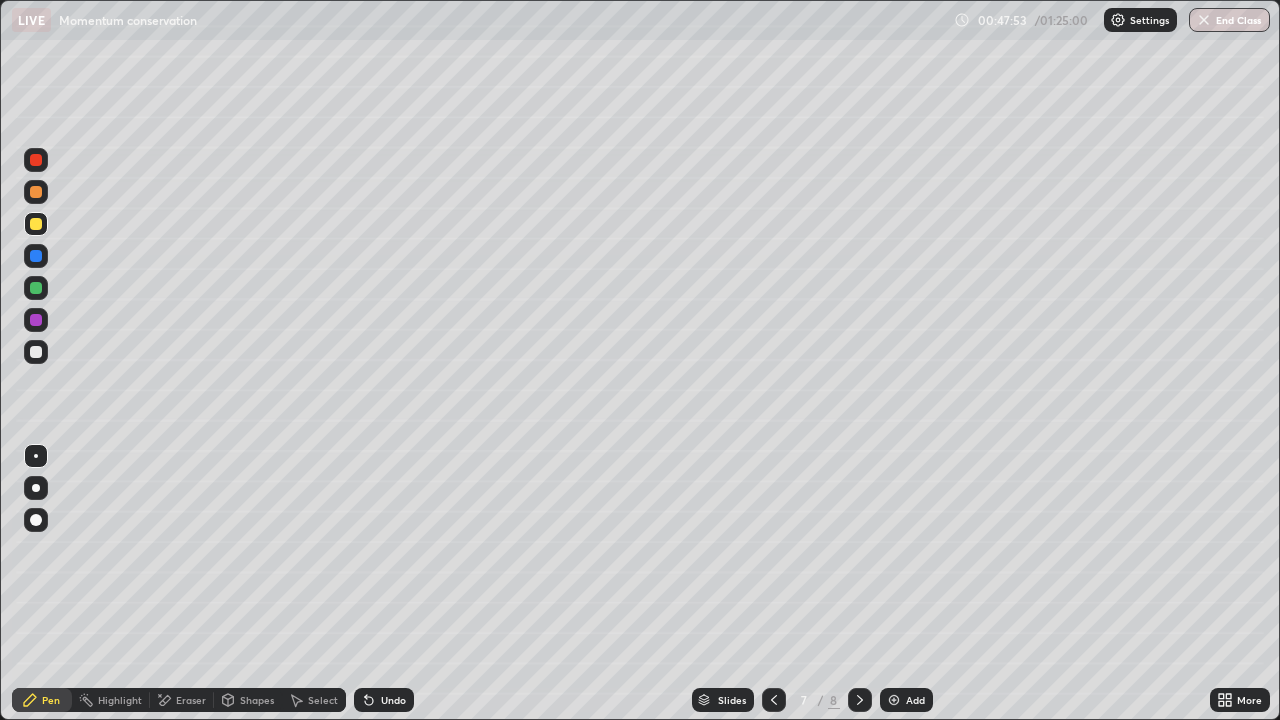 click at bounding box center (774, 700) 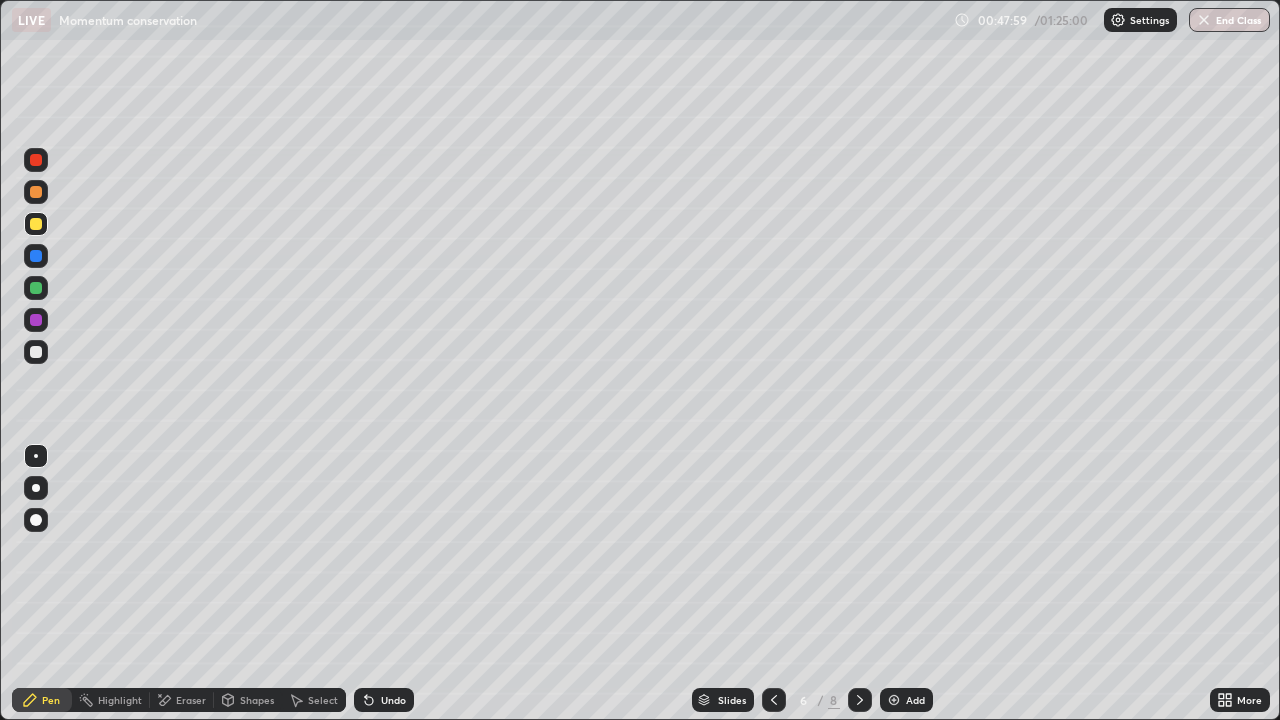click 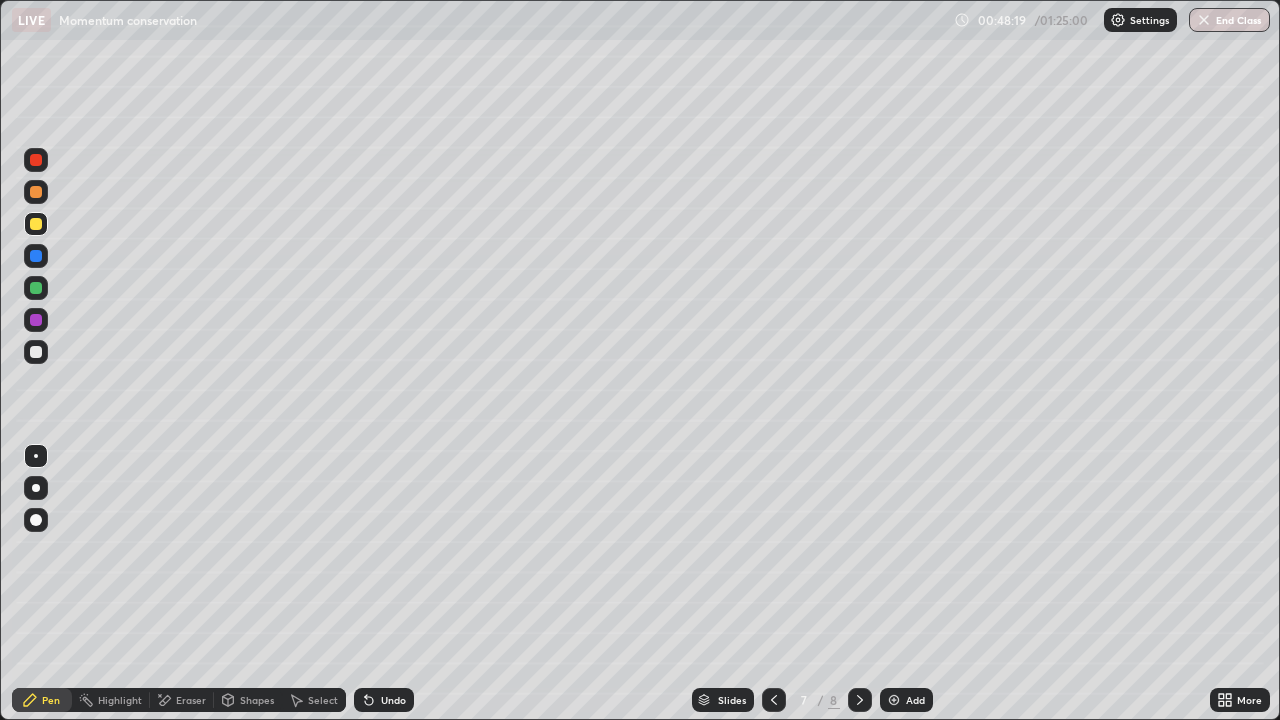 click at bounding box center (36, 352) 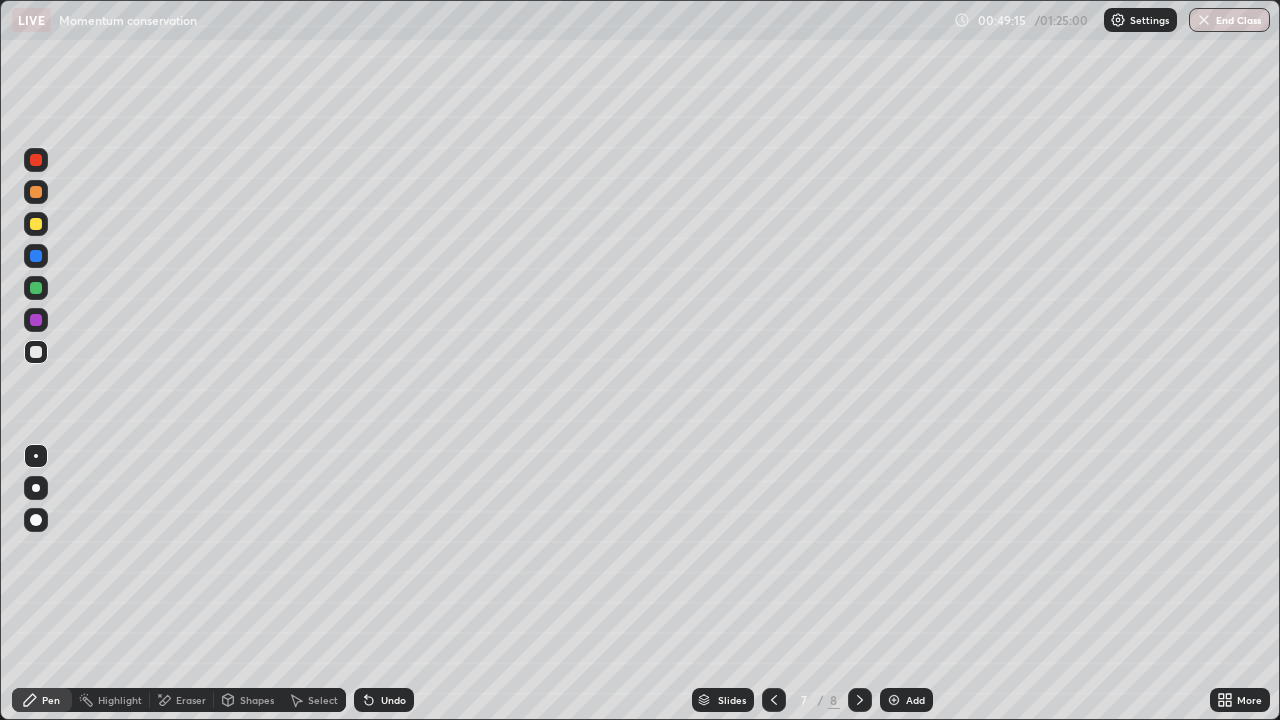 click on "Select" at bounding box center [323, 700] 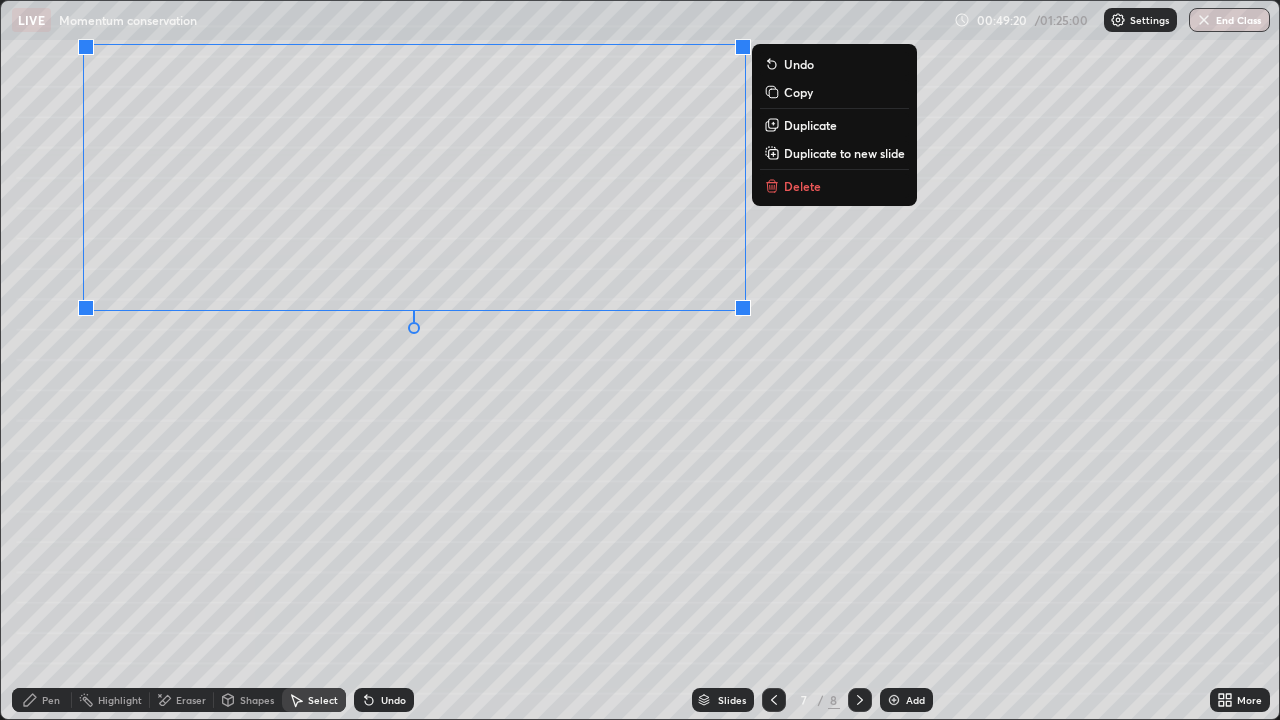 click on "Duplicate to new slide" at bounding box center (844, 153) 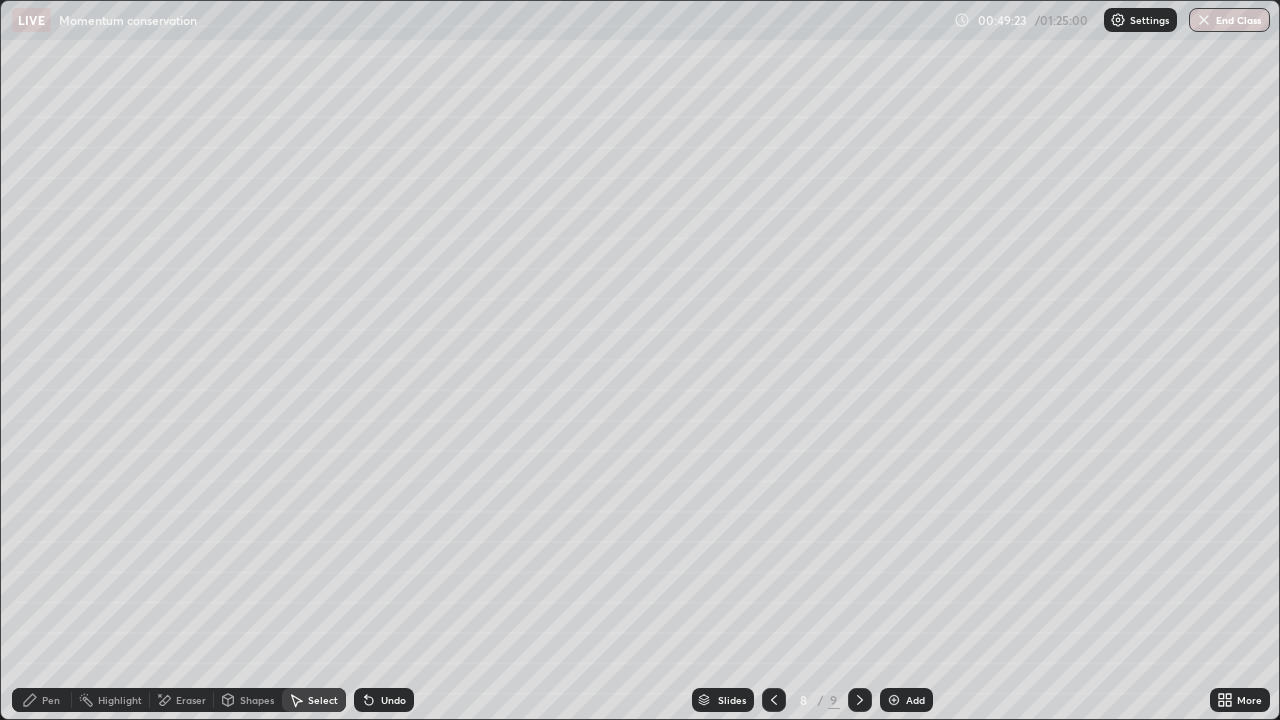 click 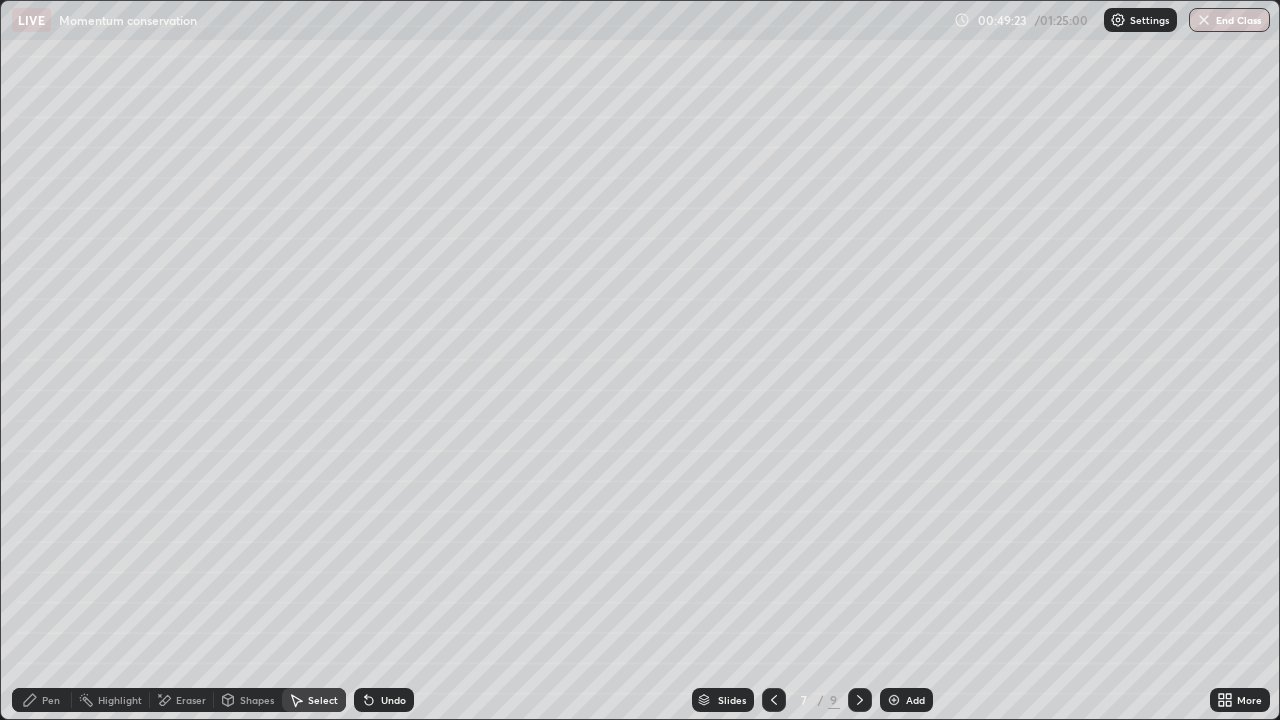 click 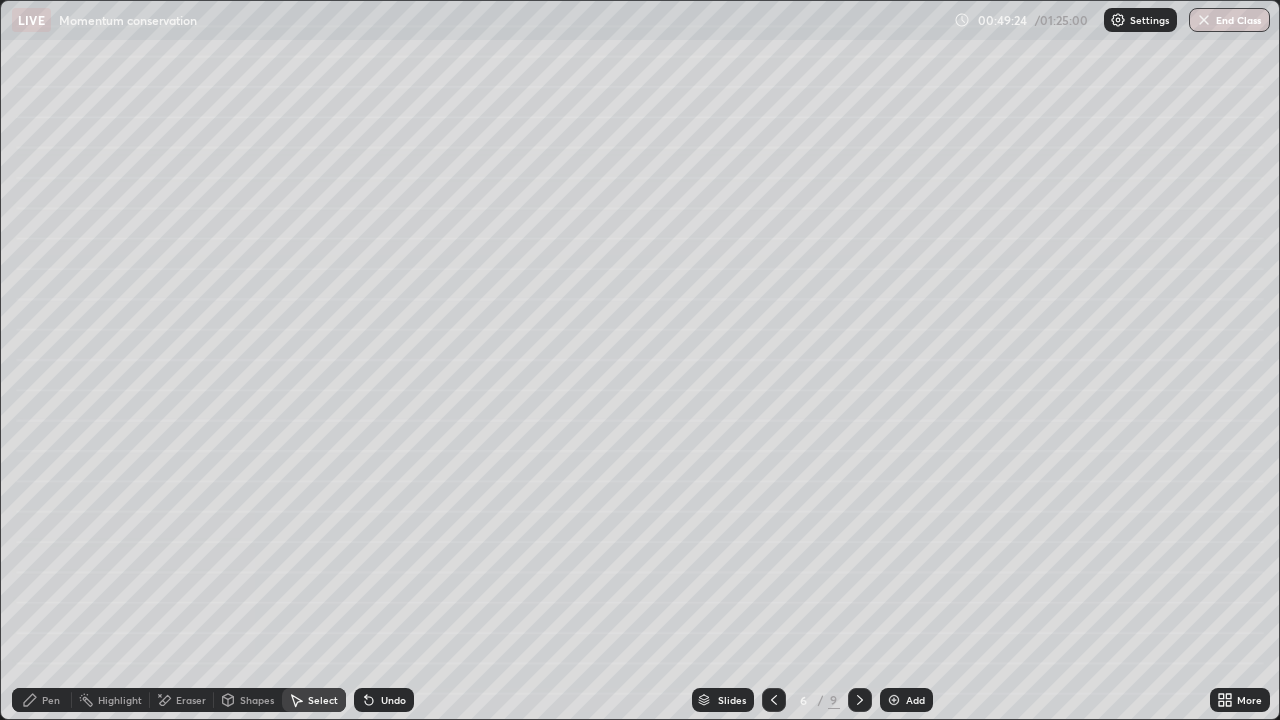 click at bounding box center [774, 700] 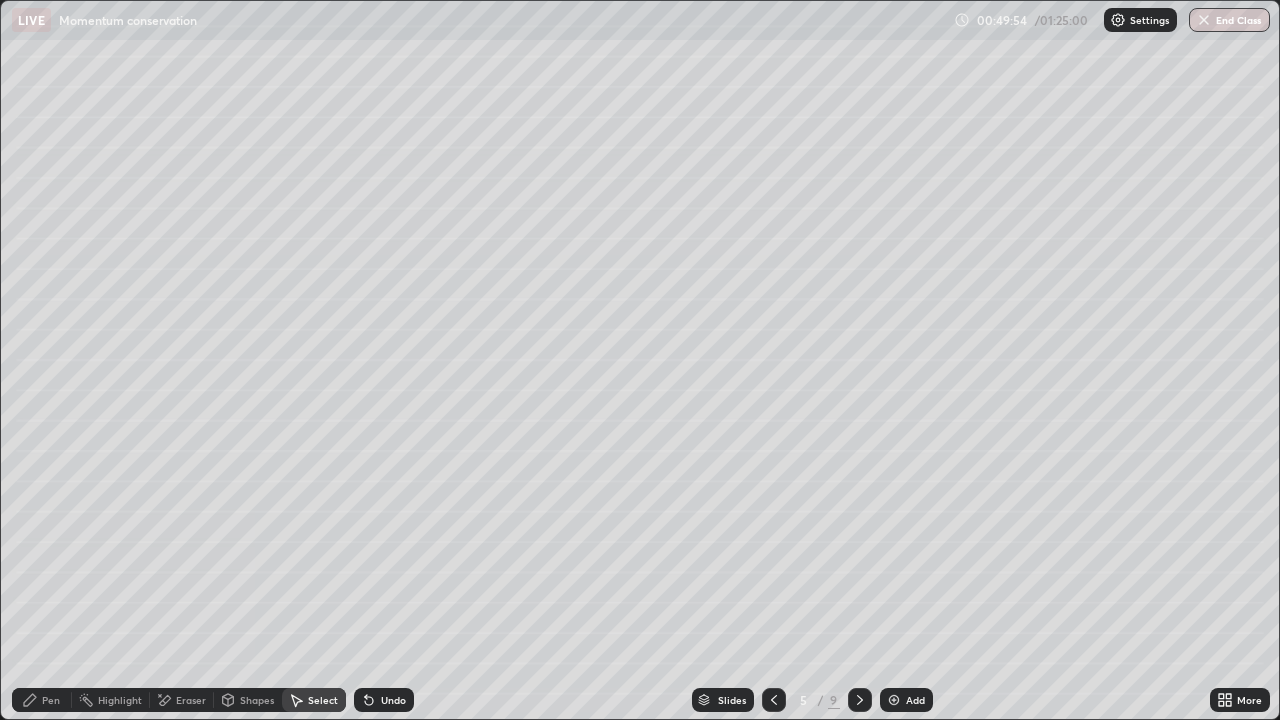 click 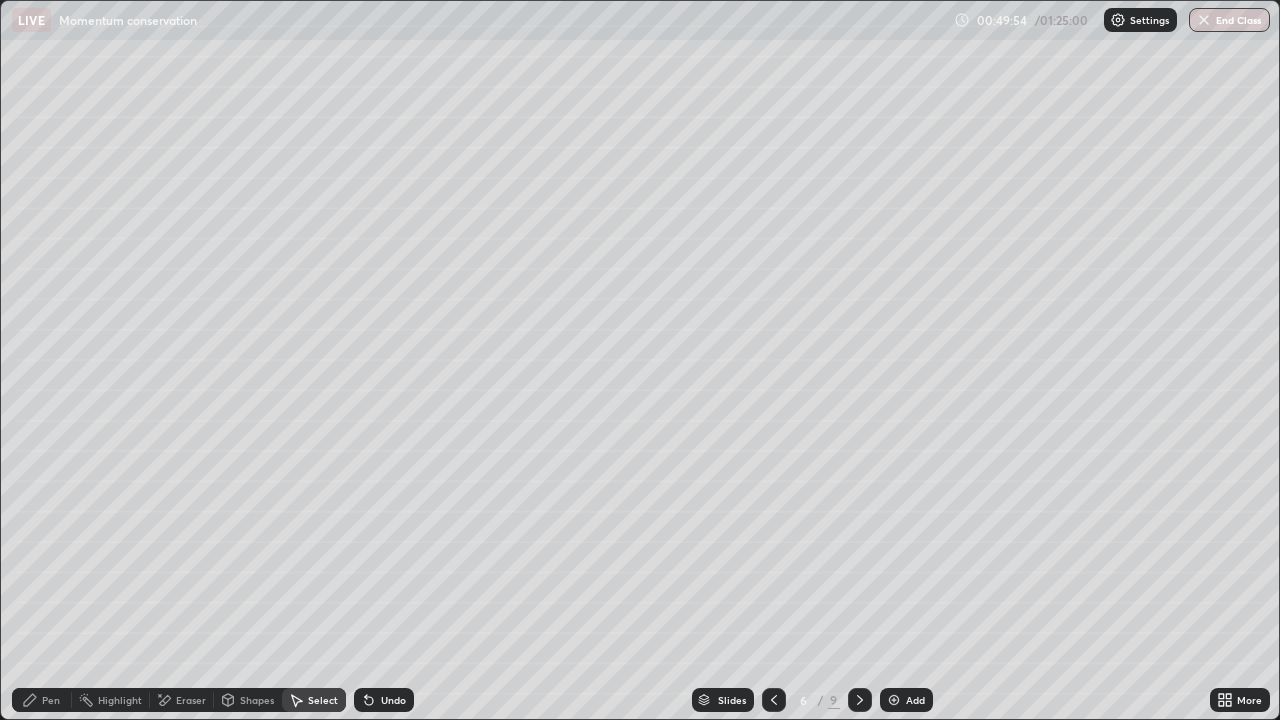 click at bounding box center [860, 700] 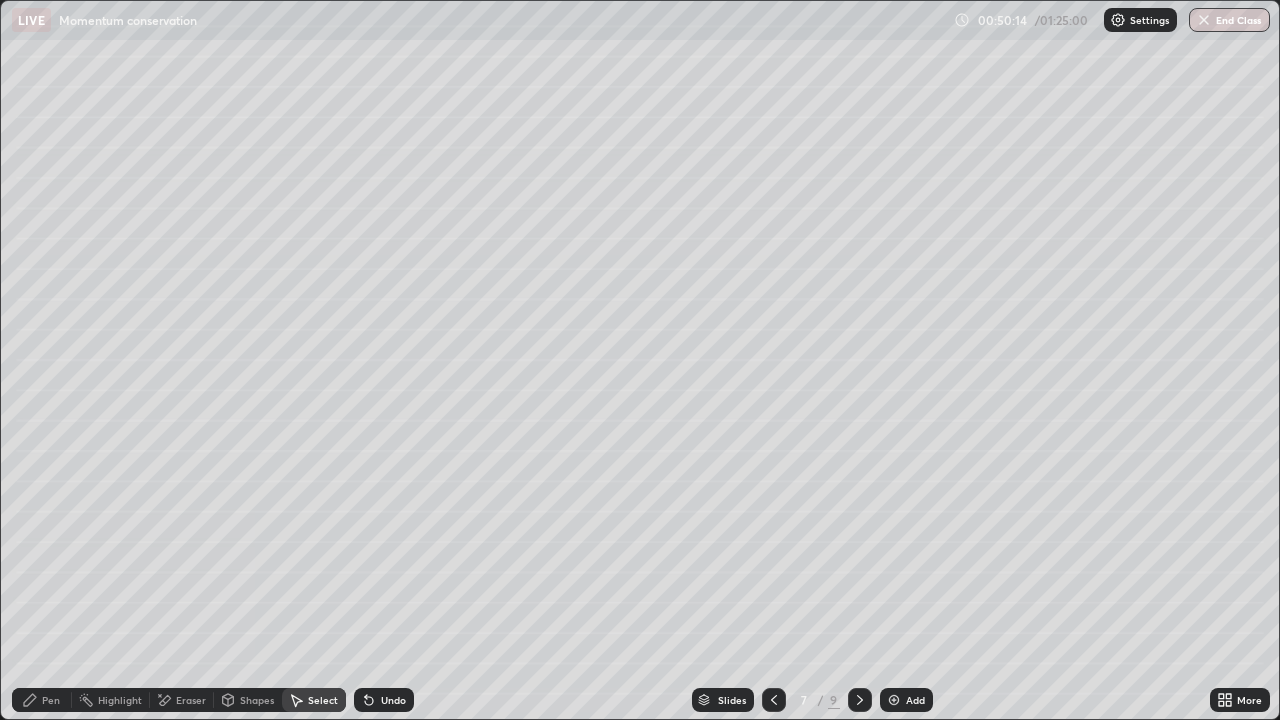 click 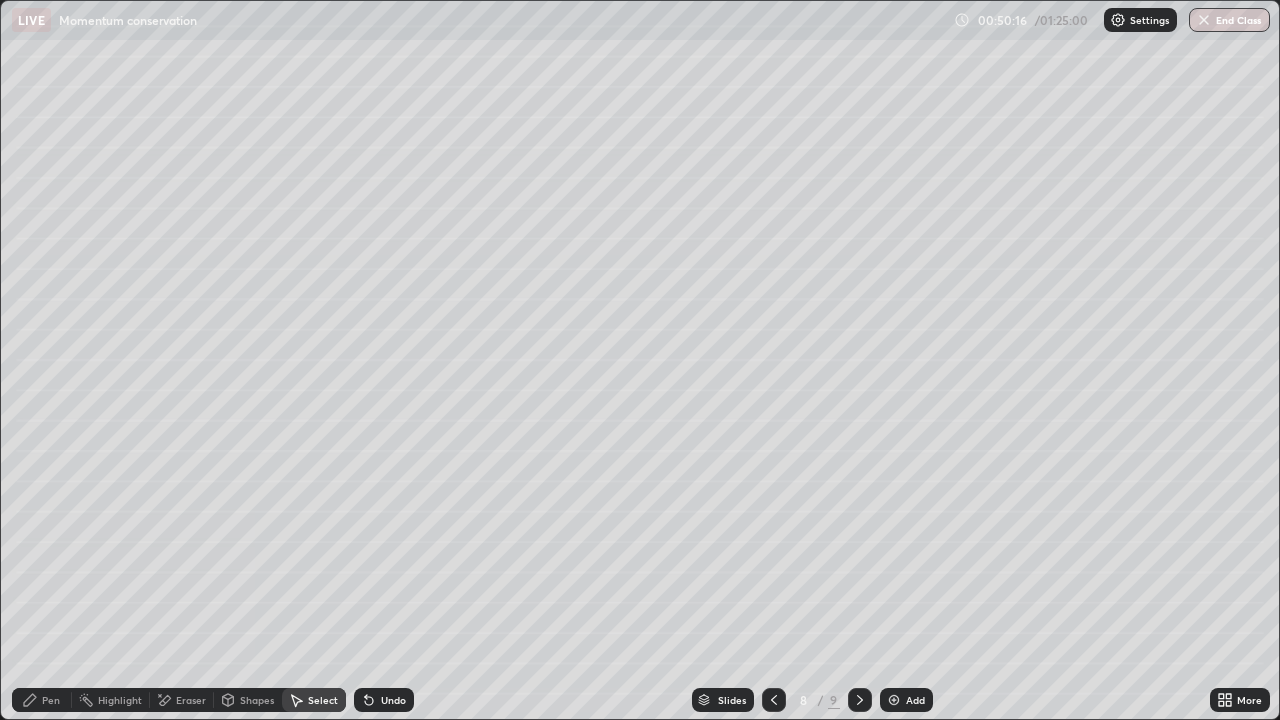 click on "Eraser" at bounding box center [191, 700] 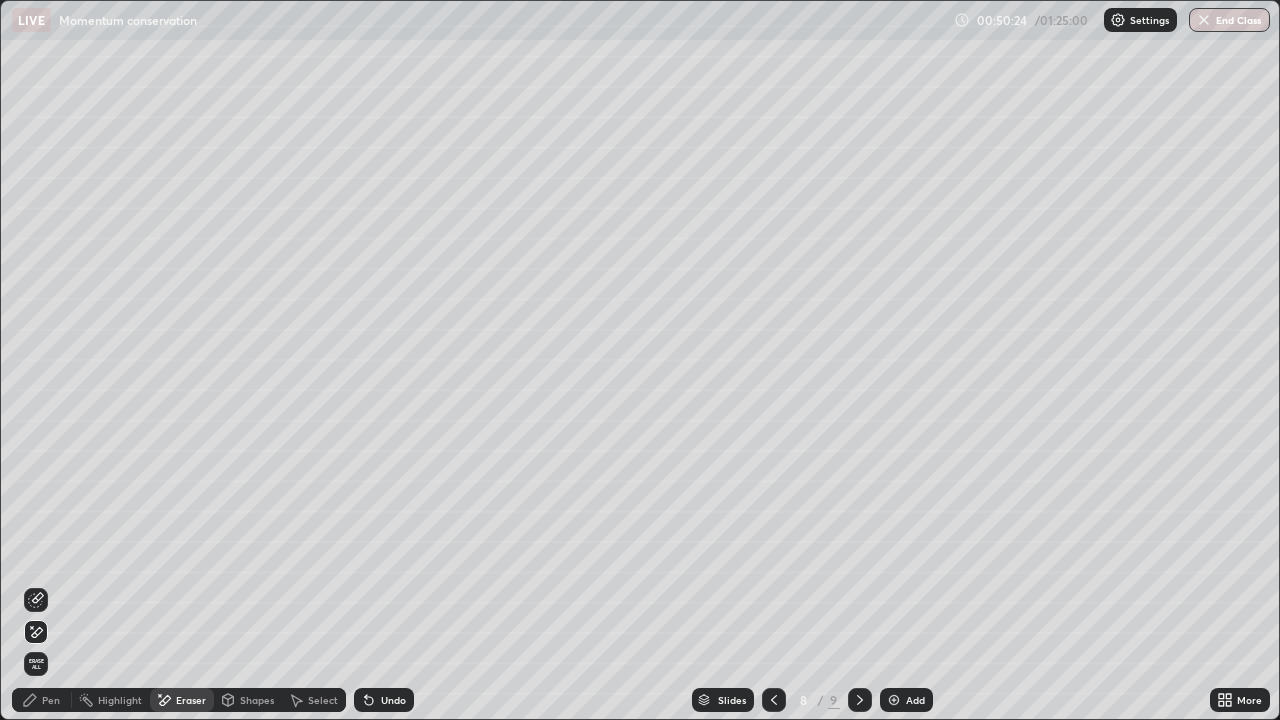 click on "Pen" at bounding box center (51, 700) 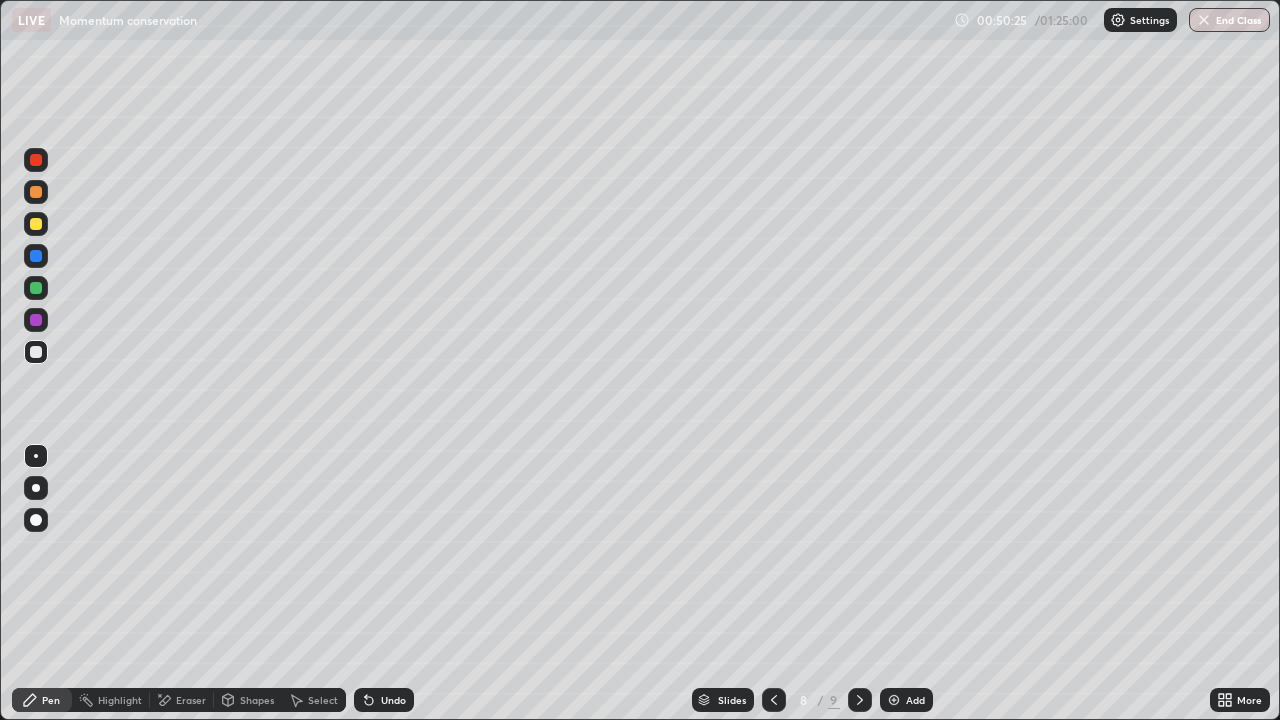 click at bounding box center (36, 224) 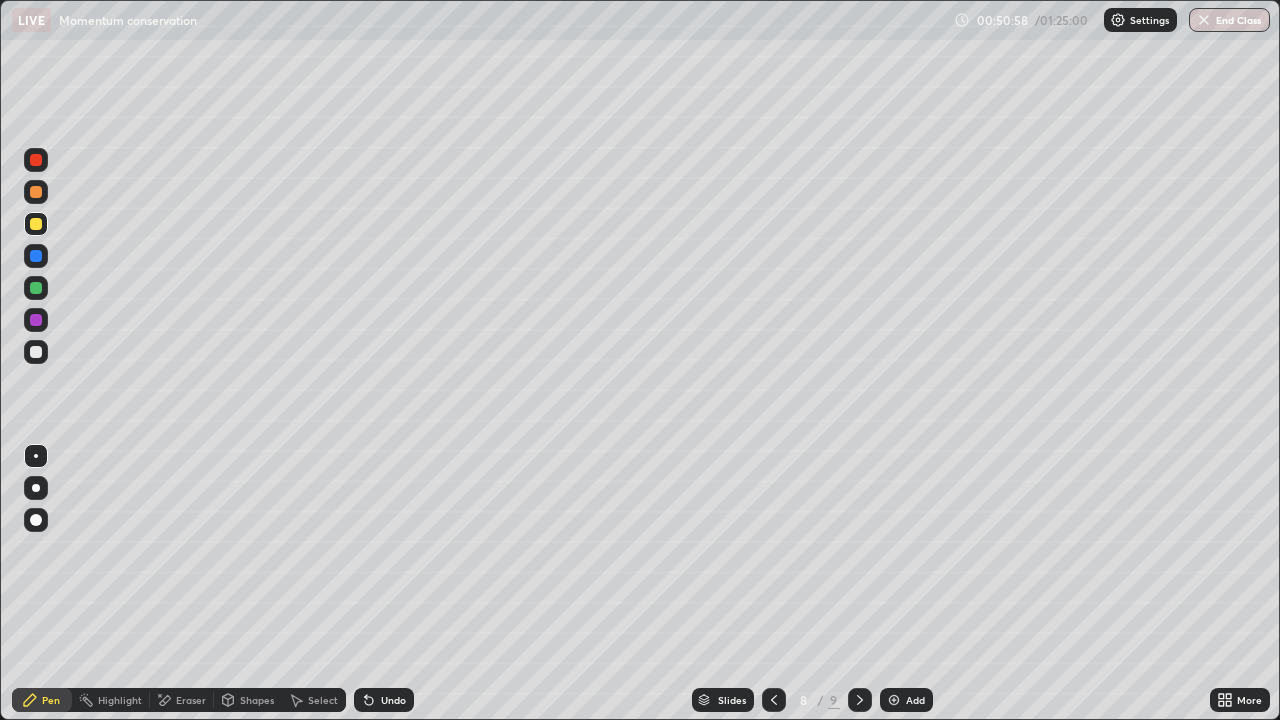 click at bounding box center (36, 352) 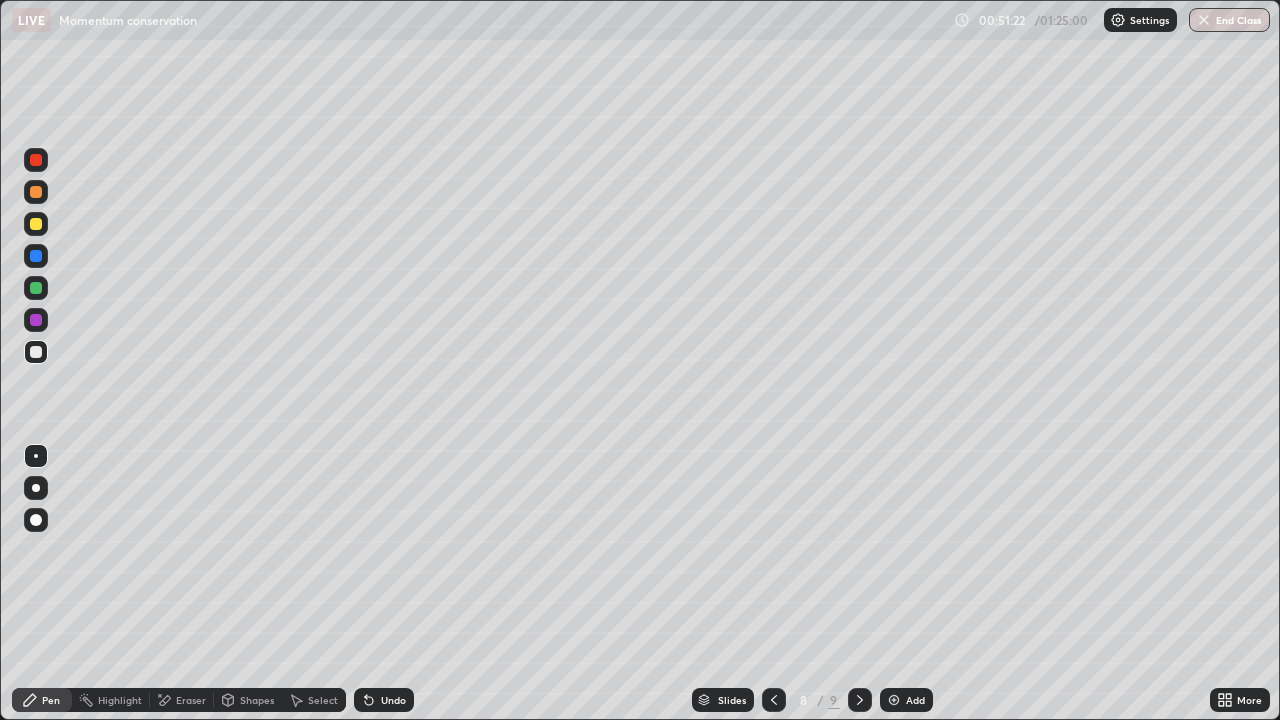 click on "Select" at bounding box center (314, 700) 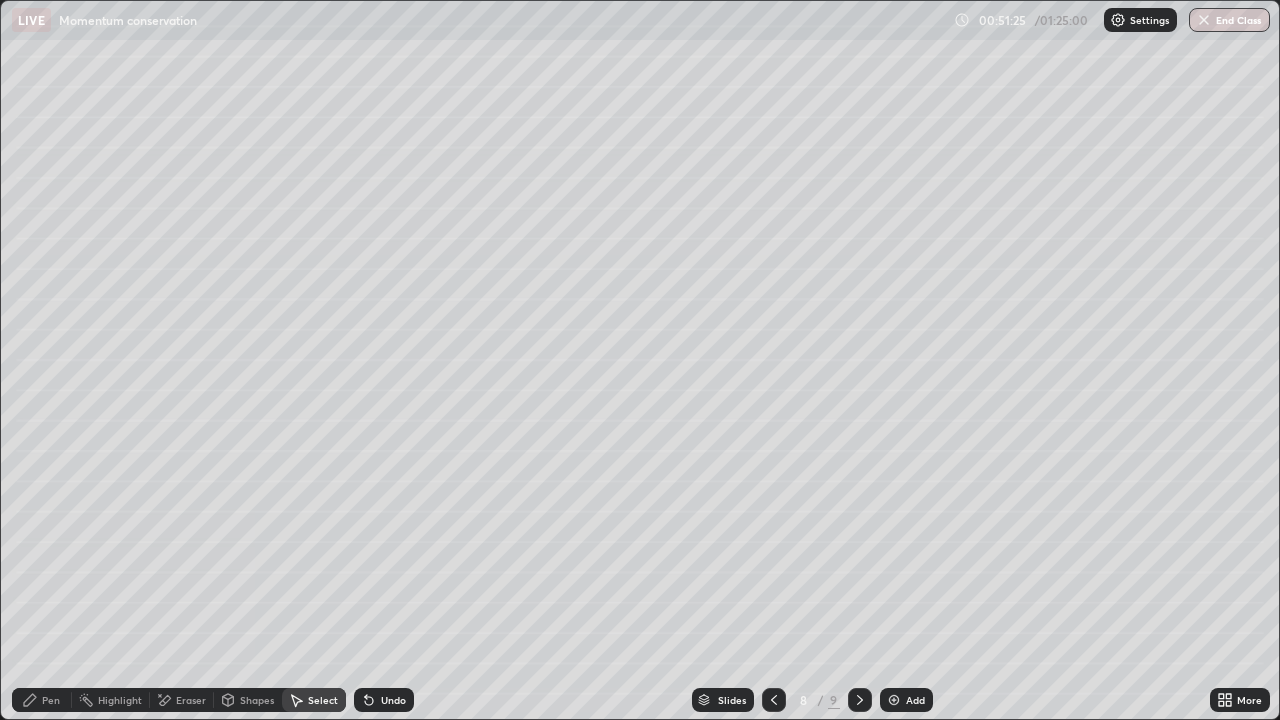 click 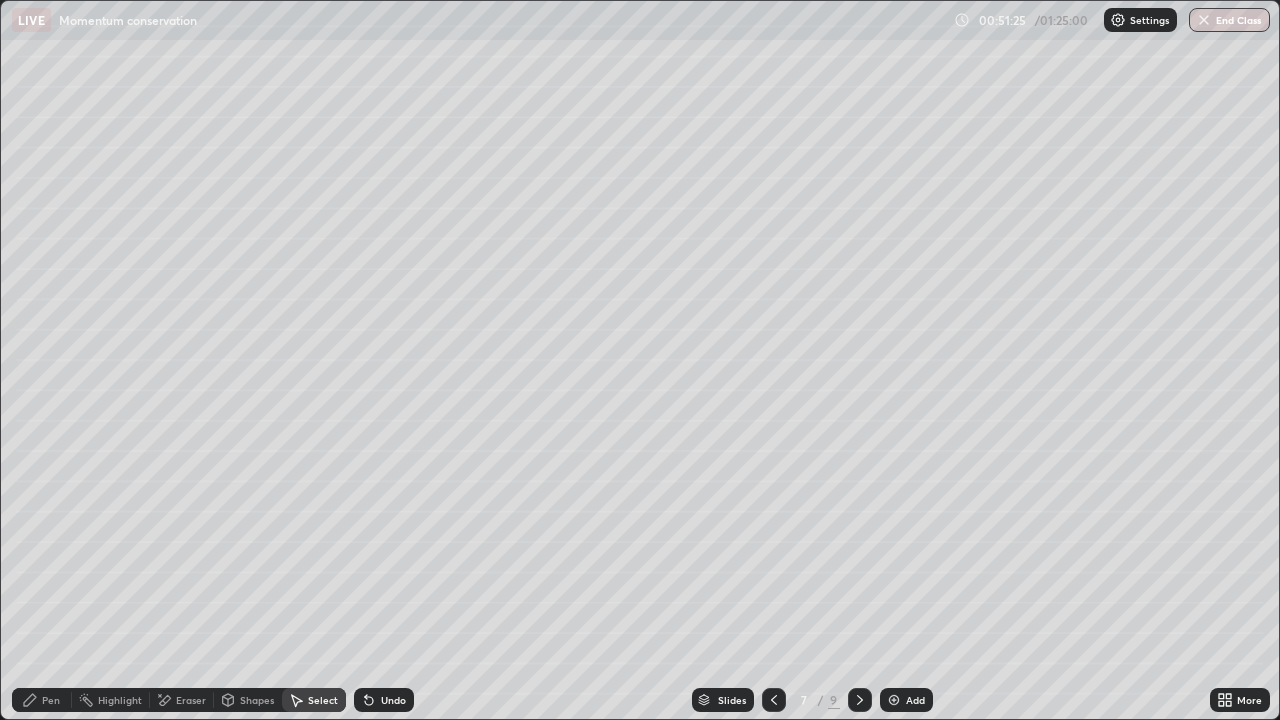 click 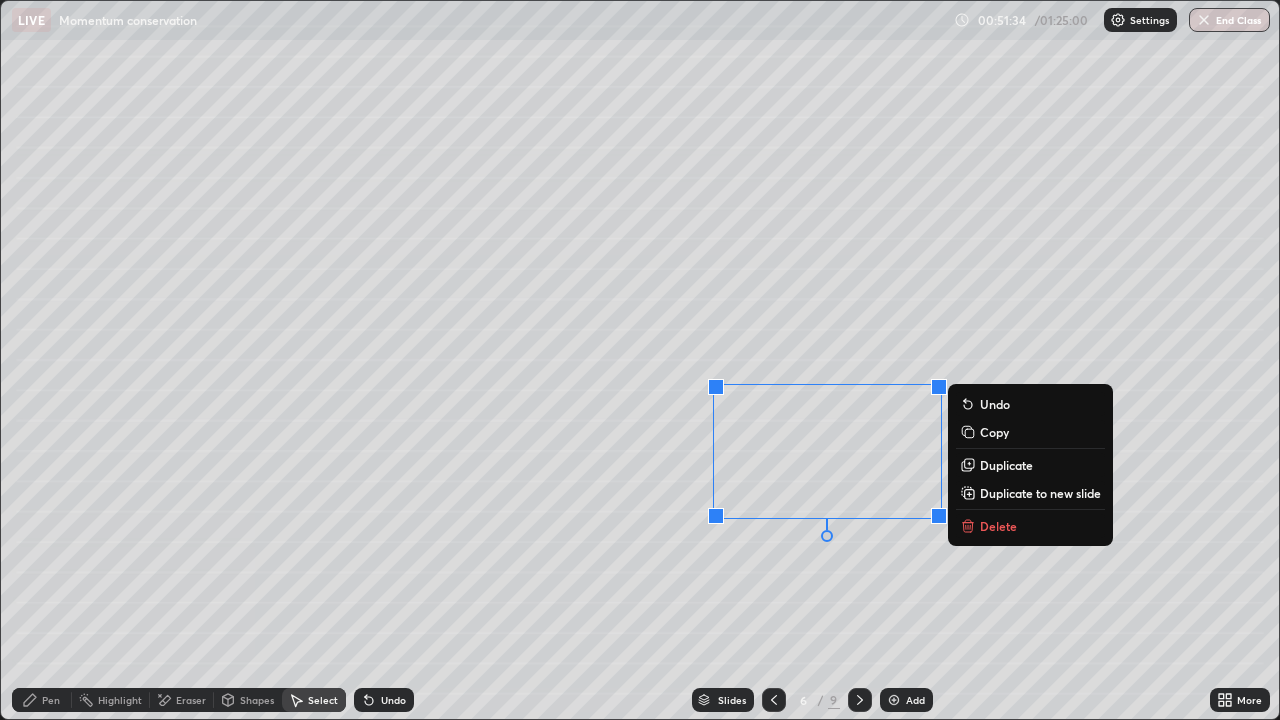 click on "Copy" at bounding box center (994, 432) 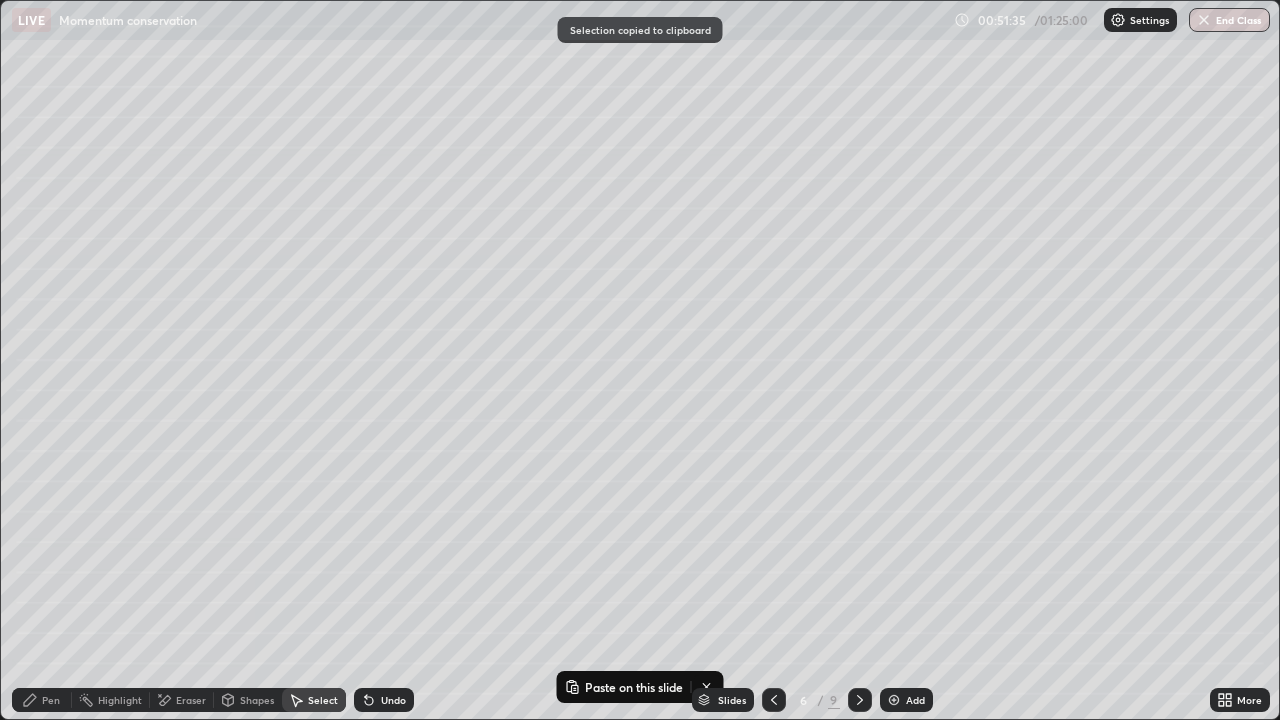 click 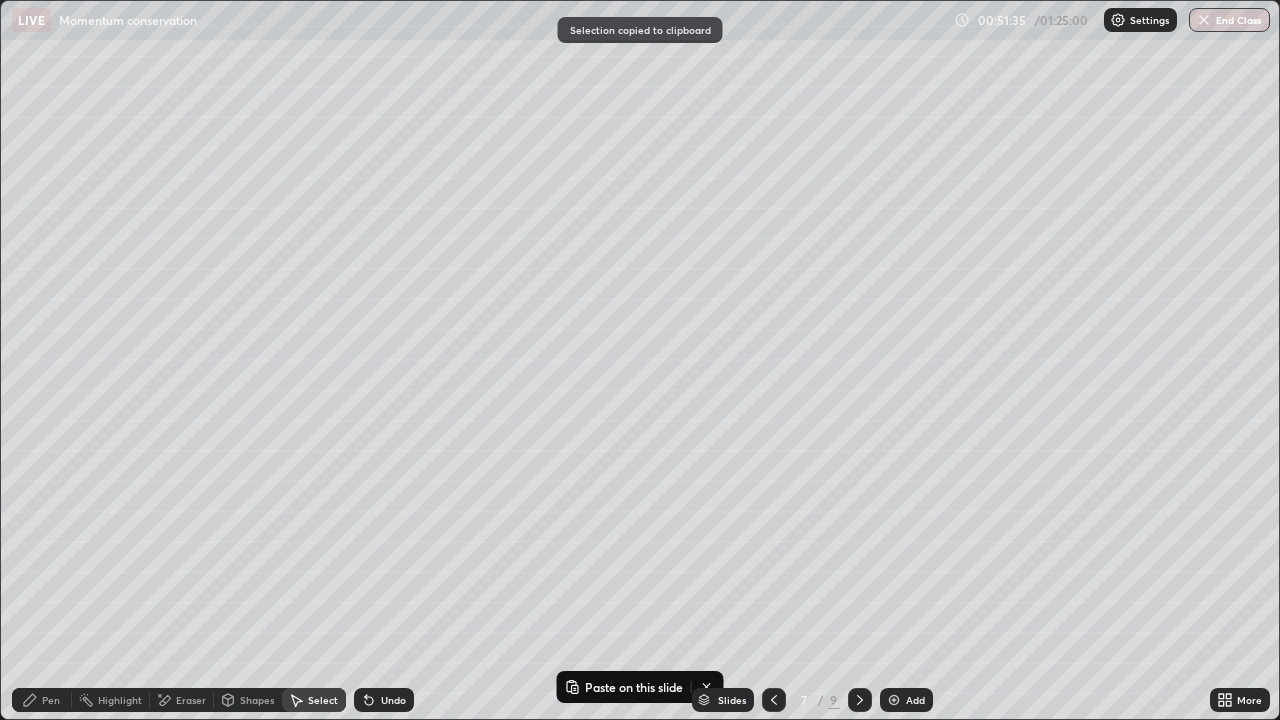 click 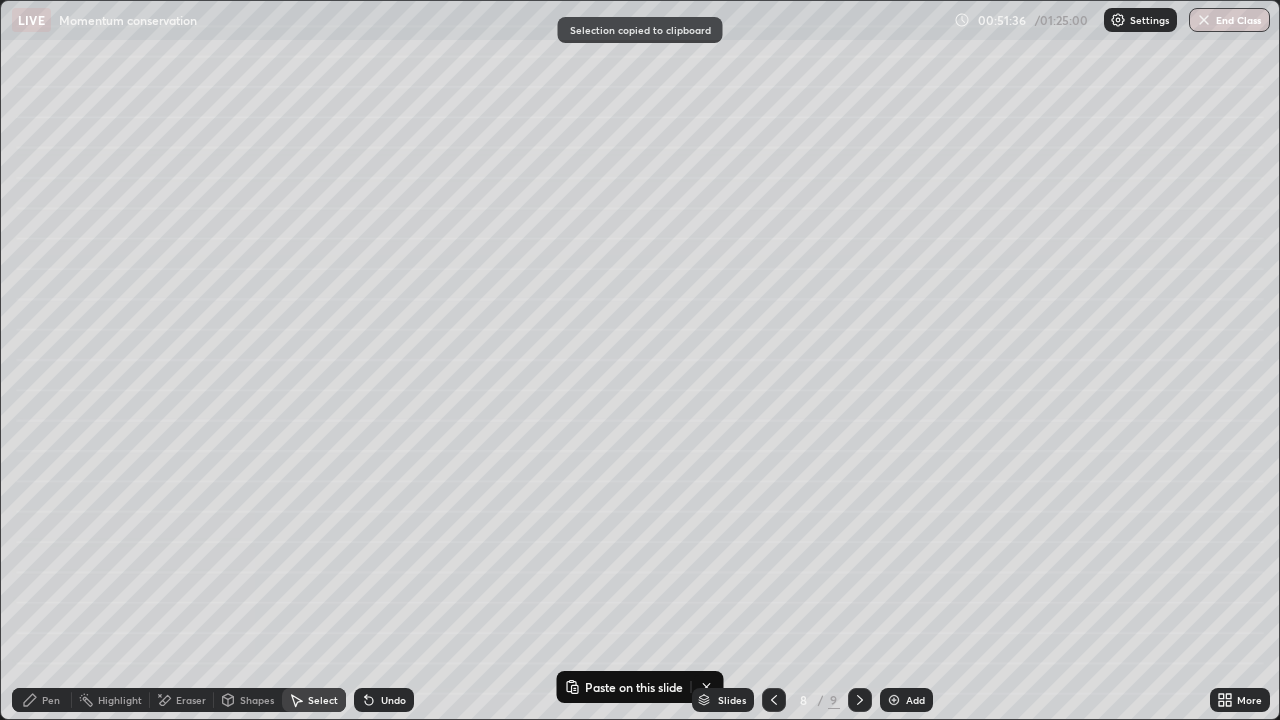 click 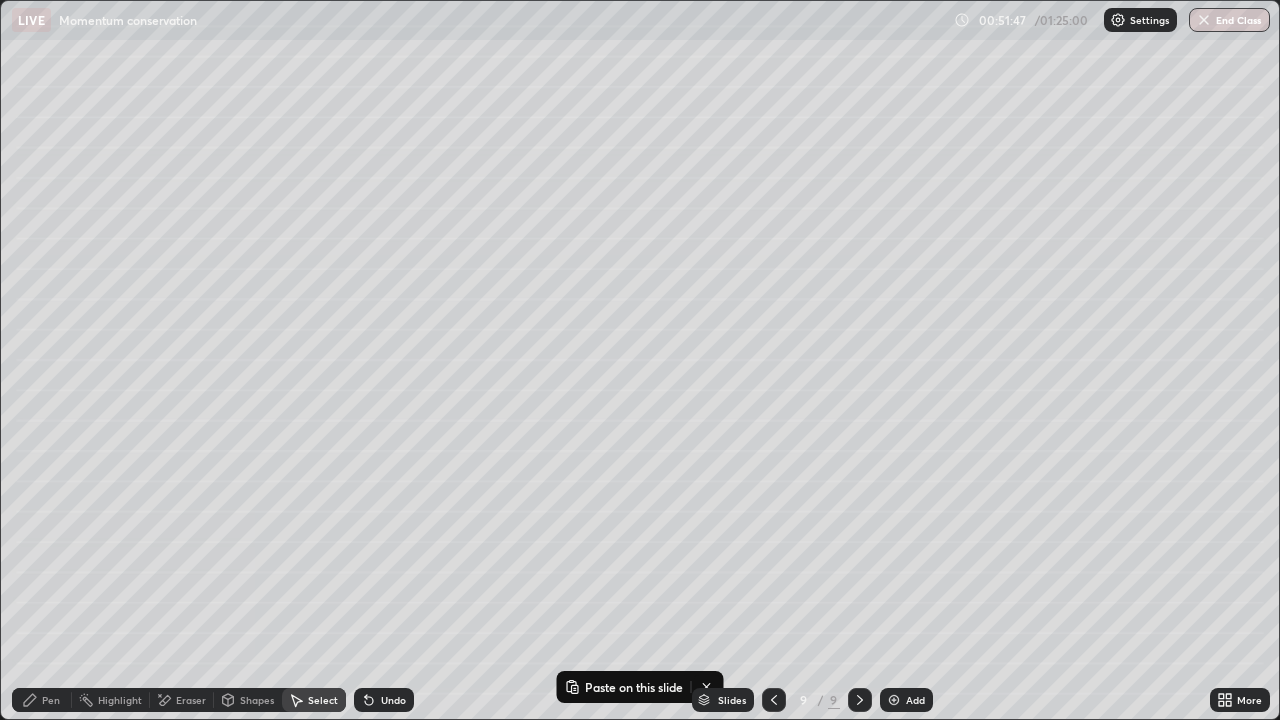 click 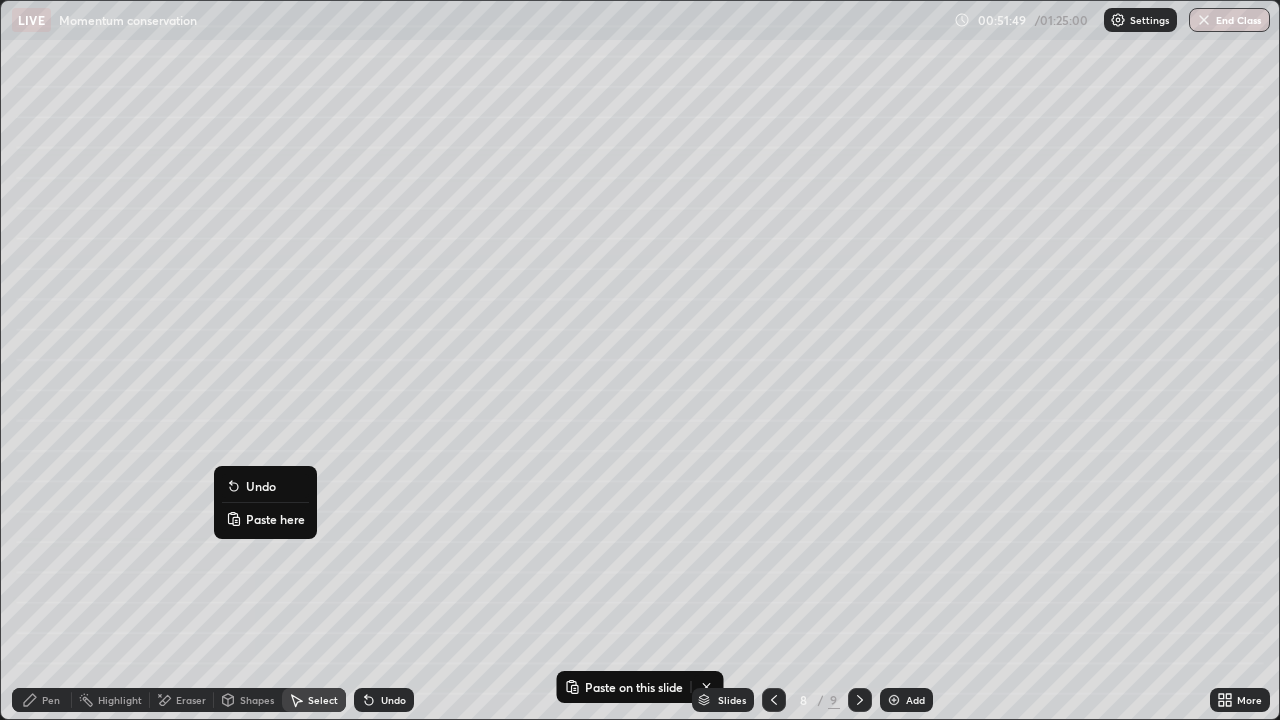 click on "Paste here" at bounding box center (275, 519) 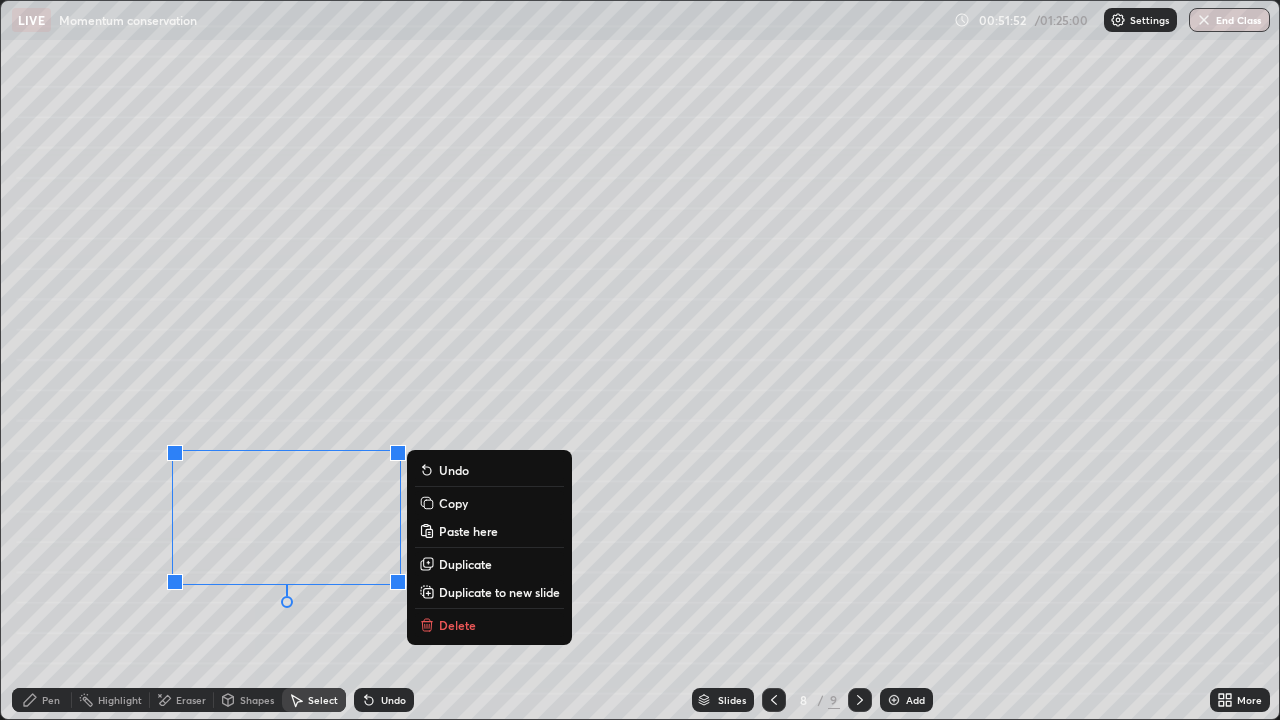 click 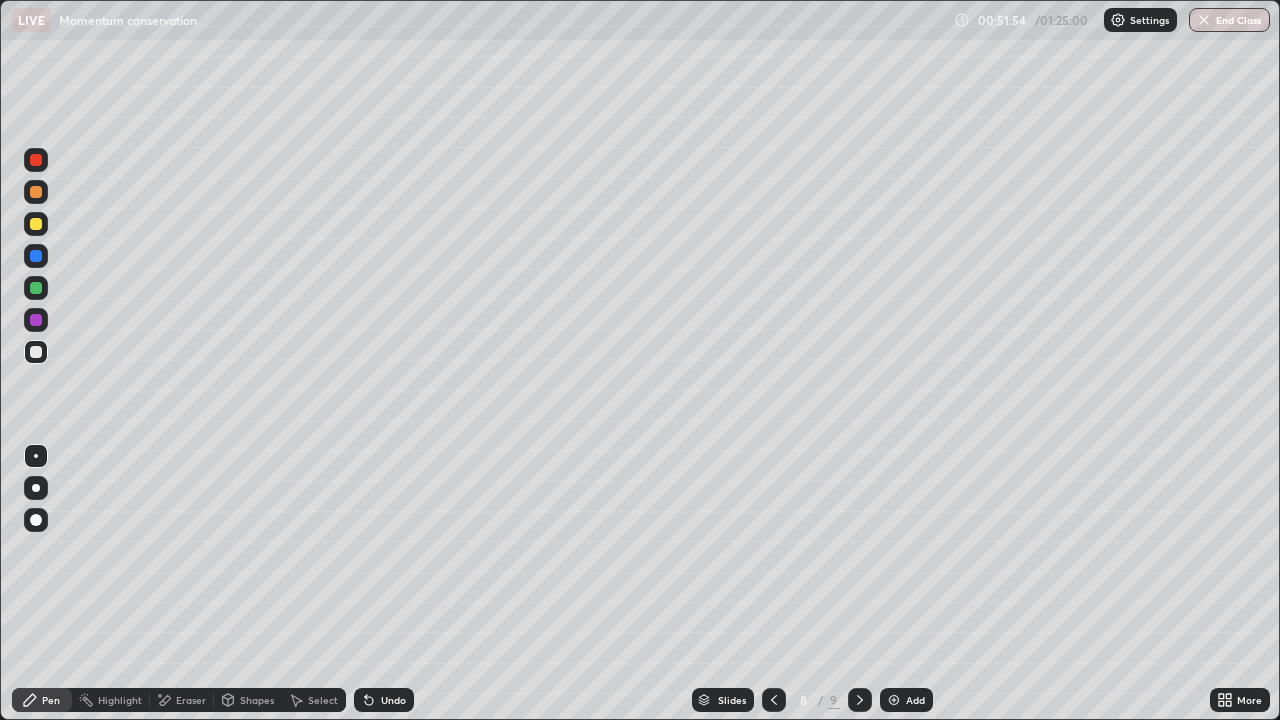 click on "More" at bounding box center [1249, 700] 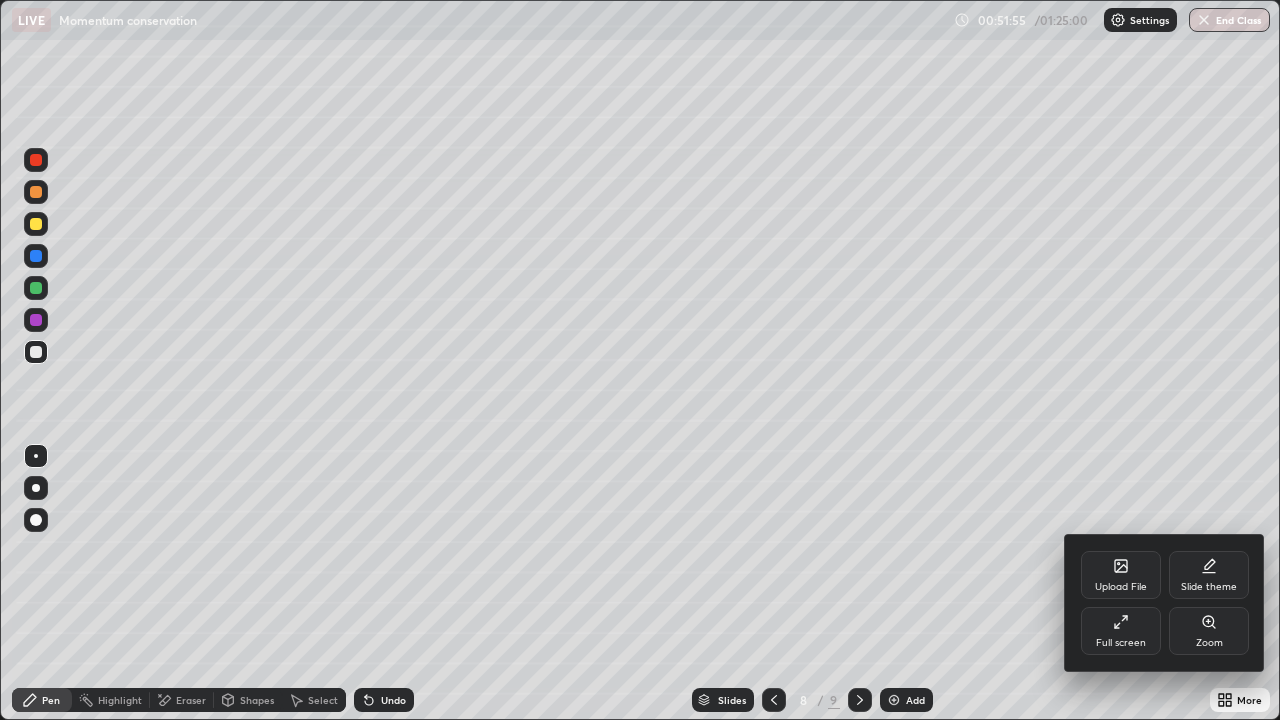 click on "Full screen" at bounding box center [1121, 631] 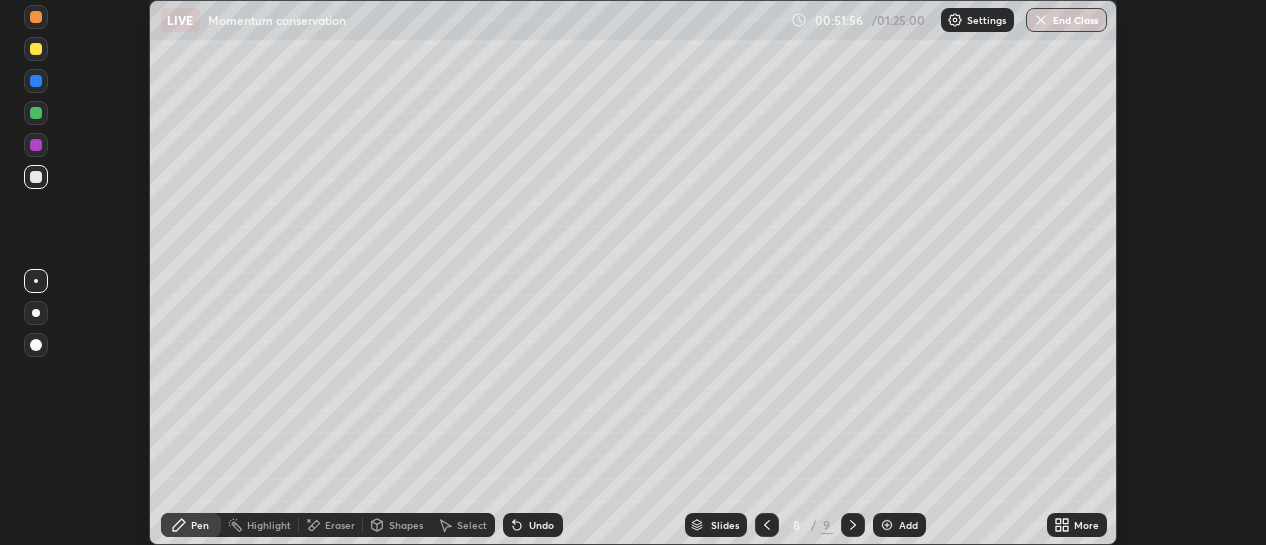 scroll, scrollTop: 545, scrollLeft: 1266, axis: both 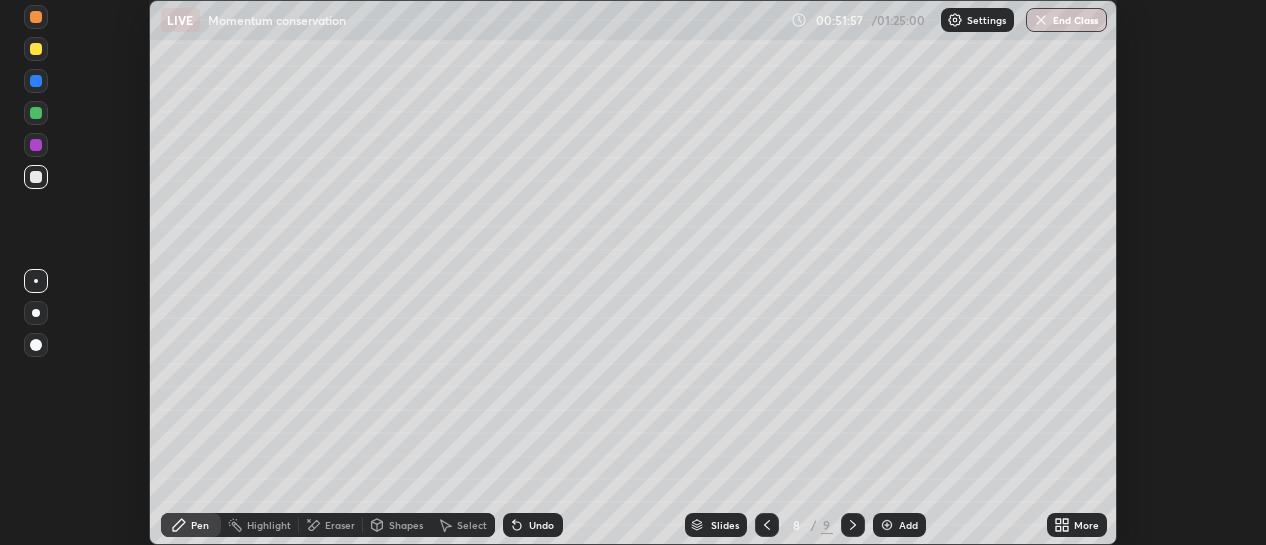 click on "More" at bounding box center [1086, 525] 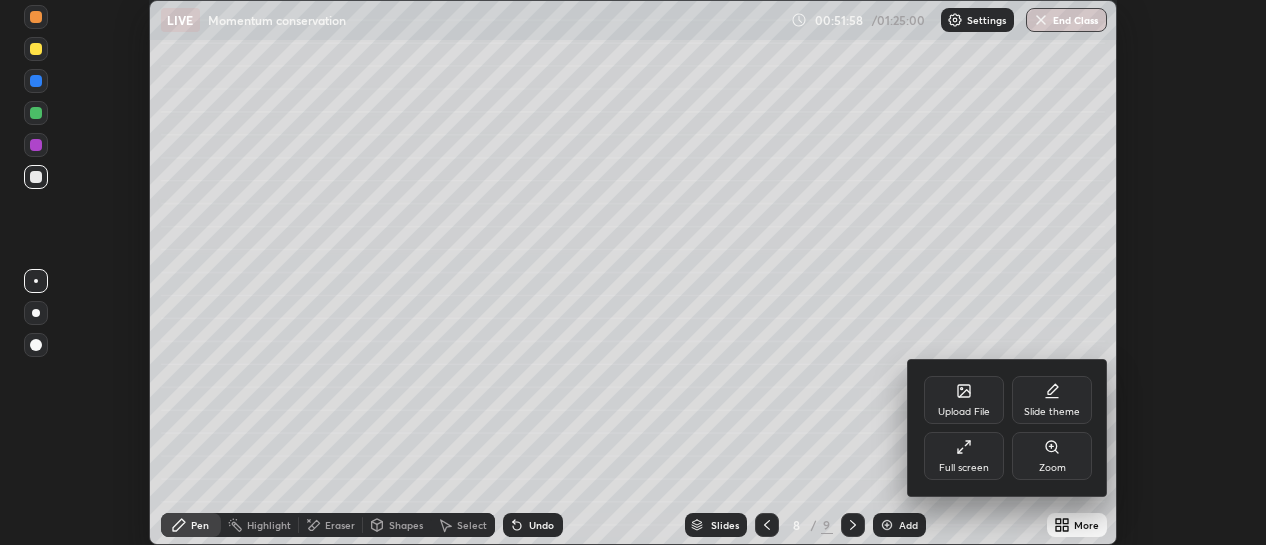 click on "Full screen" at bounding box center (964, 456) 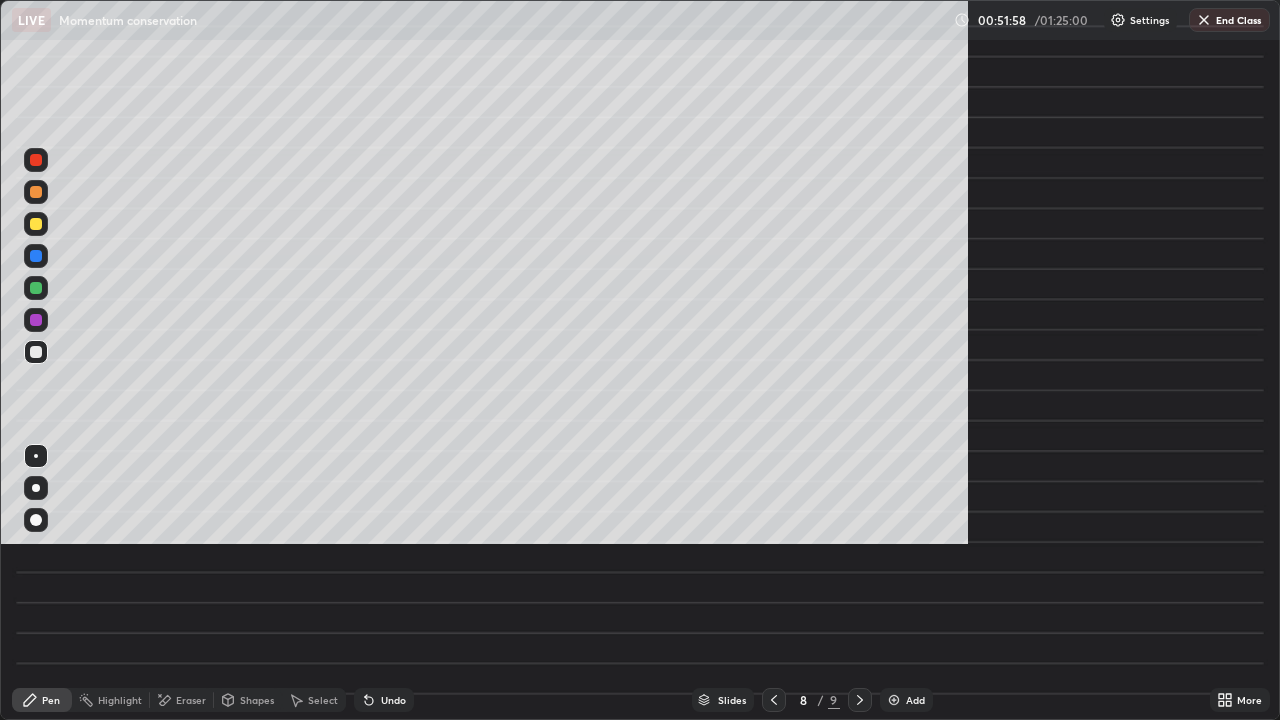 scroll, scrollTop: 99280, scrollLeft: 98720, axis: both 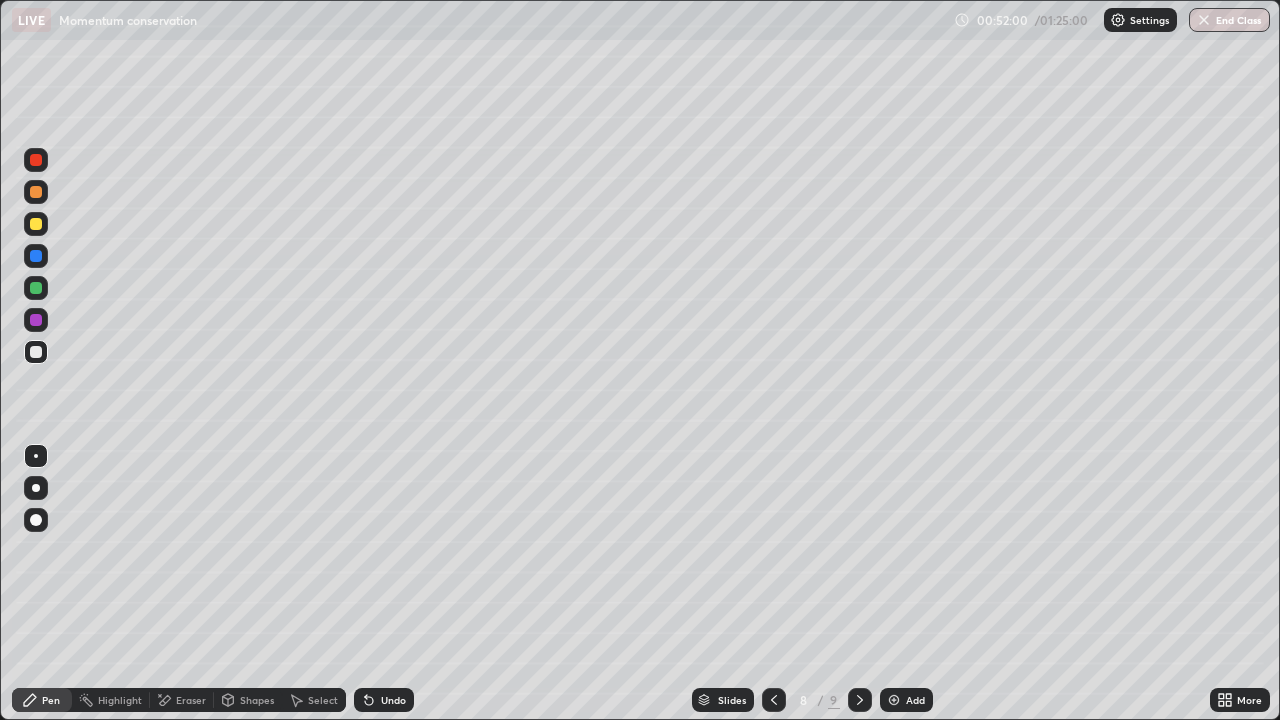 click on "Eraser" at bounding box center (191, 700) 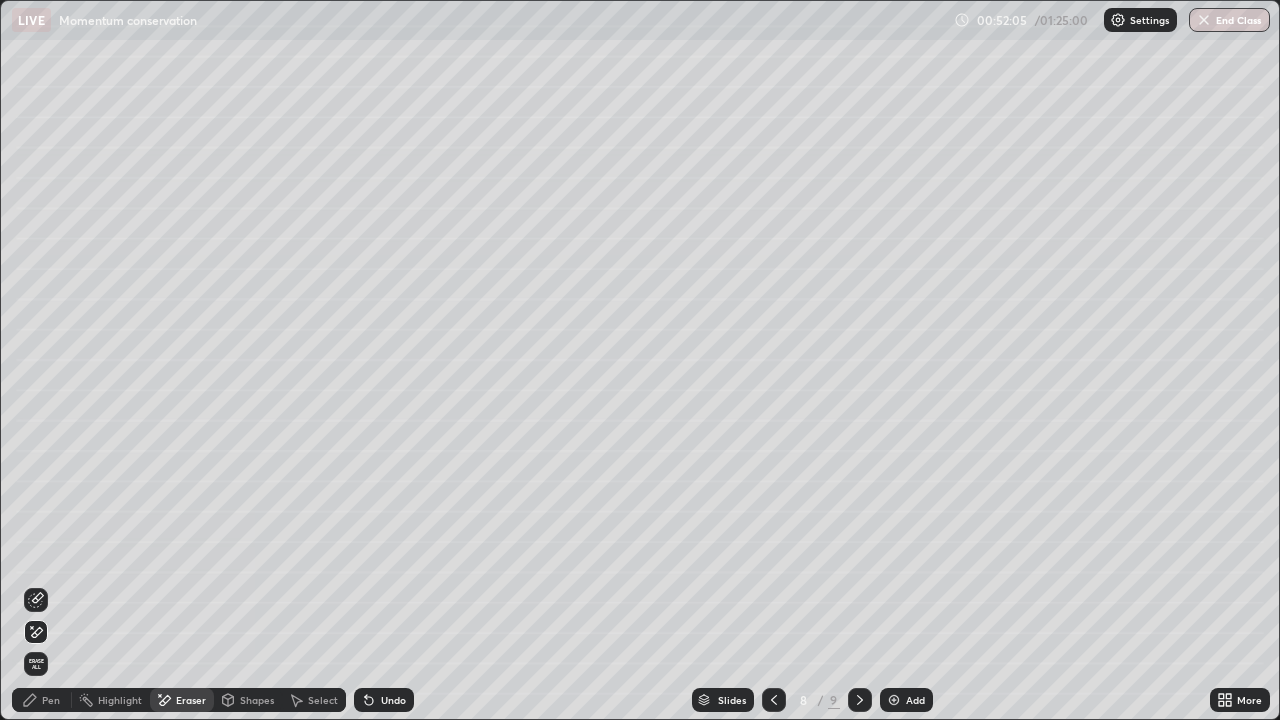 click 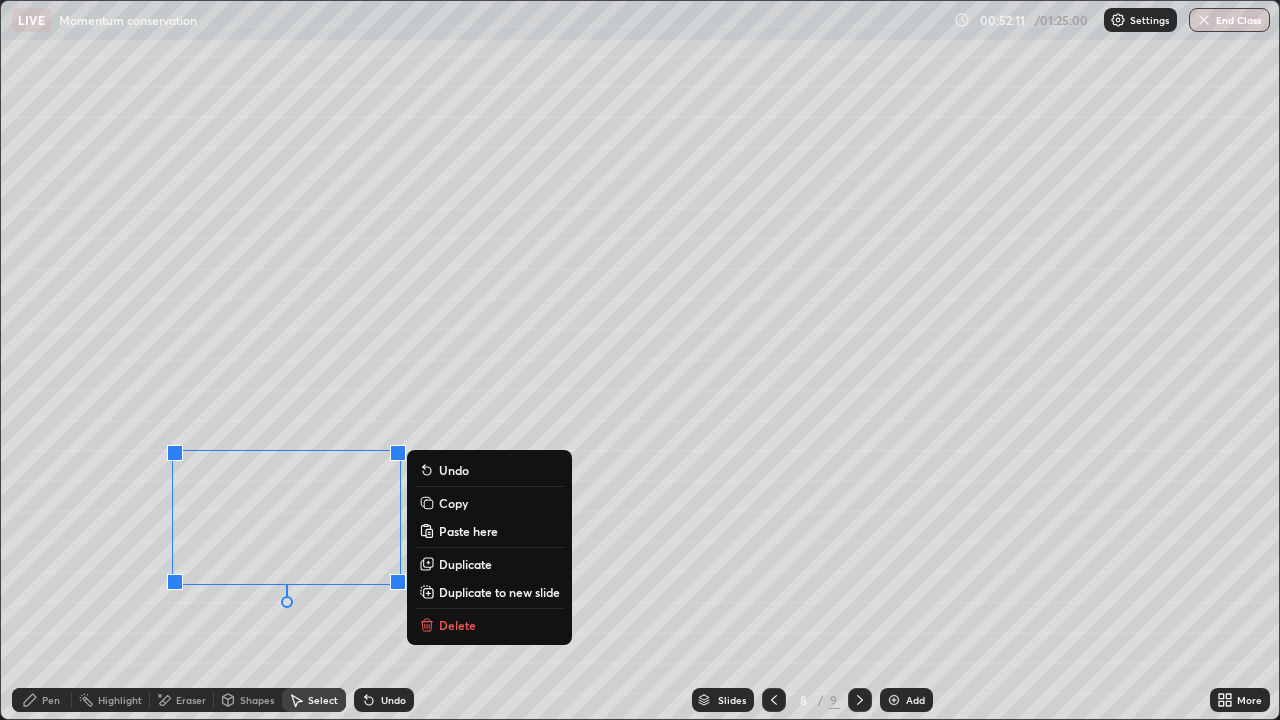 click on "Duplicate" at bounding box center (465, 564) 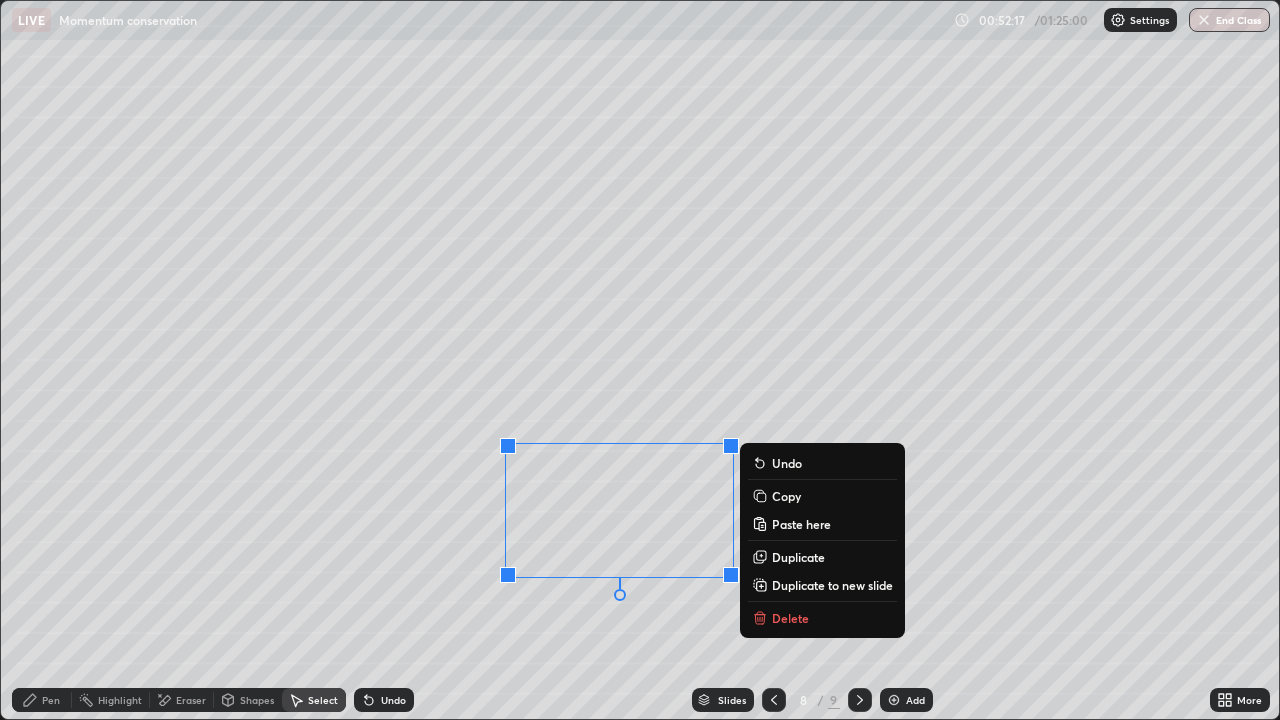 click on "Pen" at bounding box center [42, 700] 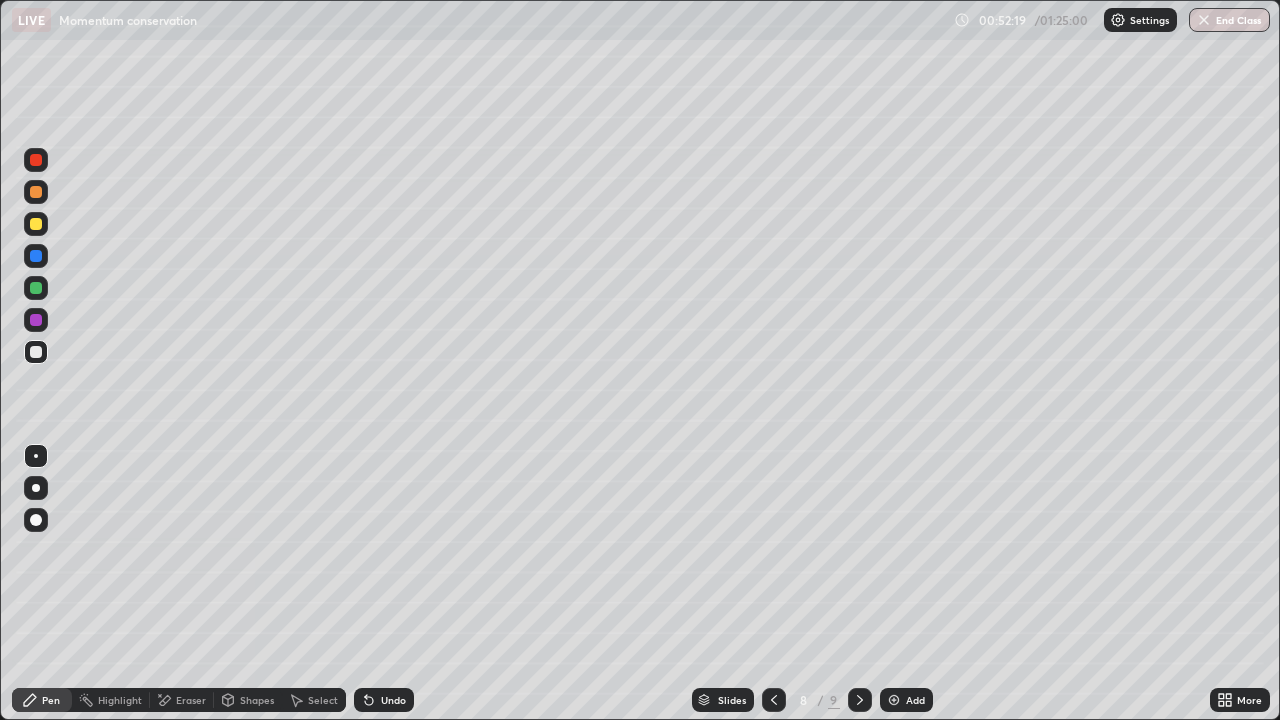 click 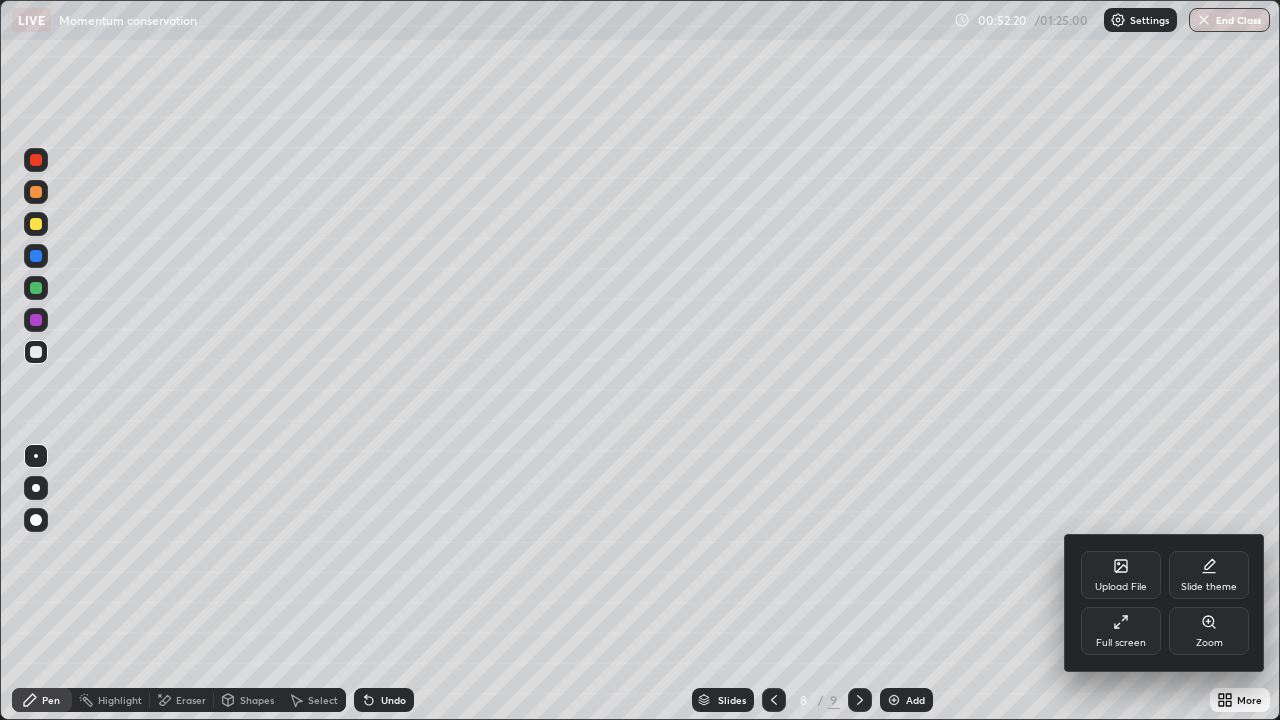 click on "Full screen" at bounding box center (1121, 643) 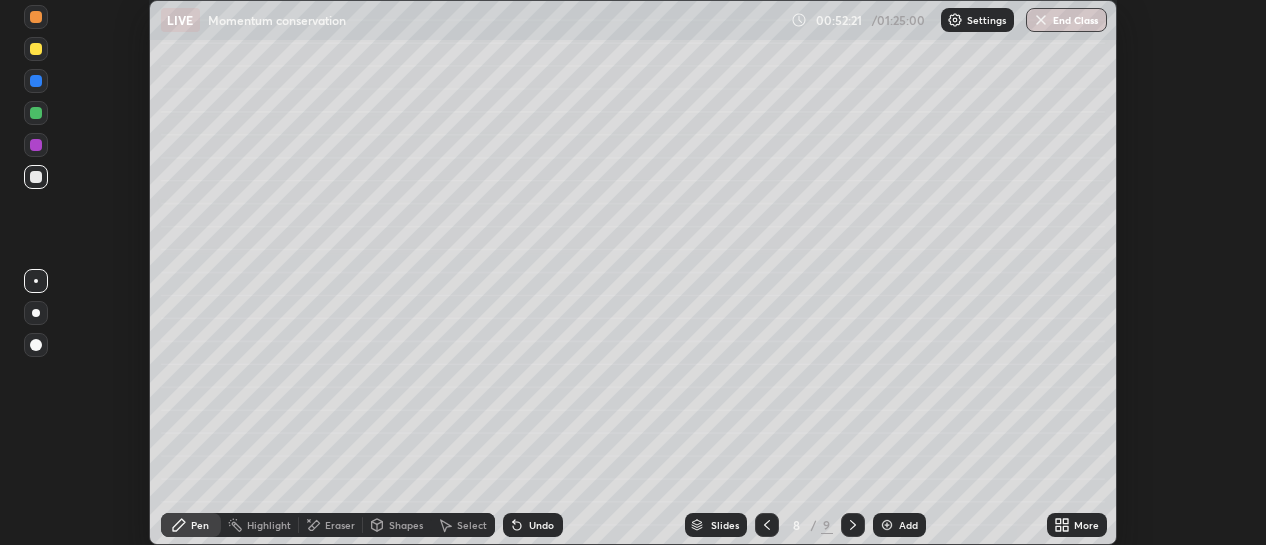 scroll, scrollTop: 545, scrollLeft: 1266, axis: both 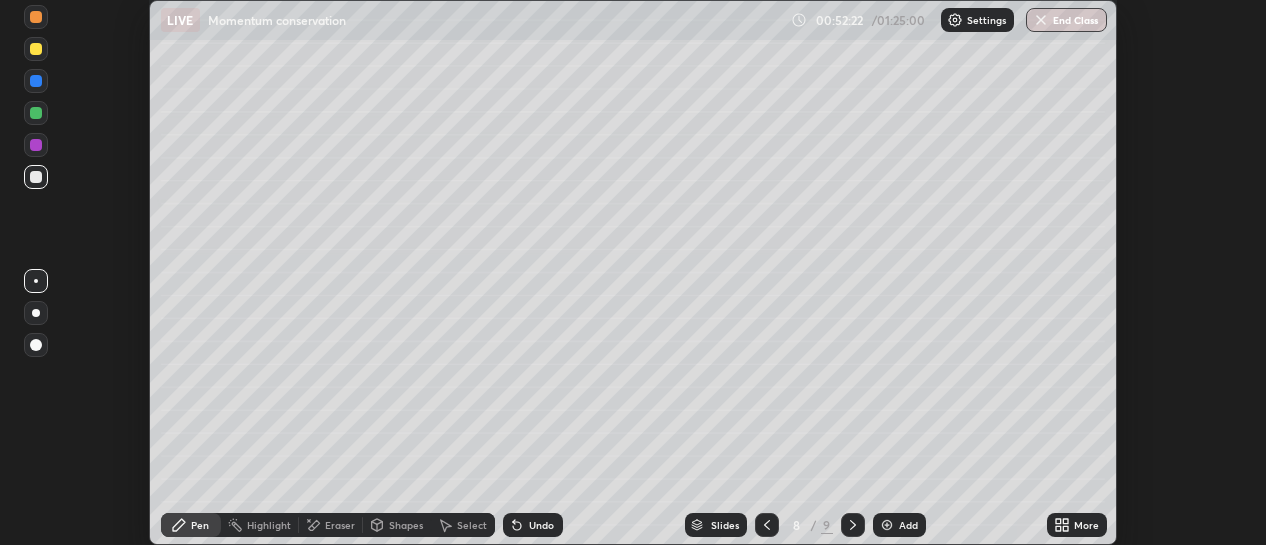 click 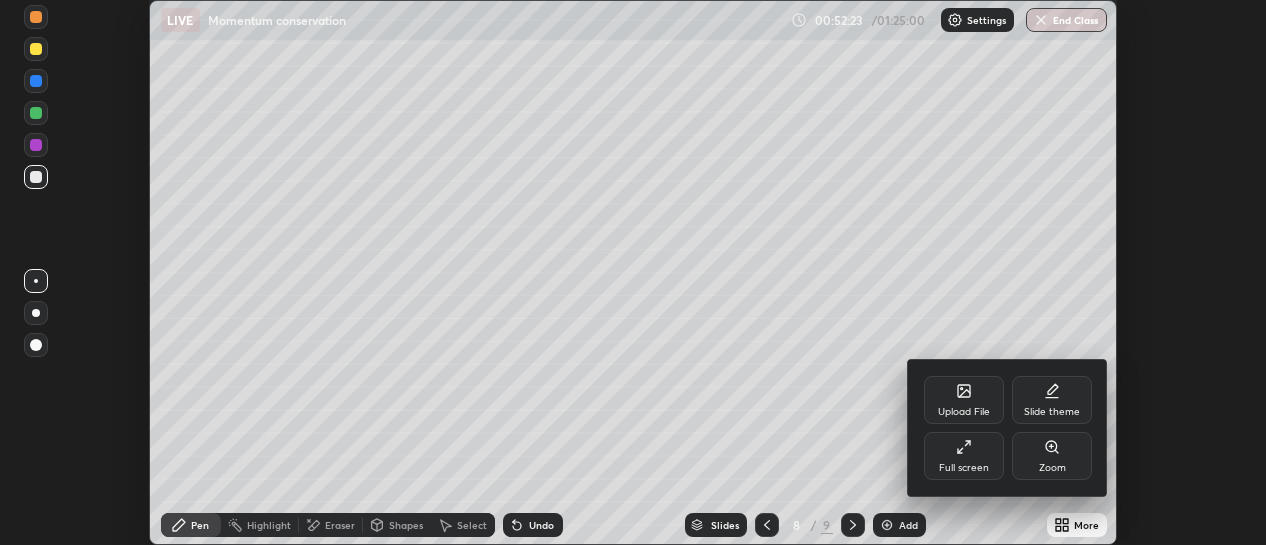 click on "Full screen" at bounding box center (964, 468) 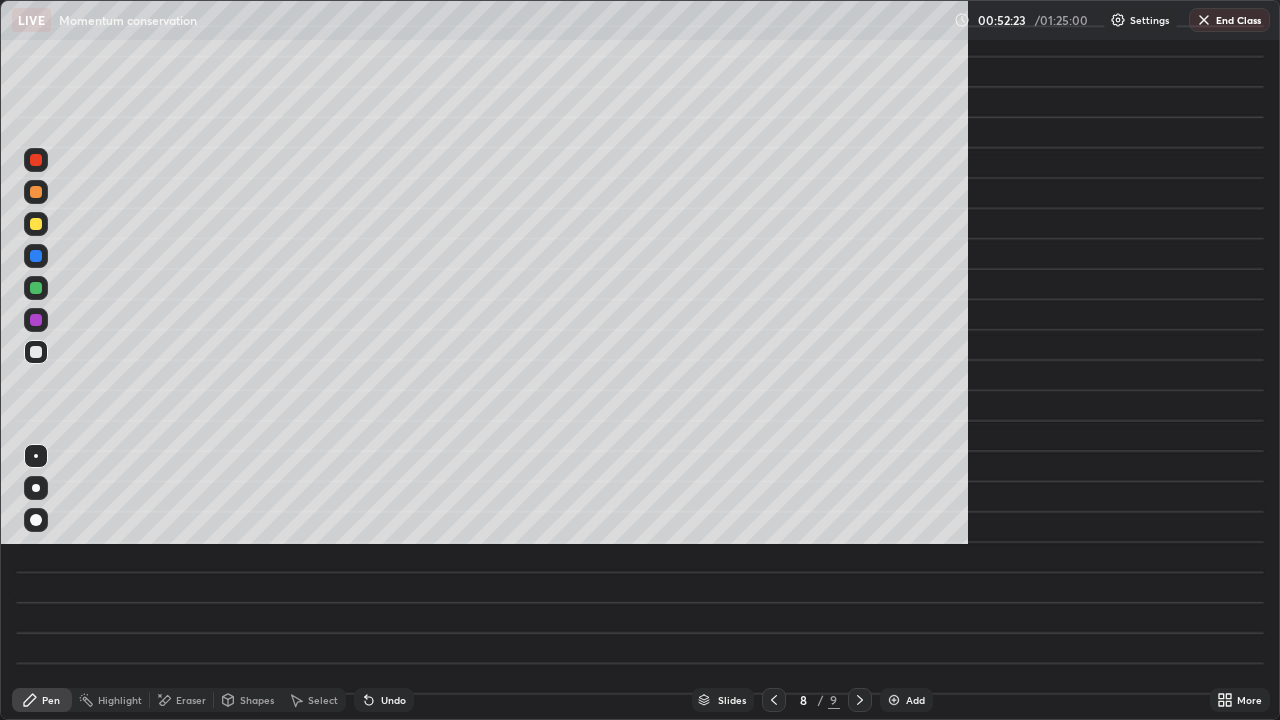 scroll, scrollTop: 99280, scrollLeft: 98720, axis: both 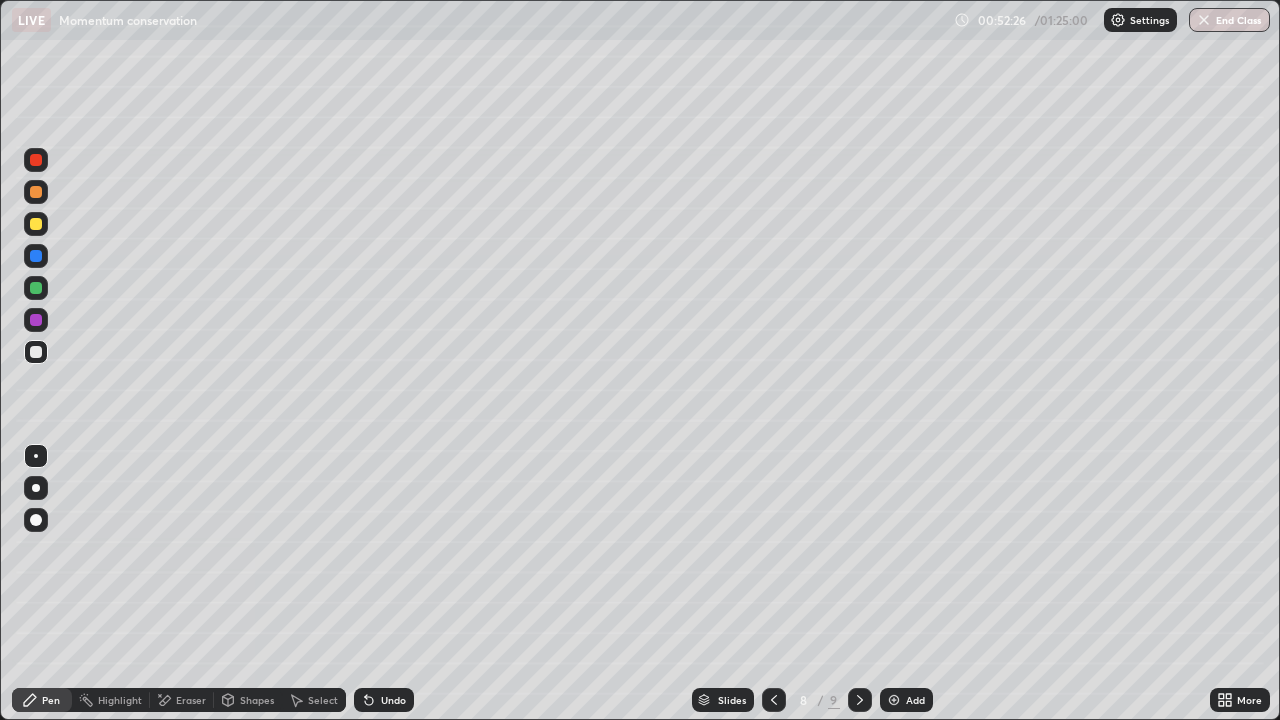 click at bounding box center [36, 224] 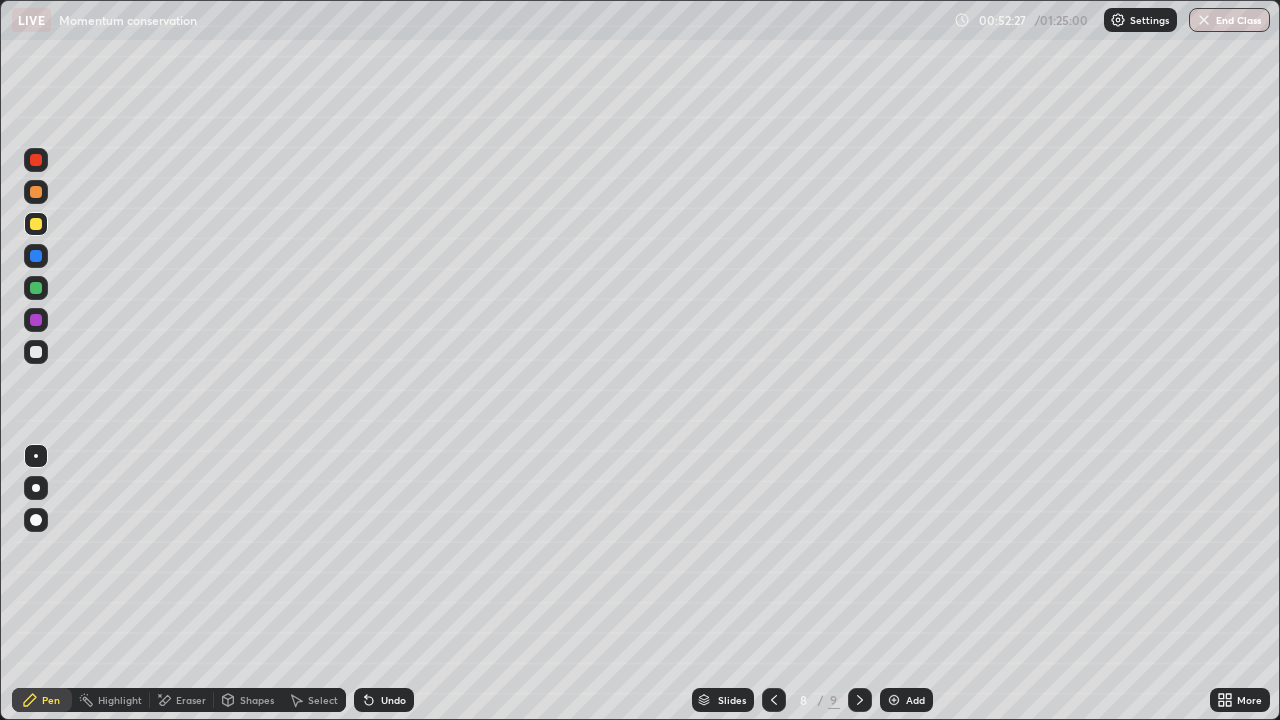 click at bounding box center [36, 192] 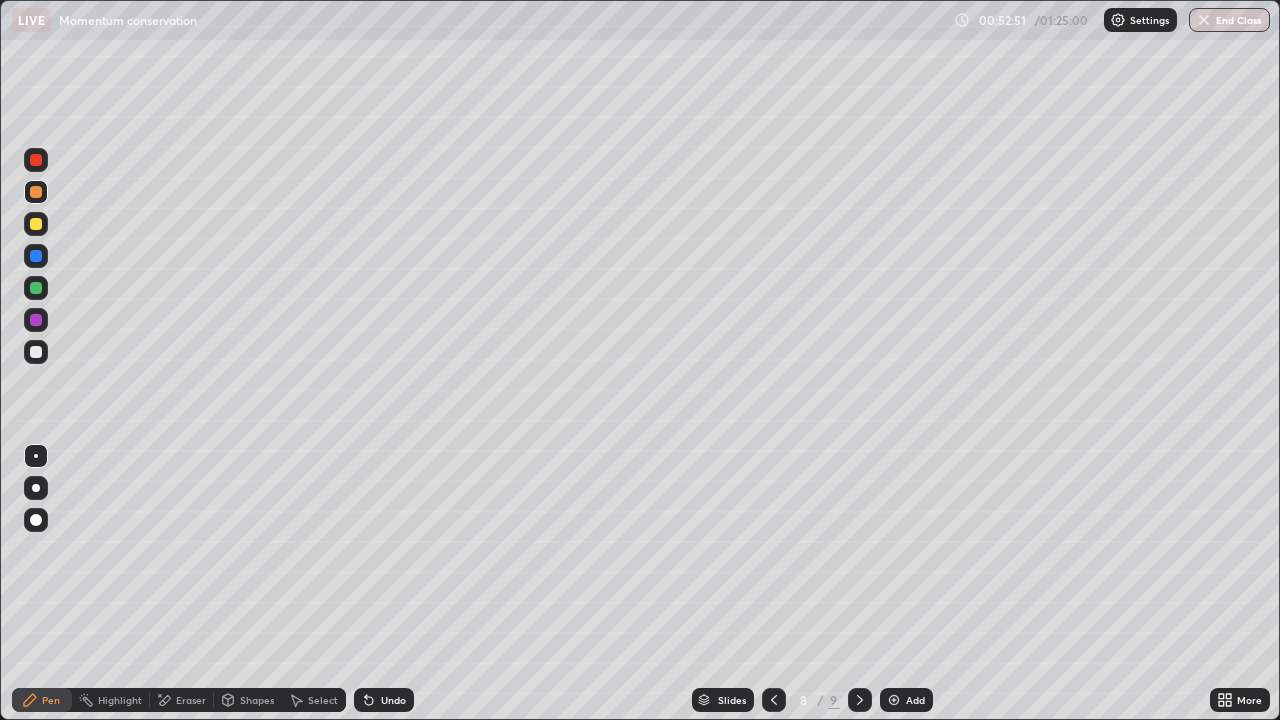 click on "Select" at bounding box center (323, 700) 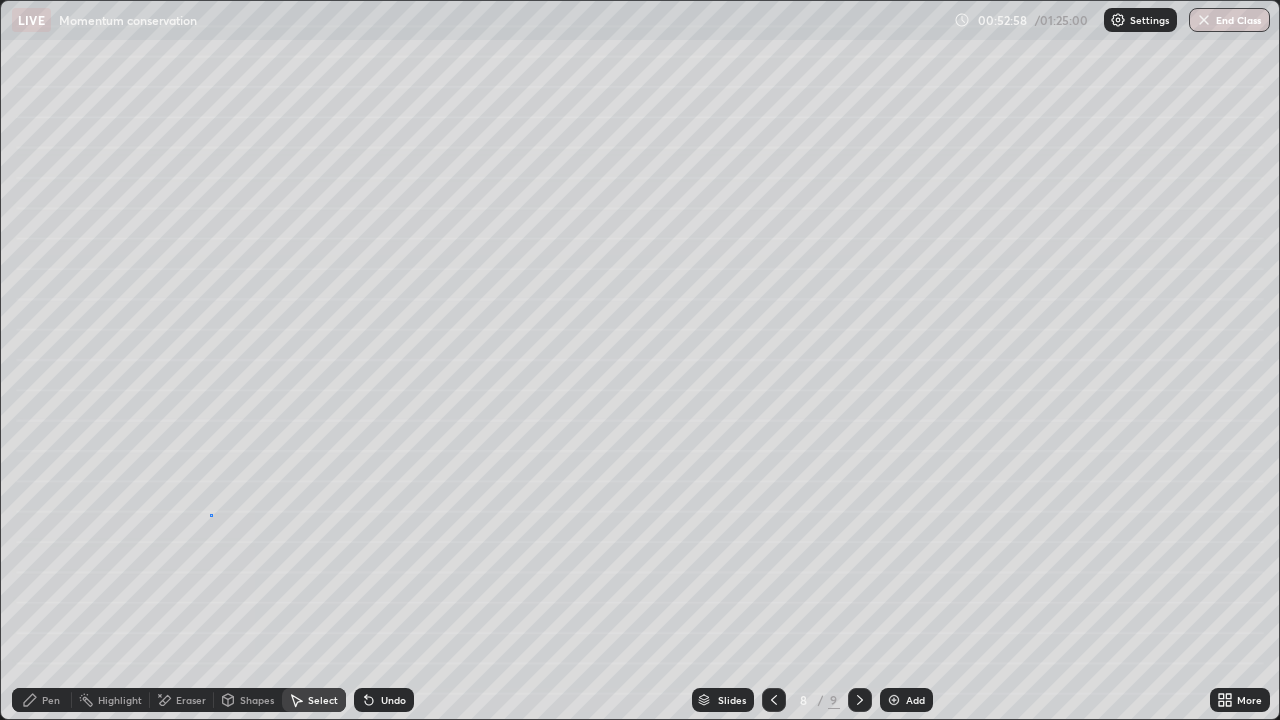 click on "0 ° Undo Copy Paste here Duplicate Duplicate to new slide Delete" at bounding box center (640, 360) 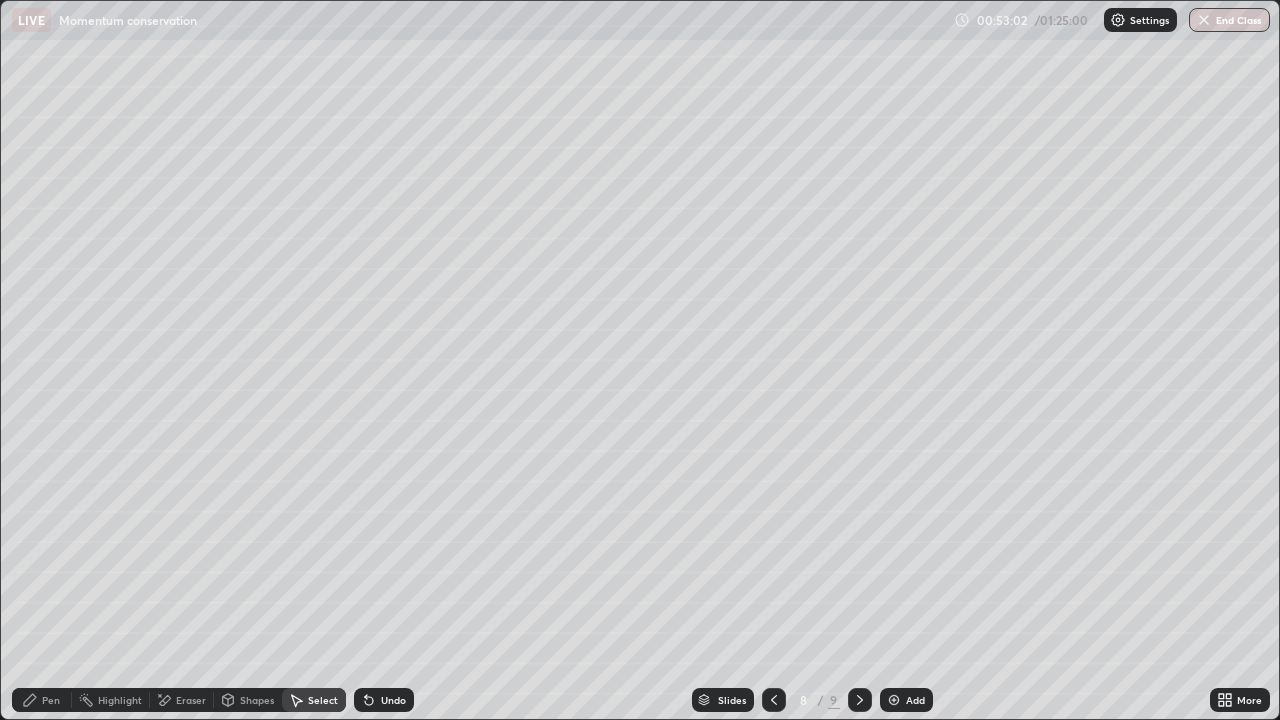 click on "Undo" at bounding box center (384, 700) 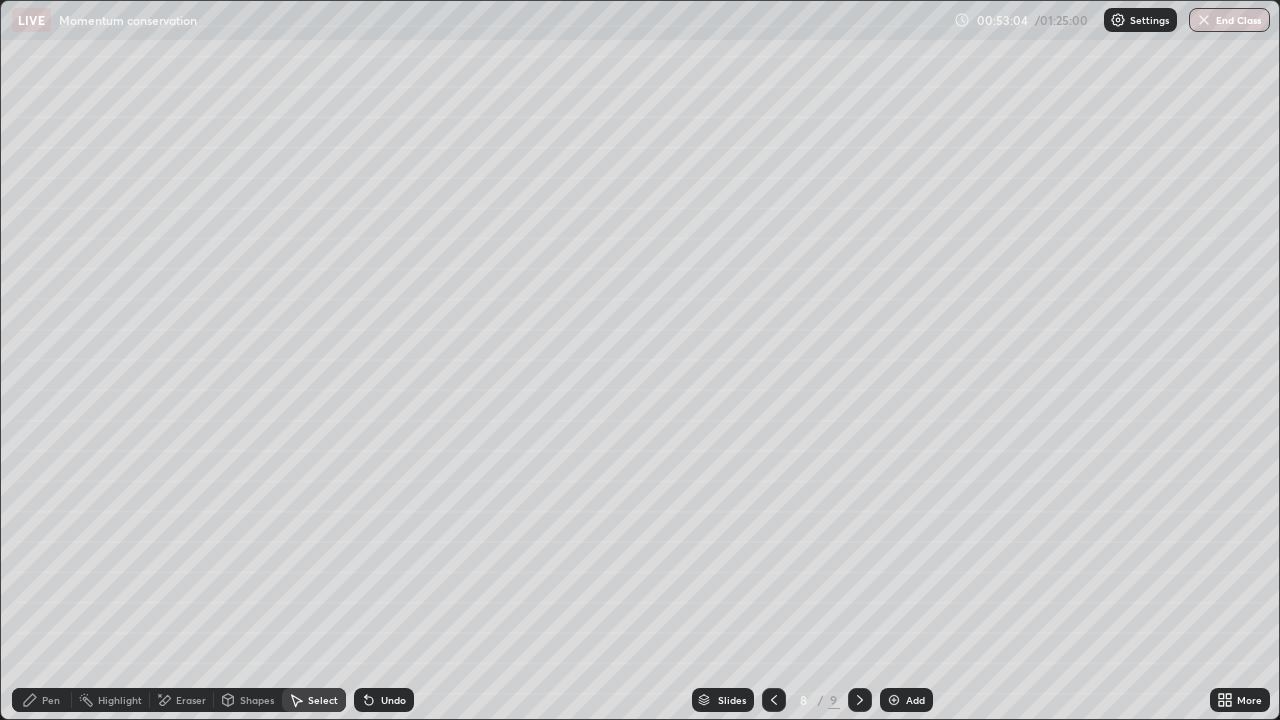 click on "Pen" at bounding box center [51, 700] 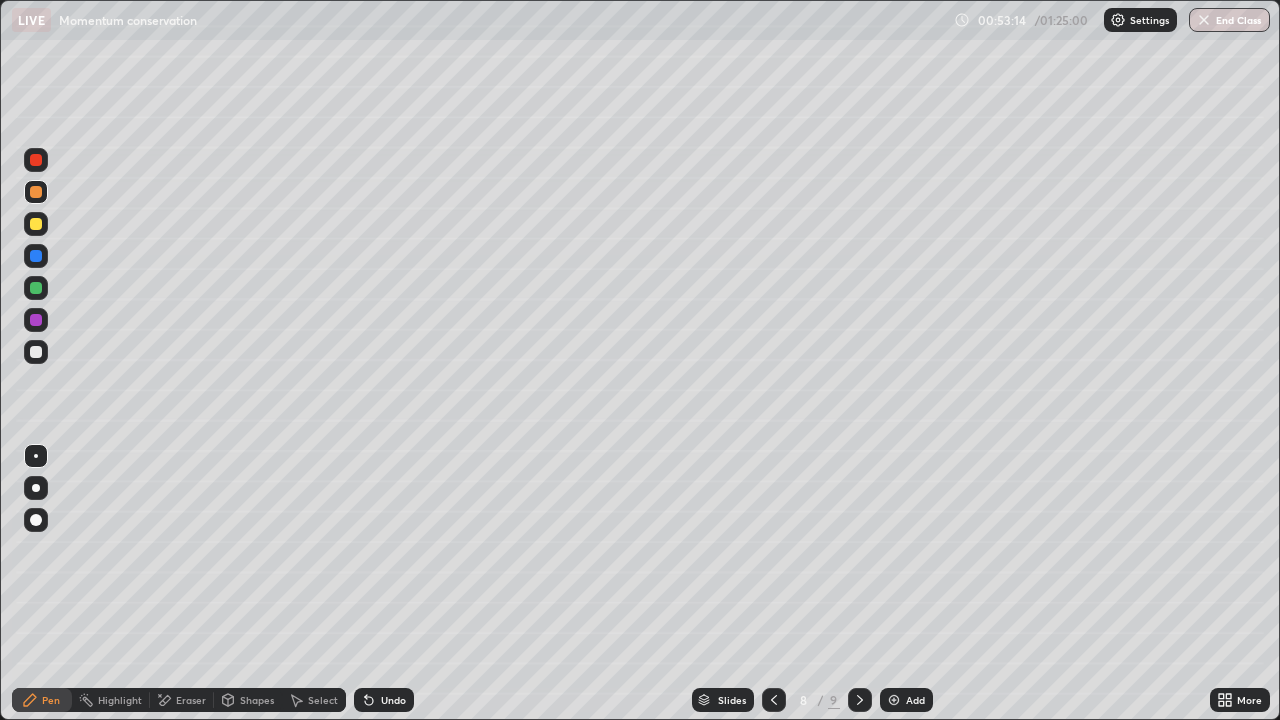 click 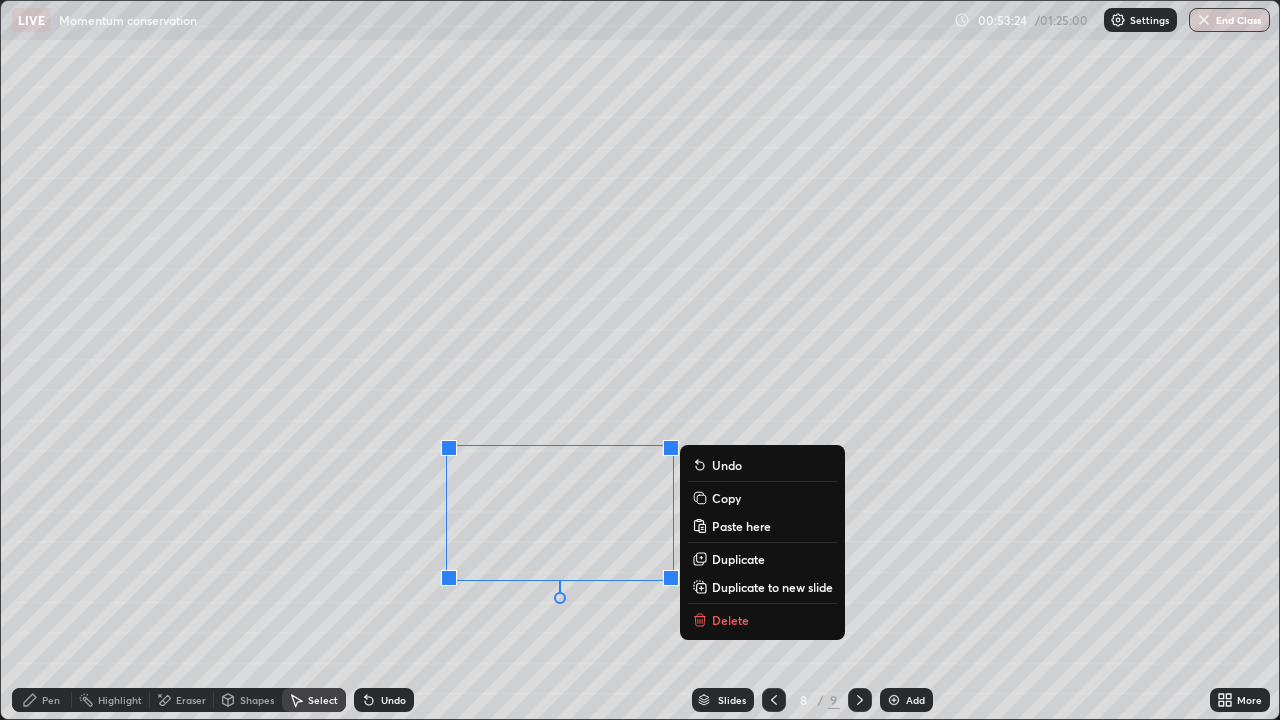 click on "Pen" at bounding box center [51, 700] 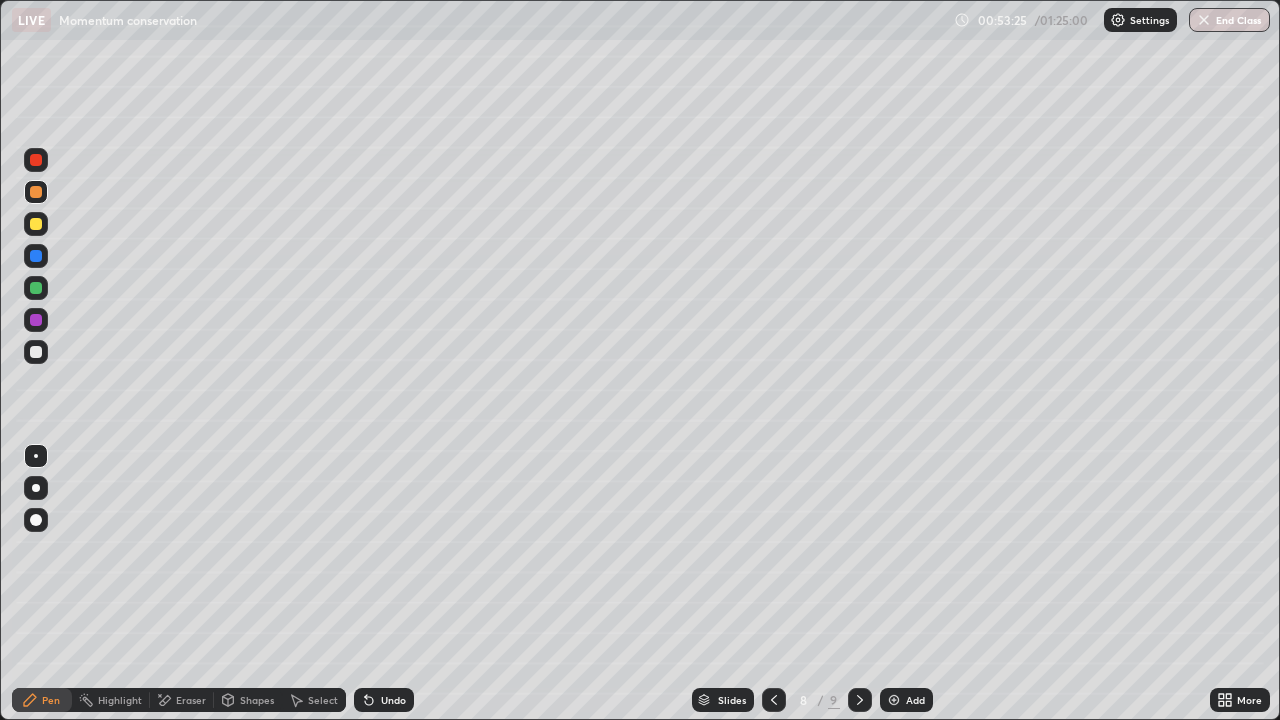 click at bounding box center (36, 352) 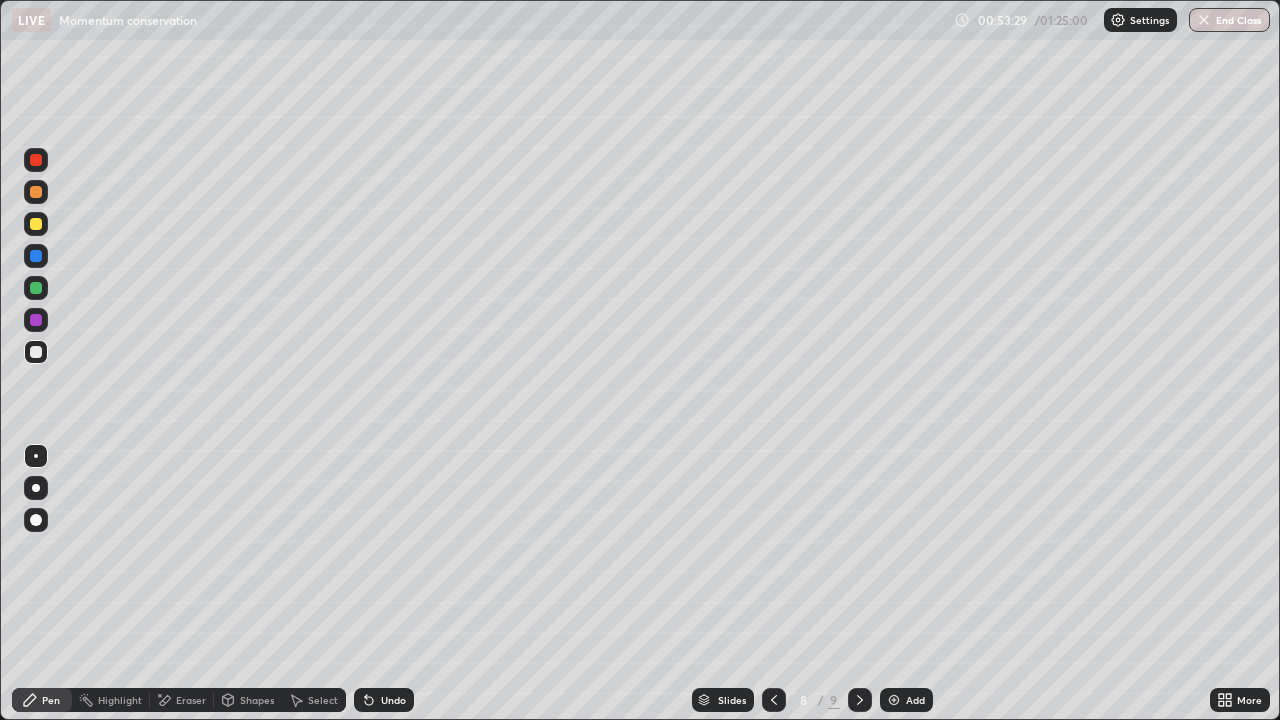 click 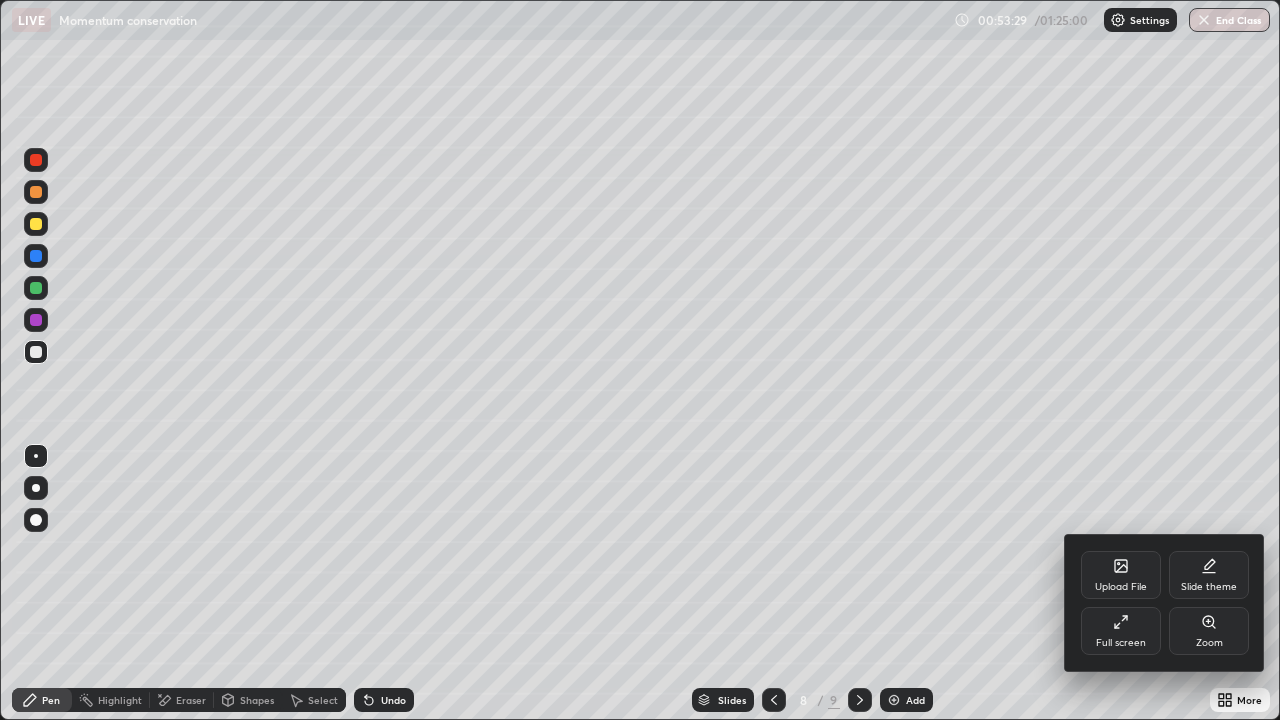 click on "Full screen" at bounding box center [1121, 631] 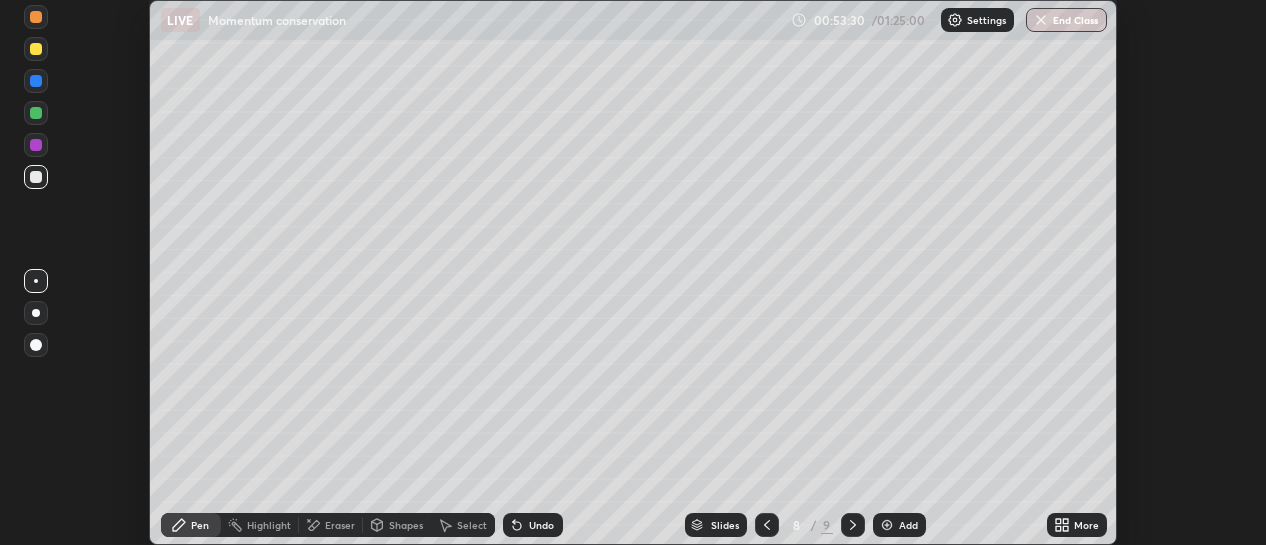 scroll, scrollTop: 545, scrollLeft: 1266, axis: both 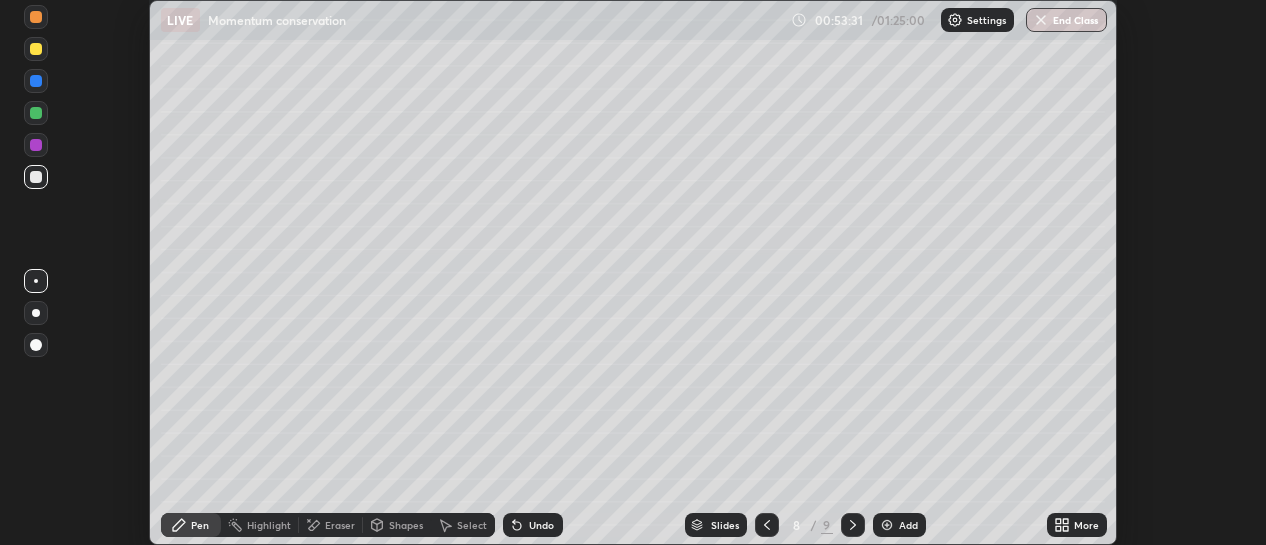 click on "More" at bounding box center [1086, 525] 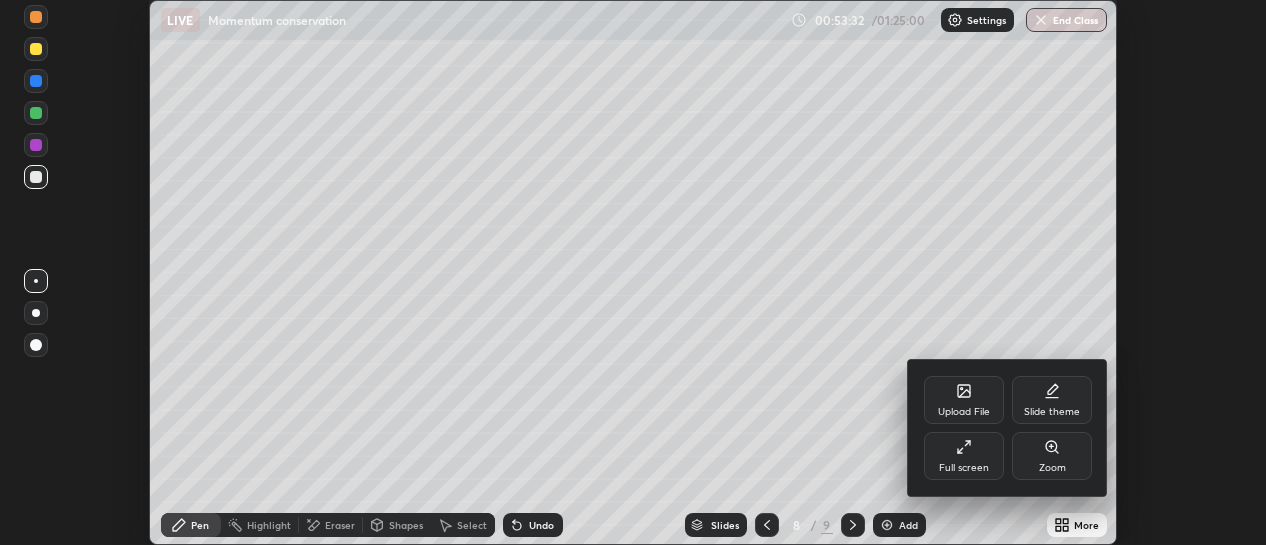 click on "Full screen" at bounding box center (964, 456) 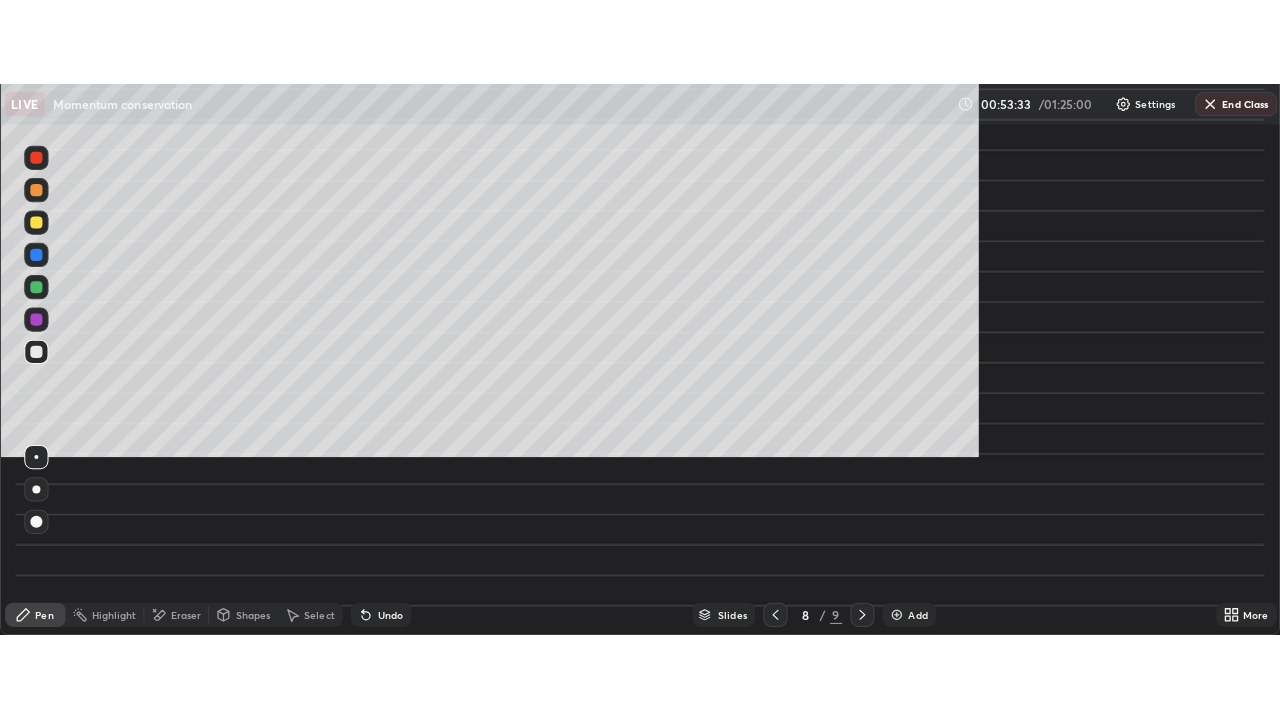 scroll, scrollTop: 99280, scrollLeft: 98720, axis: both 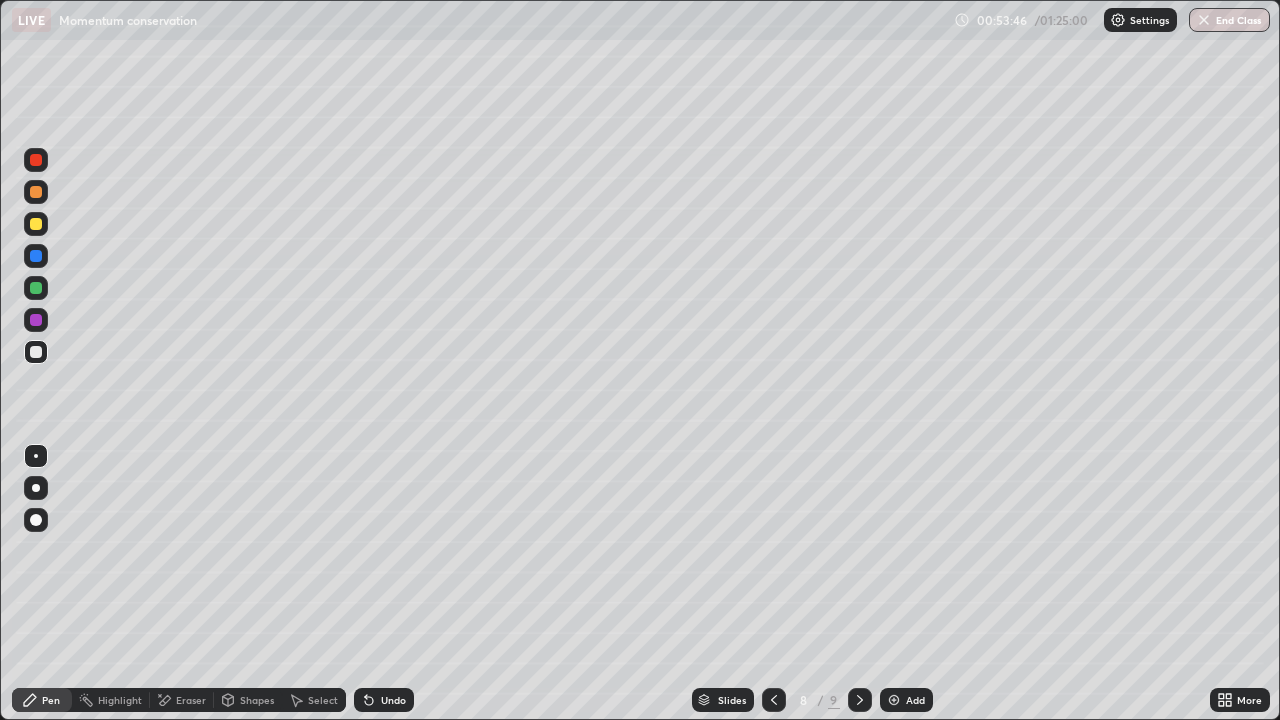 click at bounding box center [36, 224] 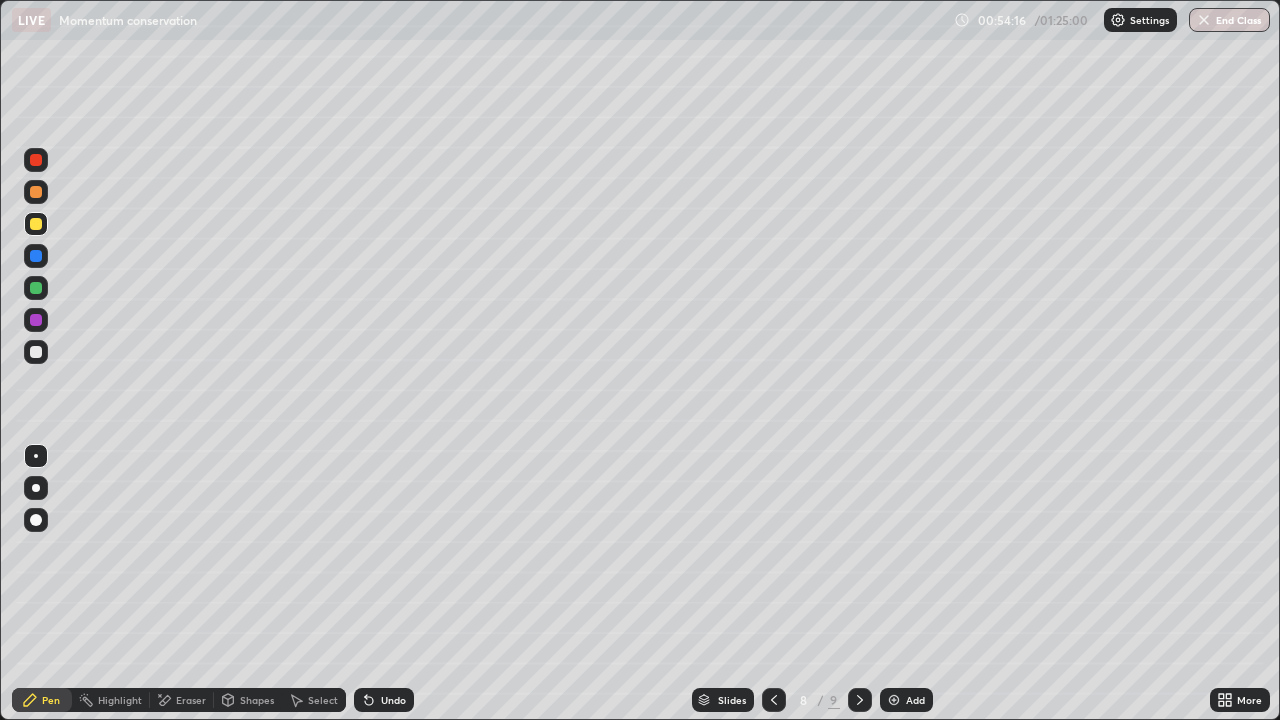 click on "Eraser" at bounding box center [191, 700] 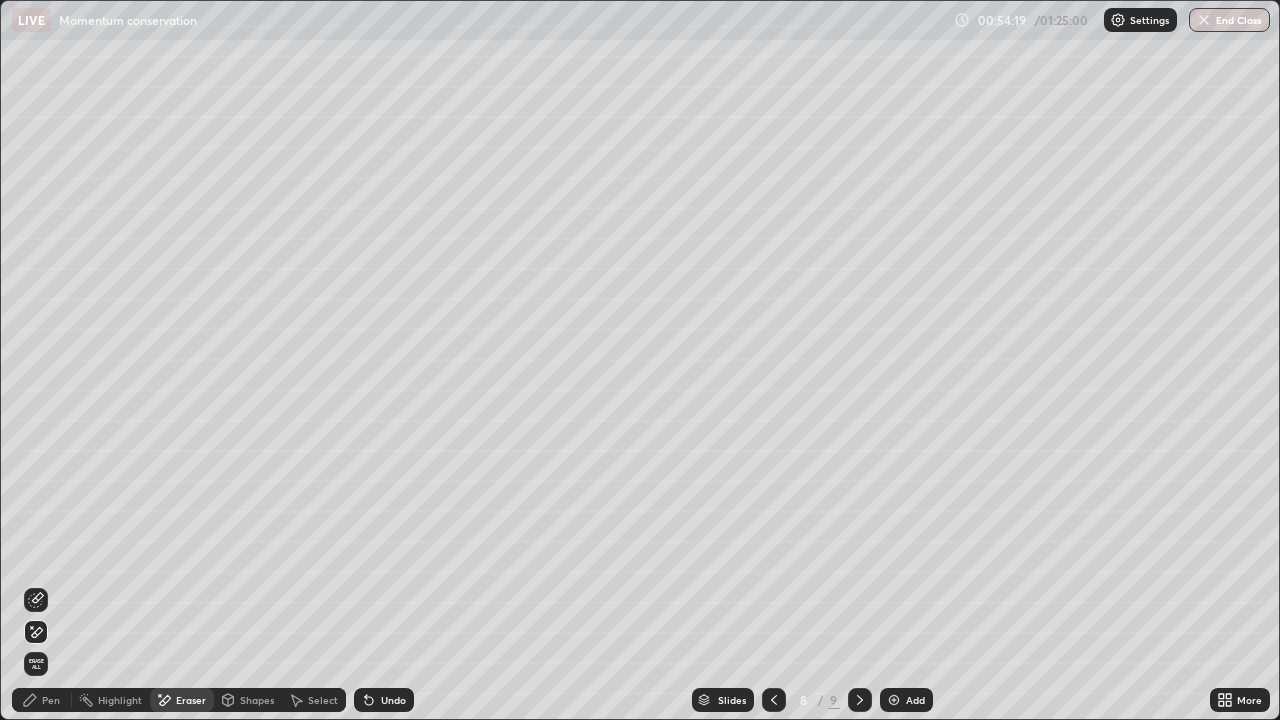 click on "Pen" at bounding box center [51, 700] 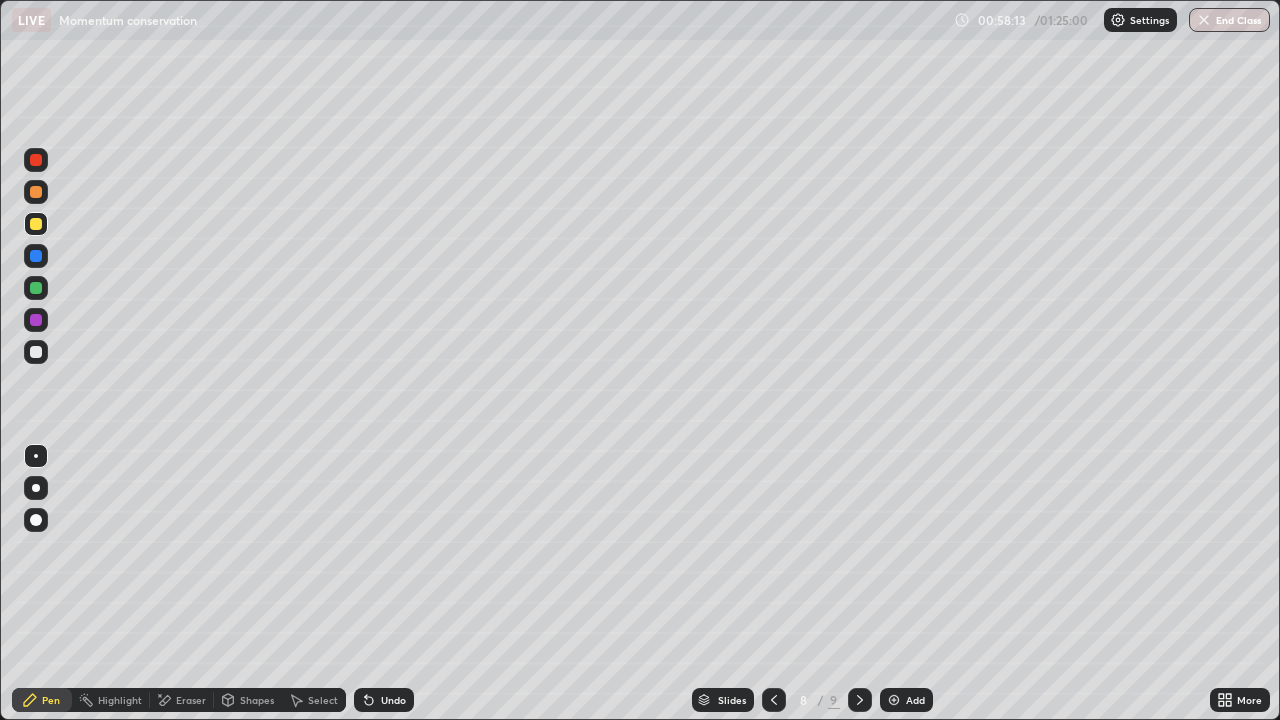 click at bounding box center [36, 352] 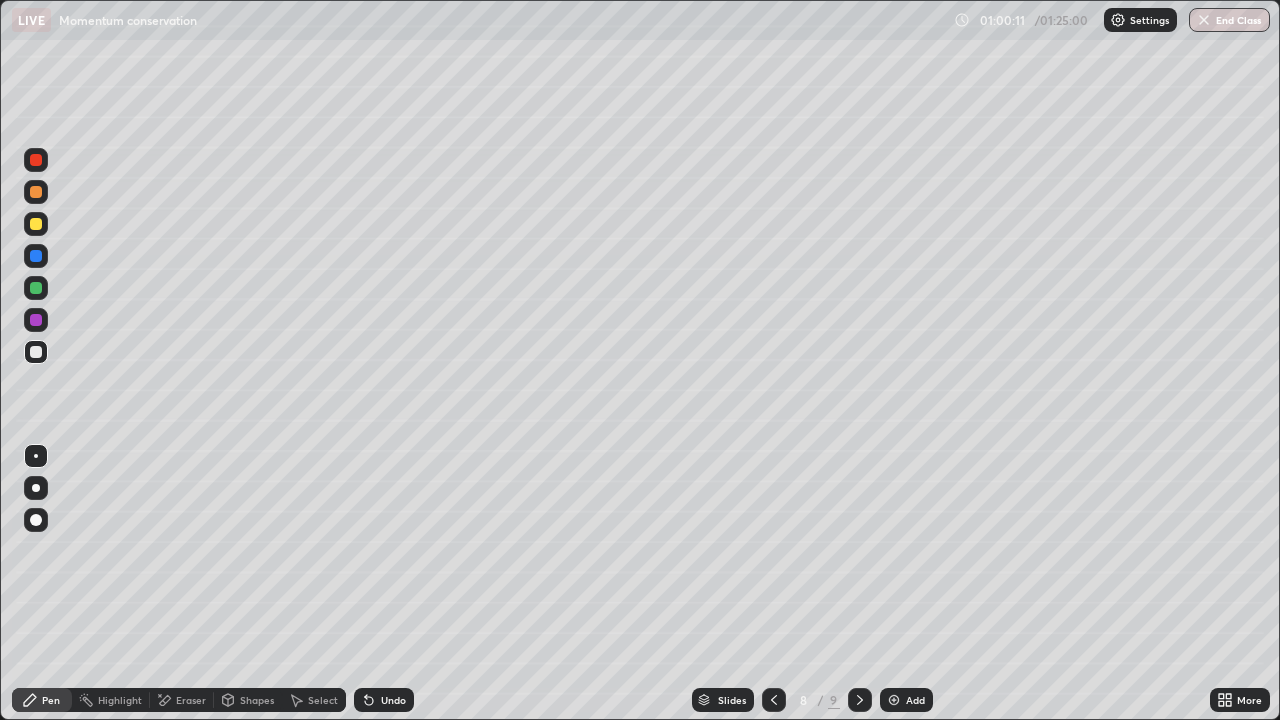 click at bounding box center [36, 288] 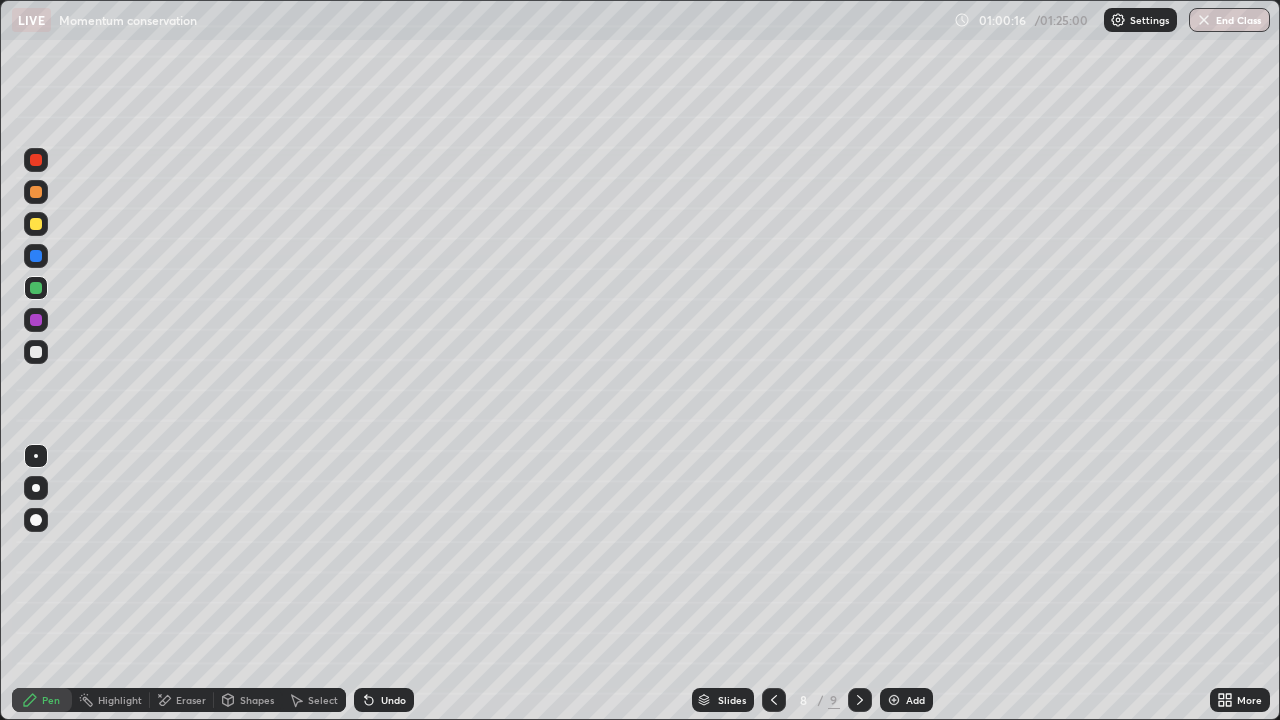 click 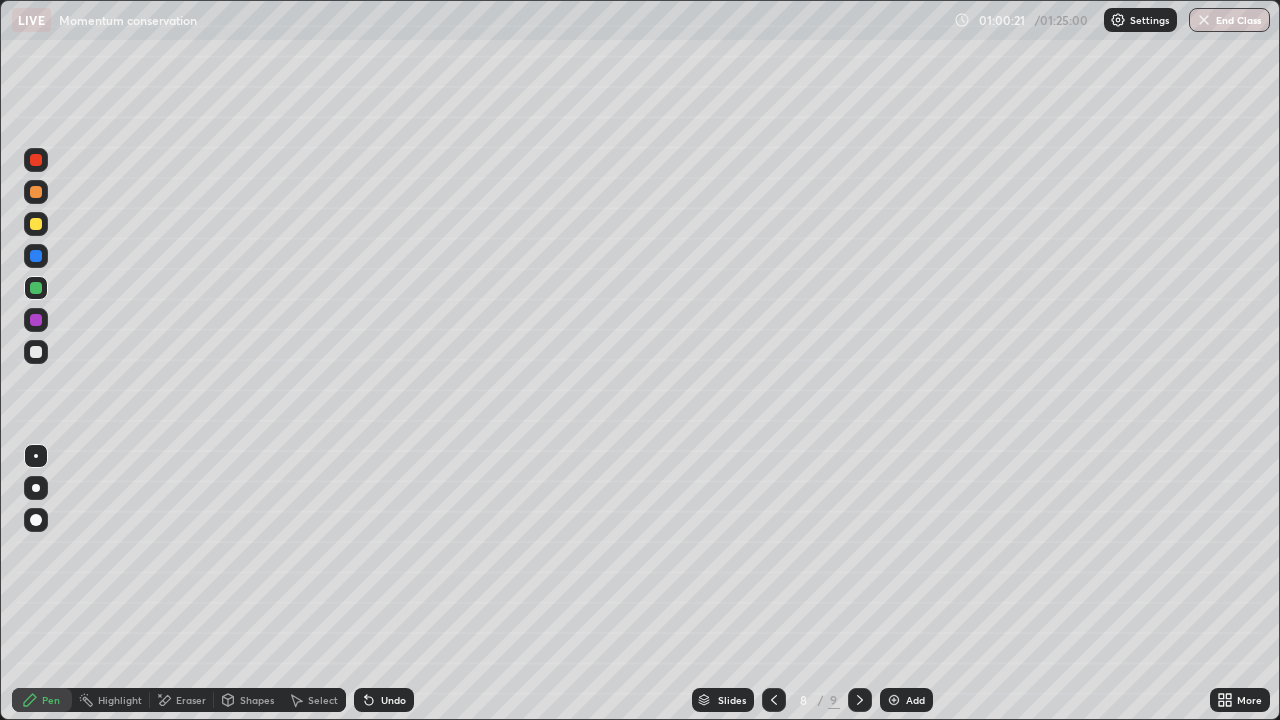 click 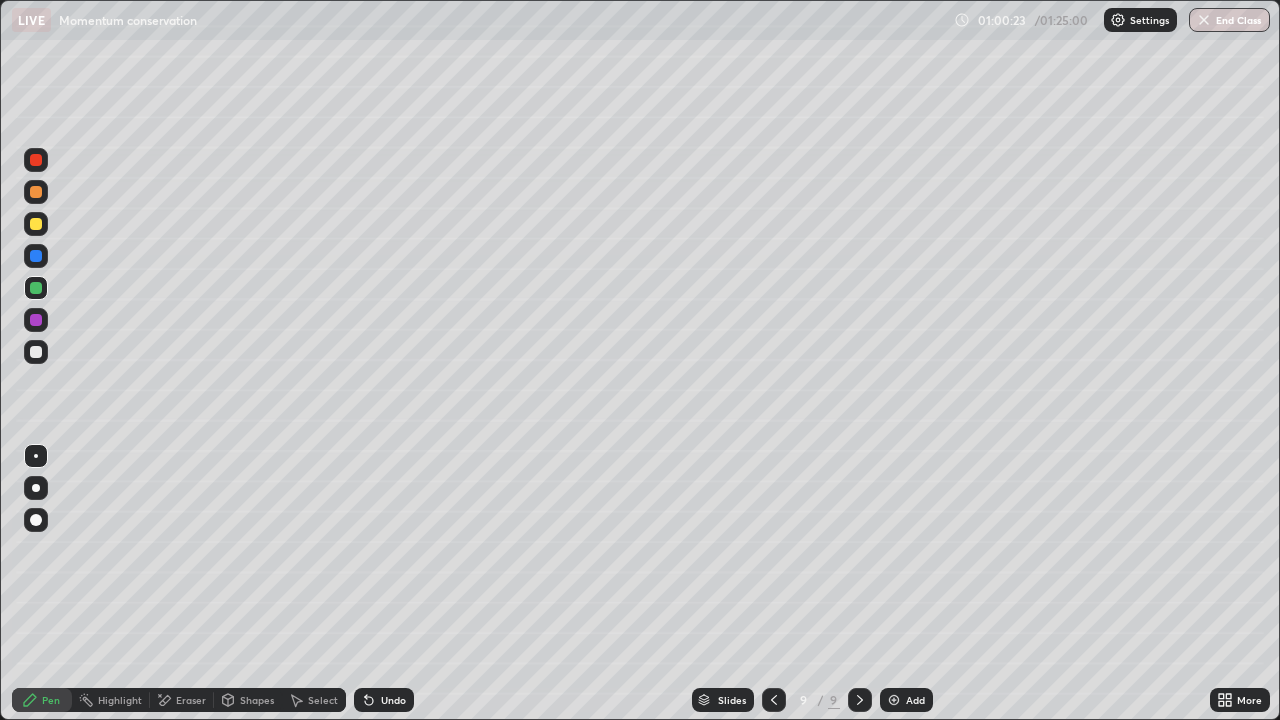 click at bounding box center [36, 352] 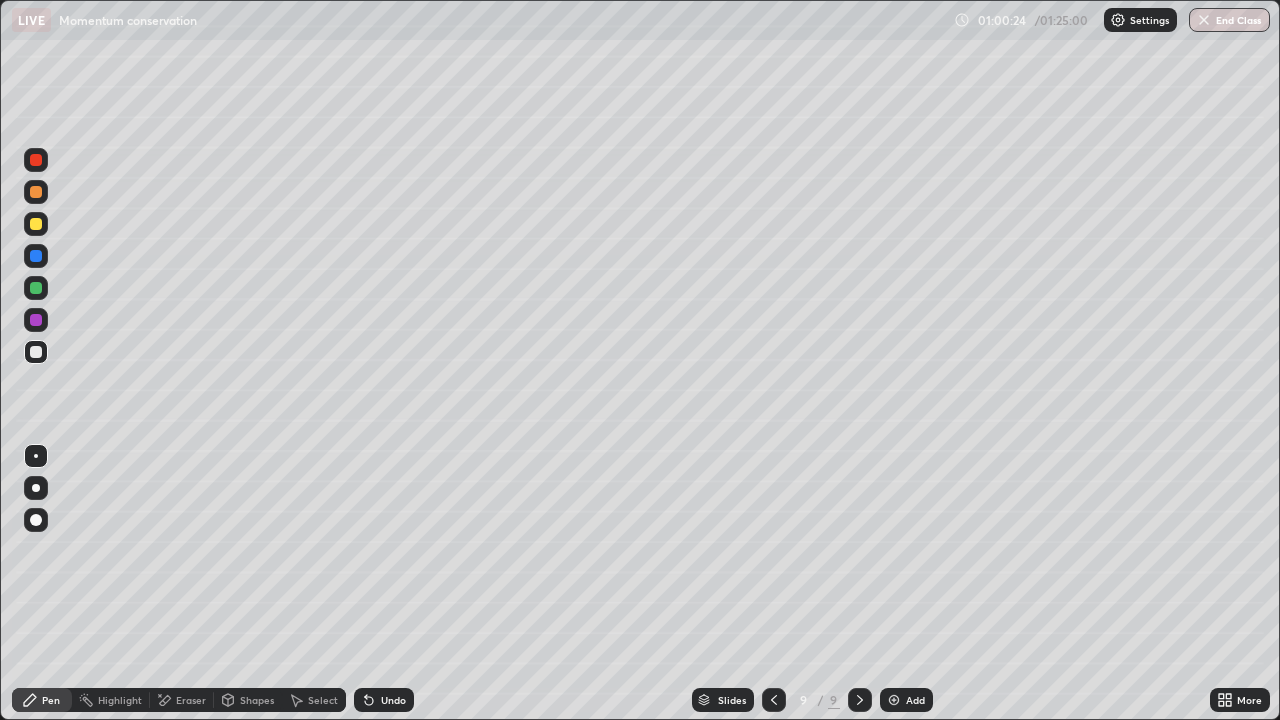 click at bounding box center [36, 488] 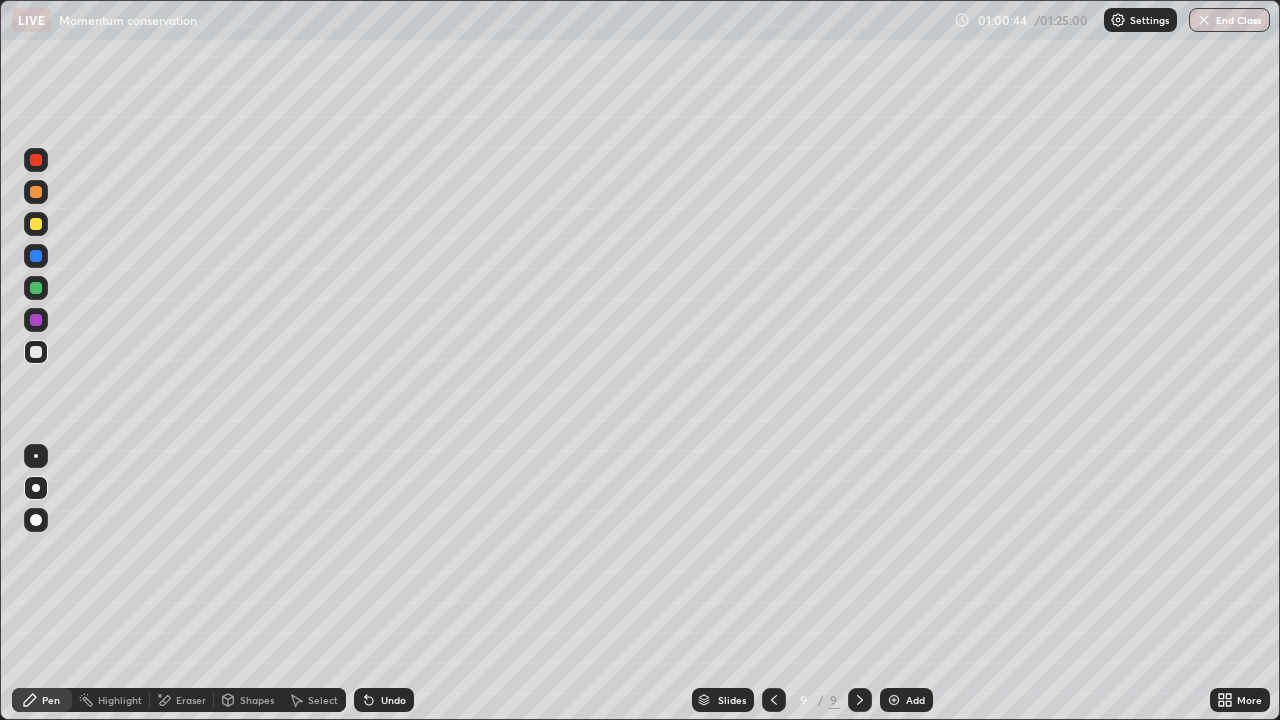 click 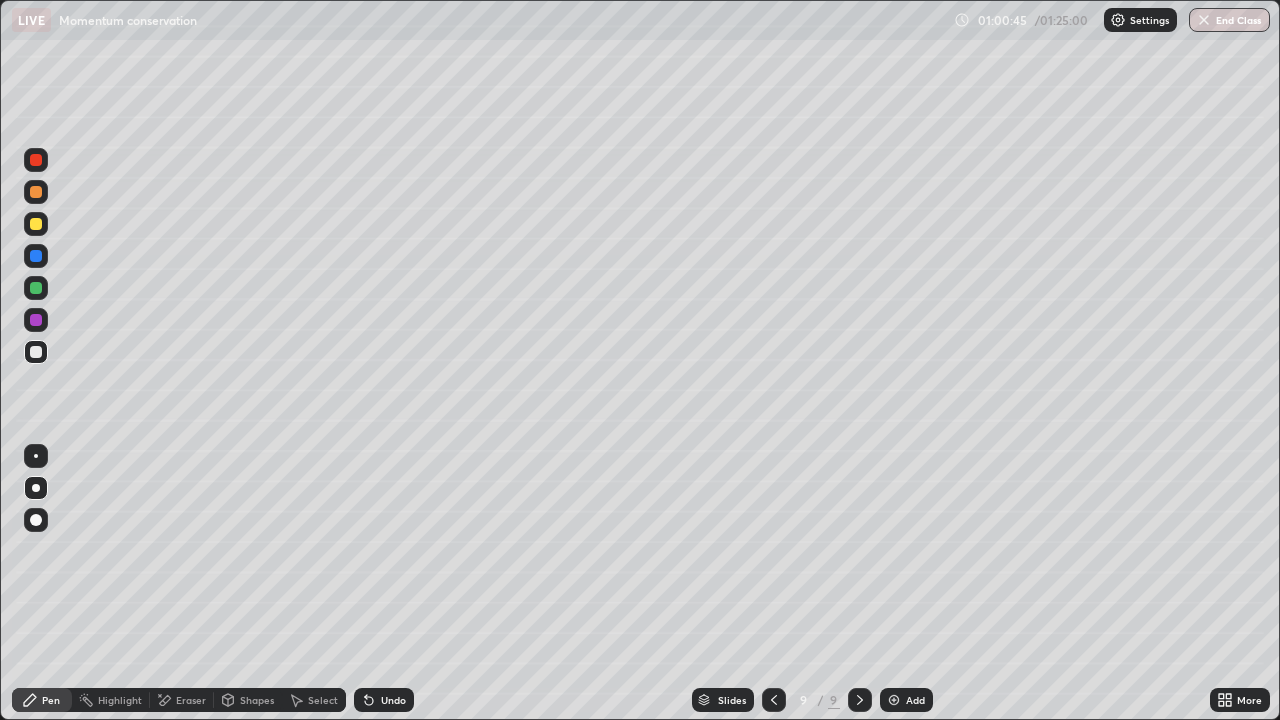click 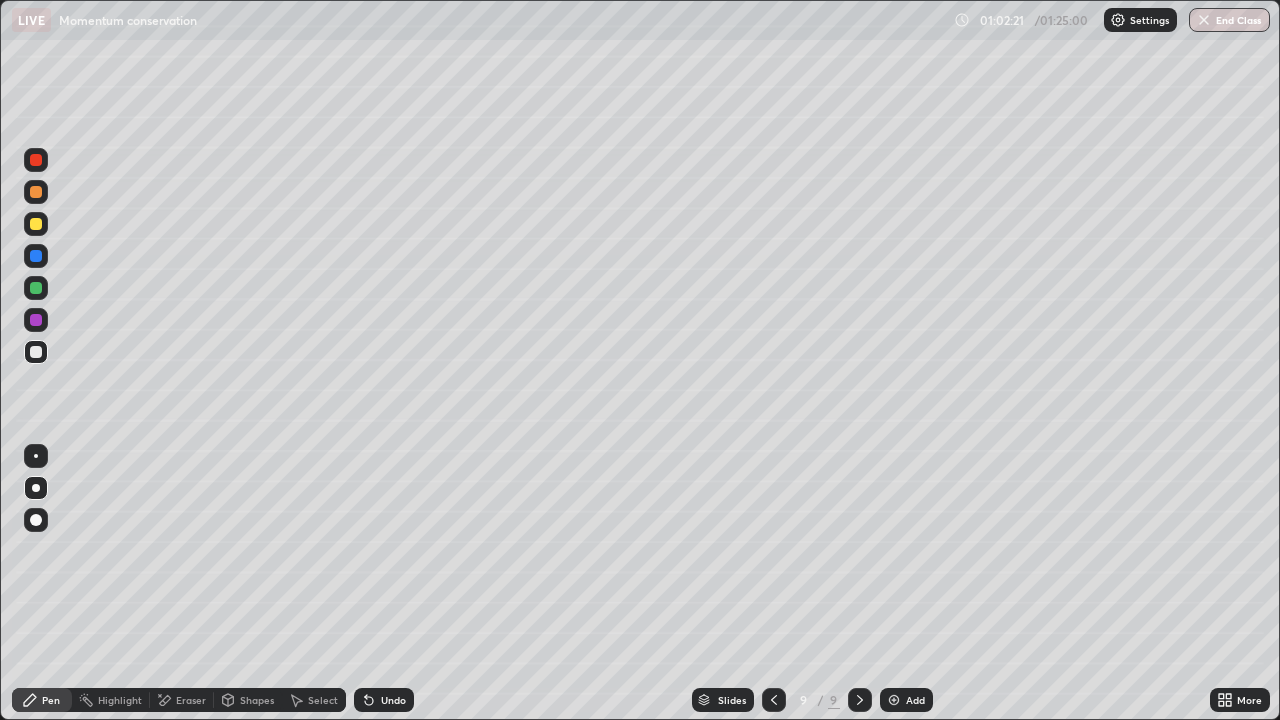 click at bounding box center (36, 224) 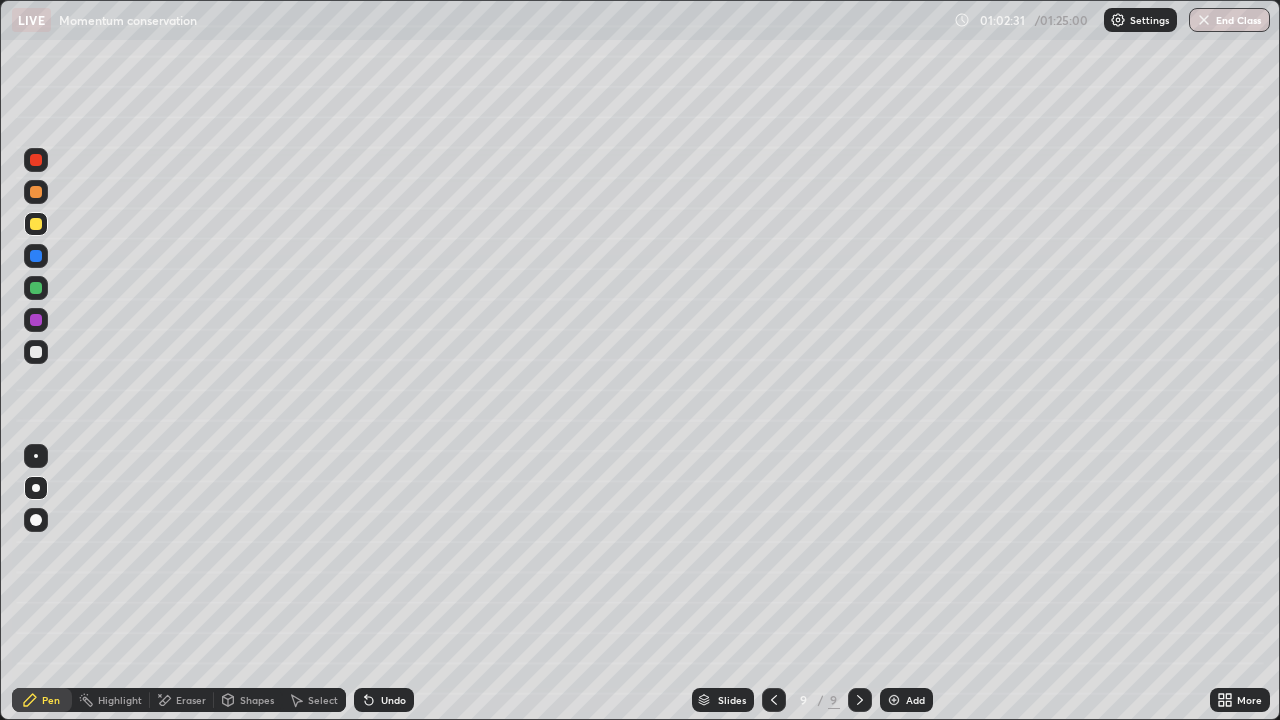 click on "Undo" at bounding box center [393, 700] 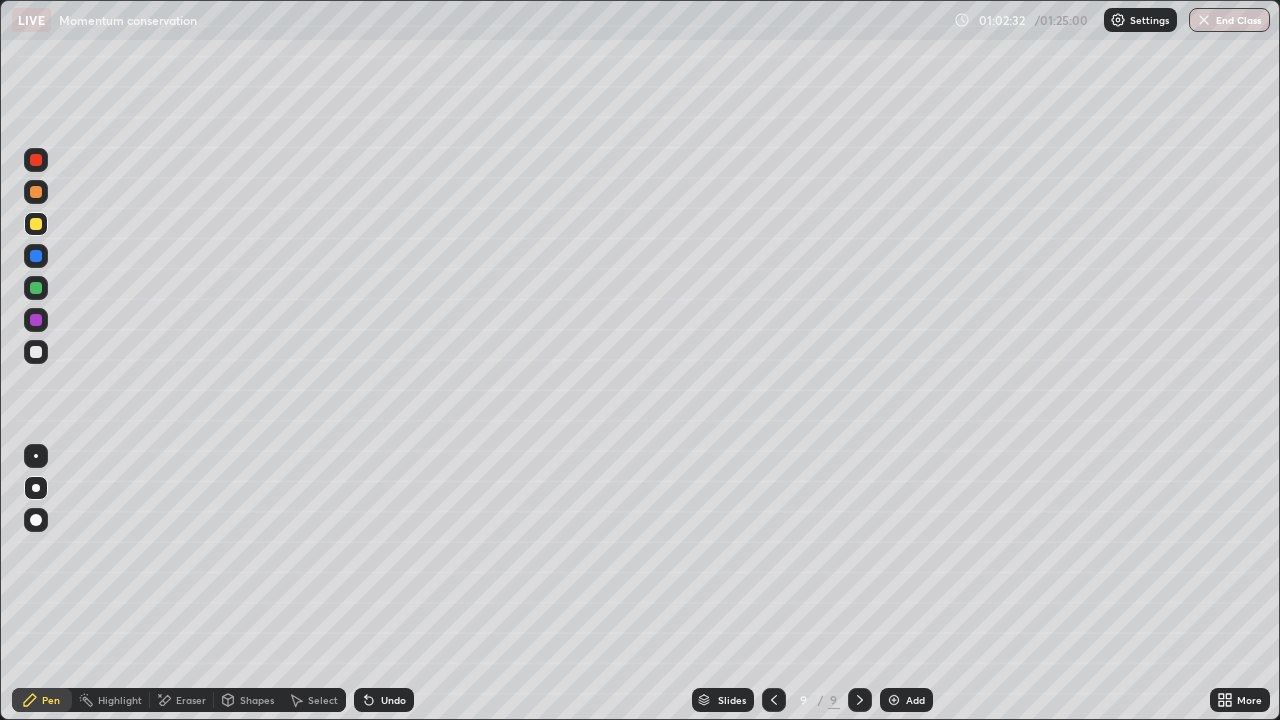 click on "Undo" at bounding box center (384, 700) 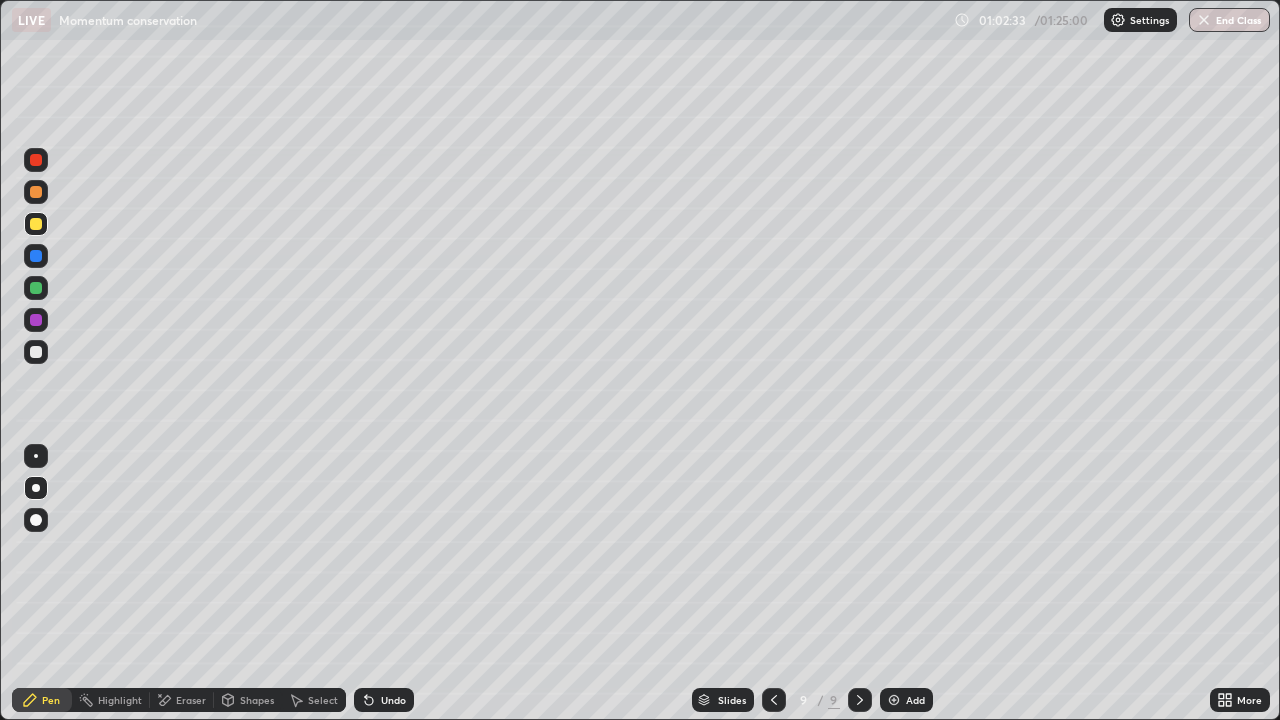 click on "Undo" at bounding box center (393, 700) 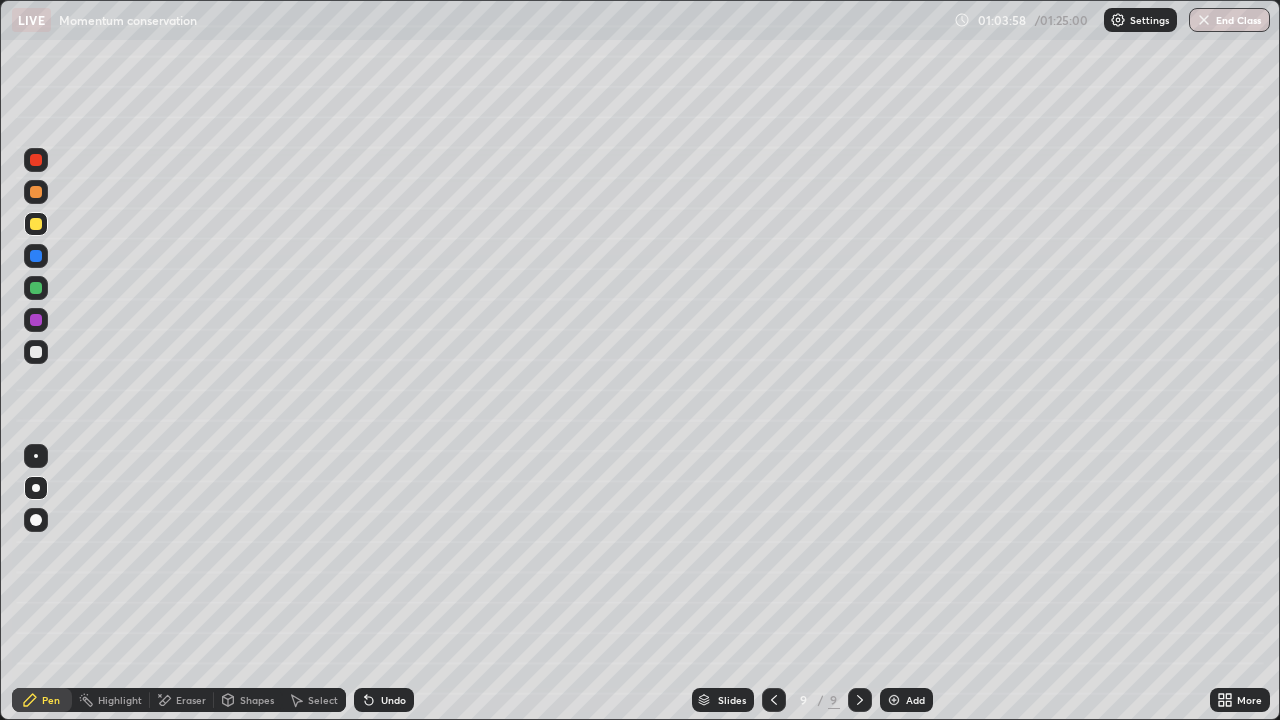 click on "Undo" at bounding box center [393, 700] 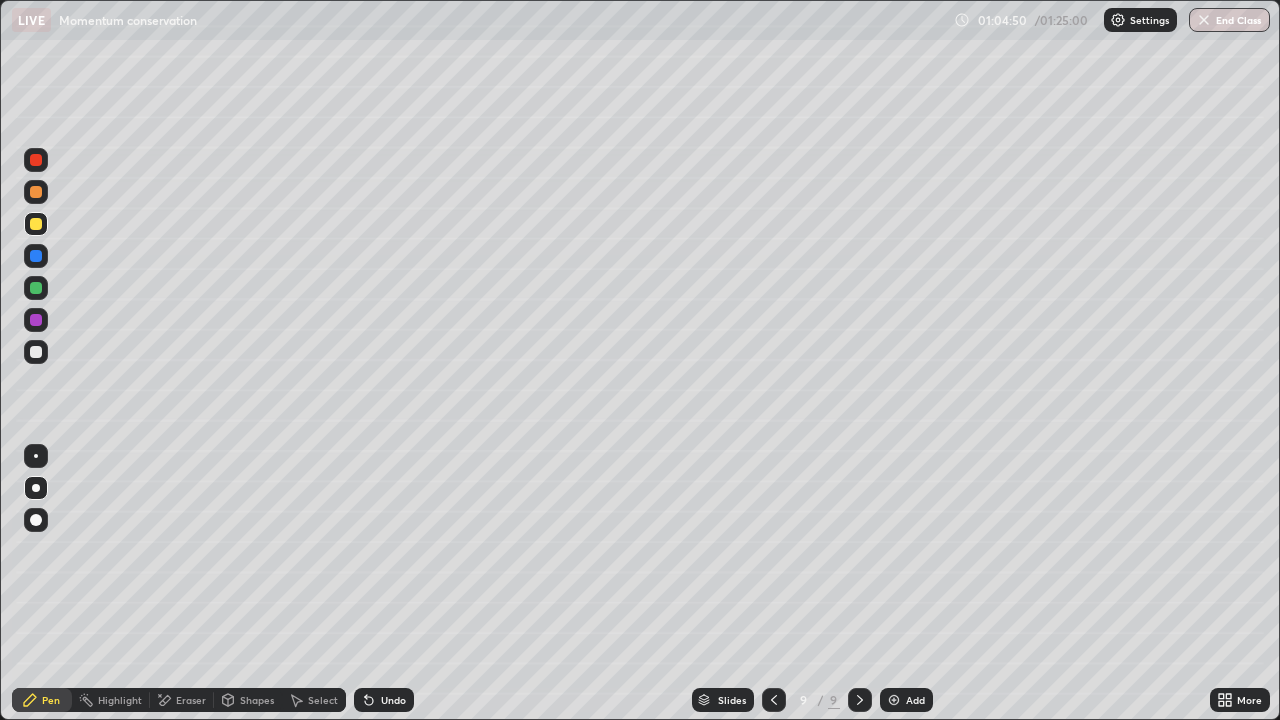 click on "Eraser" at bounding box center (191, 700) 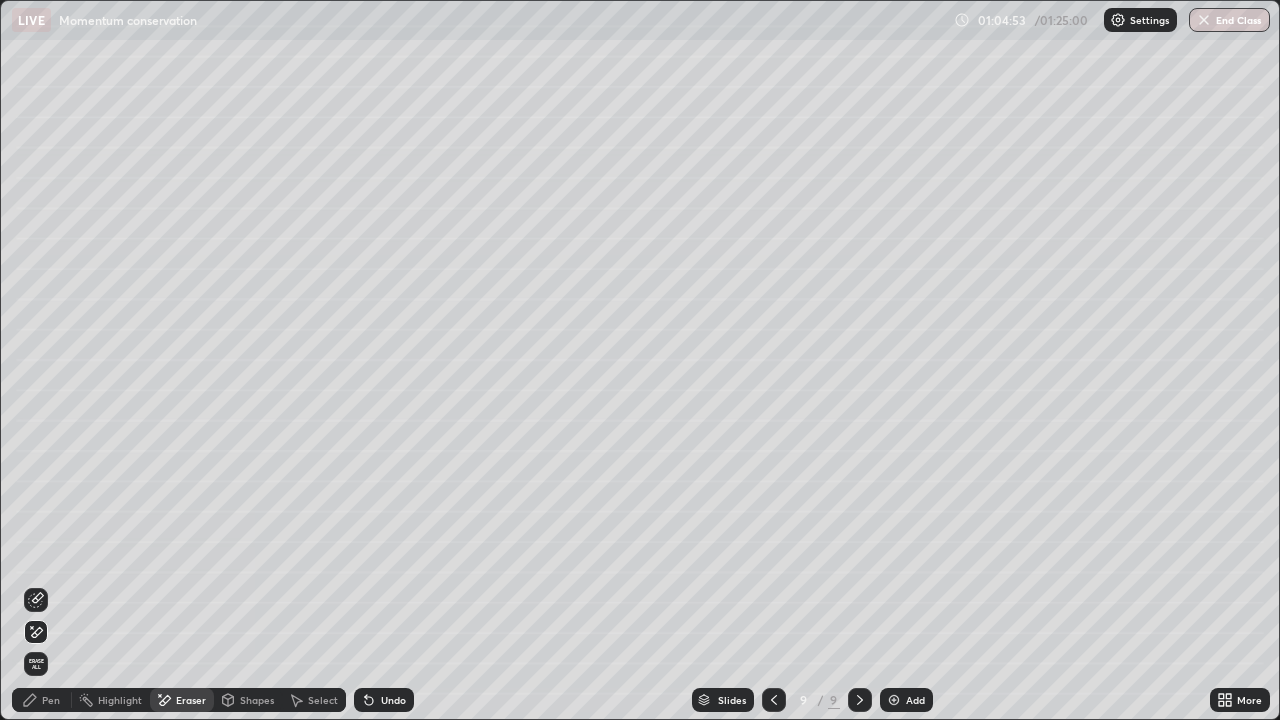 click on "Pen" at bounding box center [51, 700] 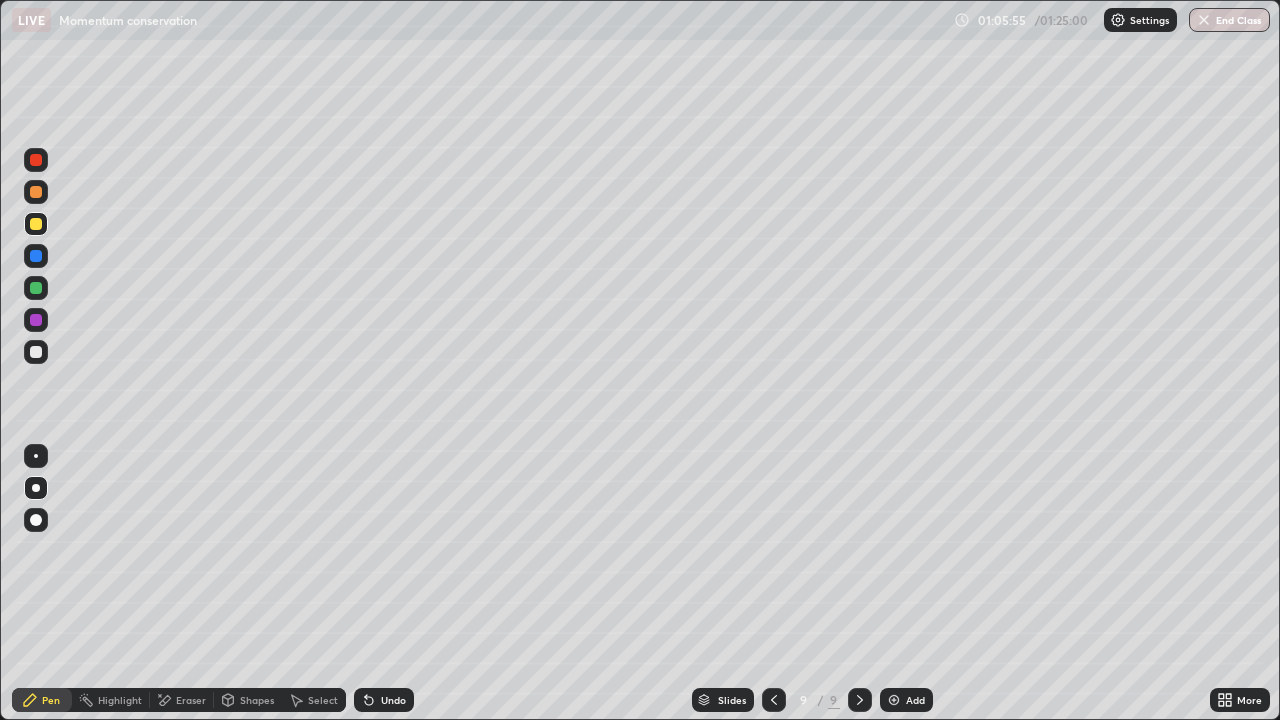 click at bounding box center (36, 352) 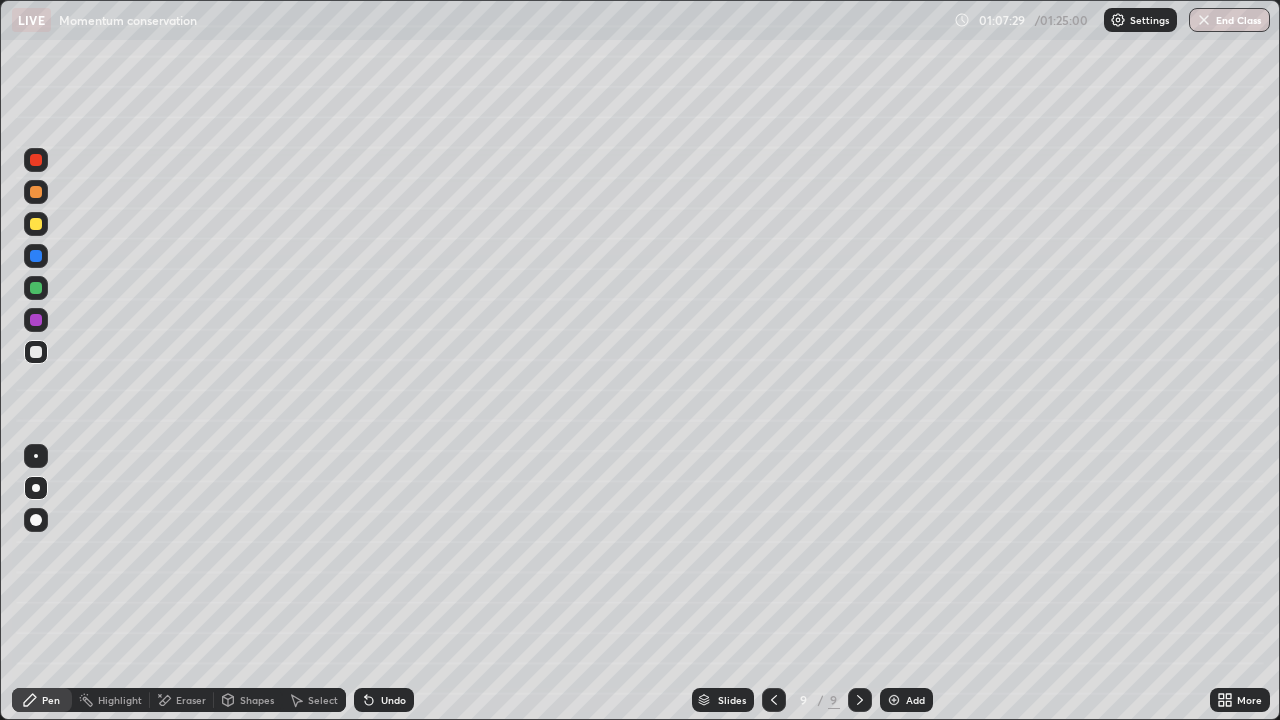 click at bounding box center [894, 700] 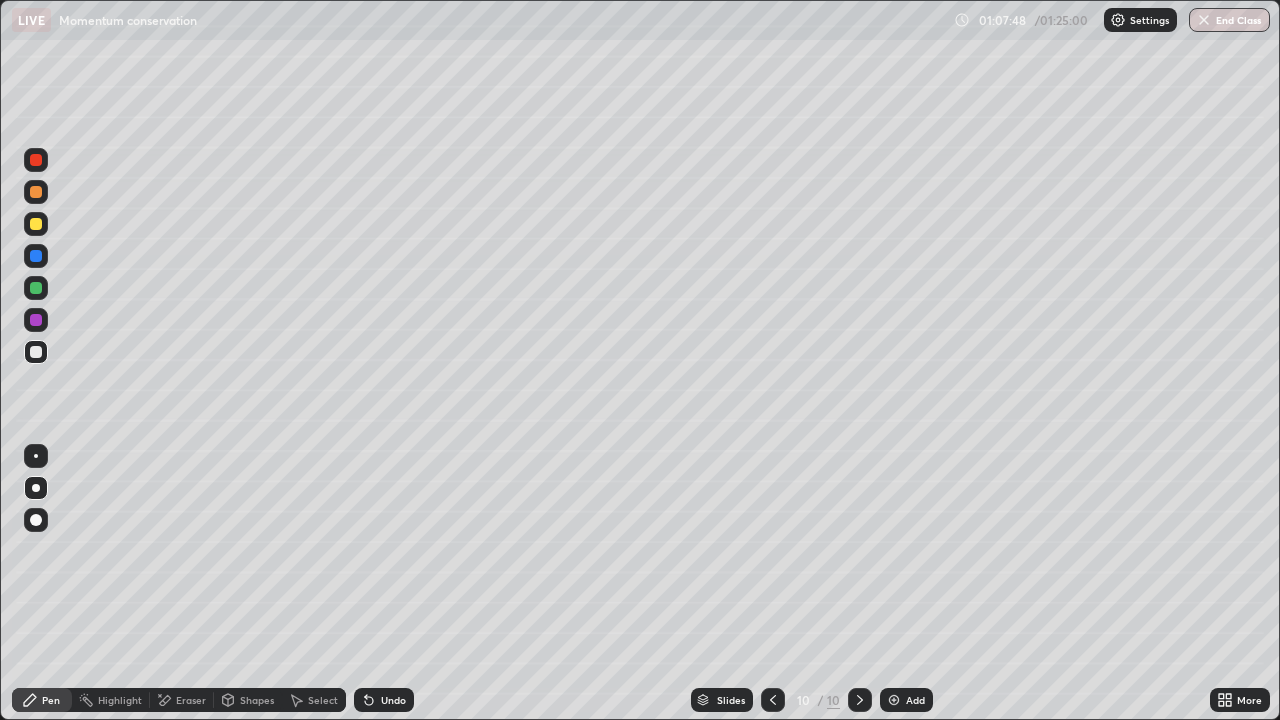 click on "Undo" at bounding box center [393, 700] 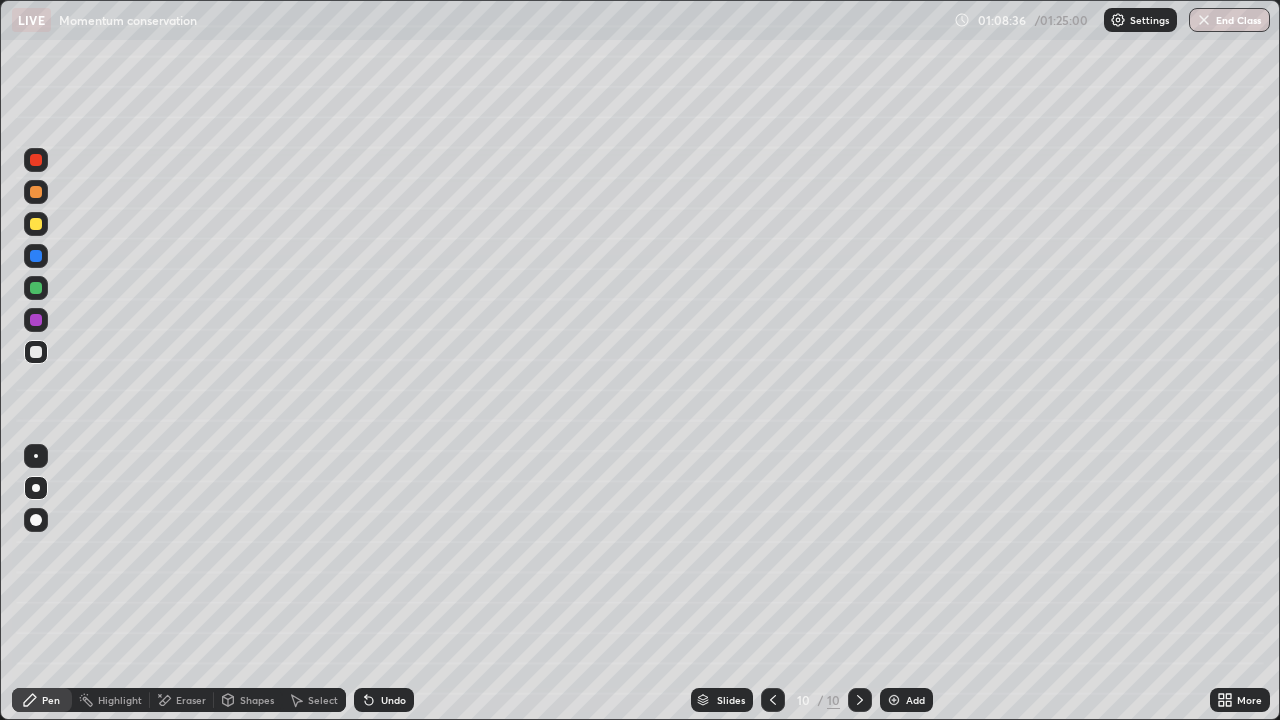 click on "Eraser" at bounding box center (191, 700) 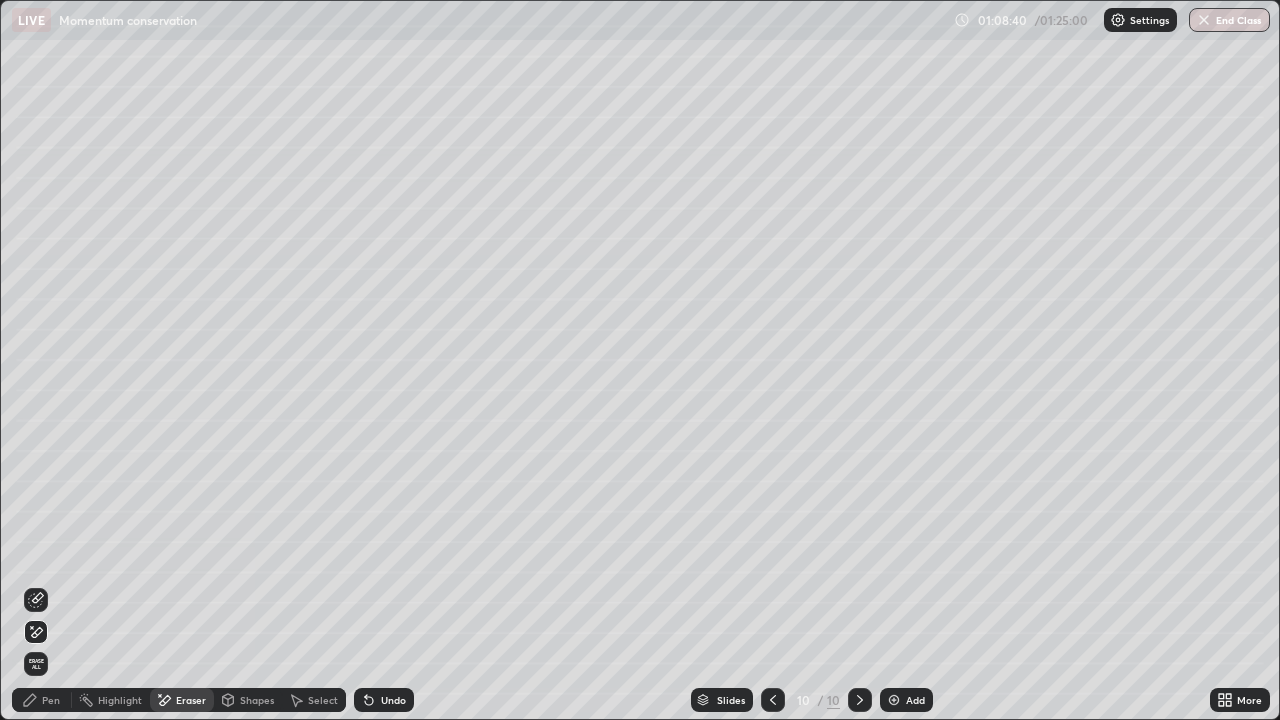 click 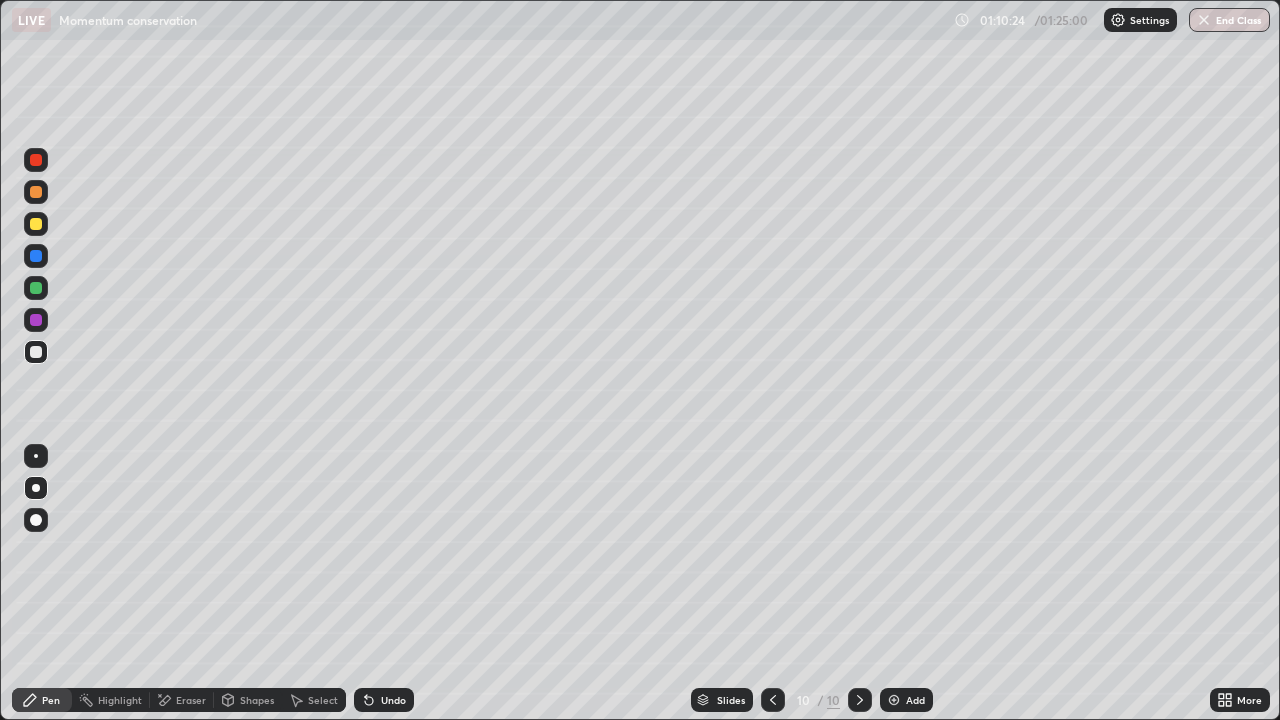 click at bounding box center [36, 224] 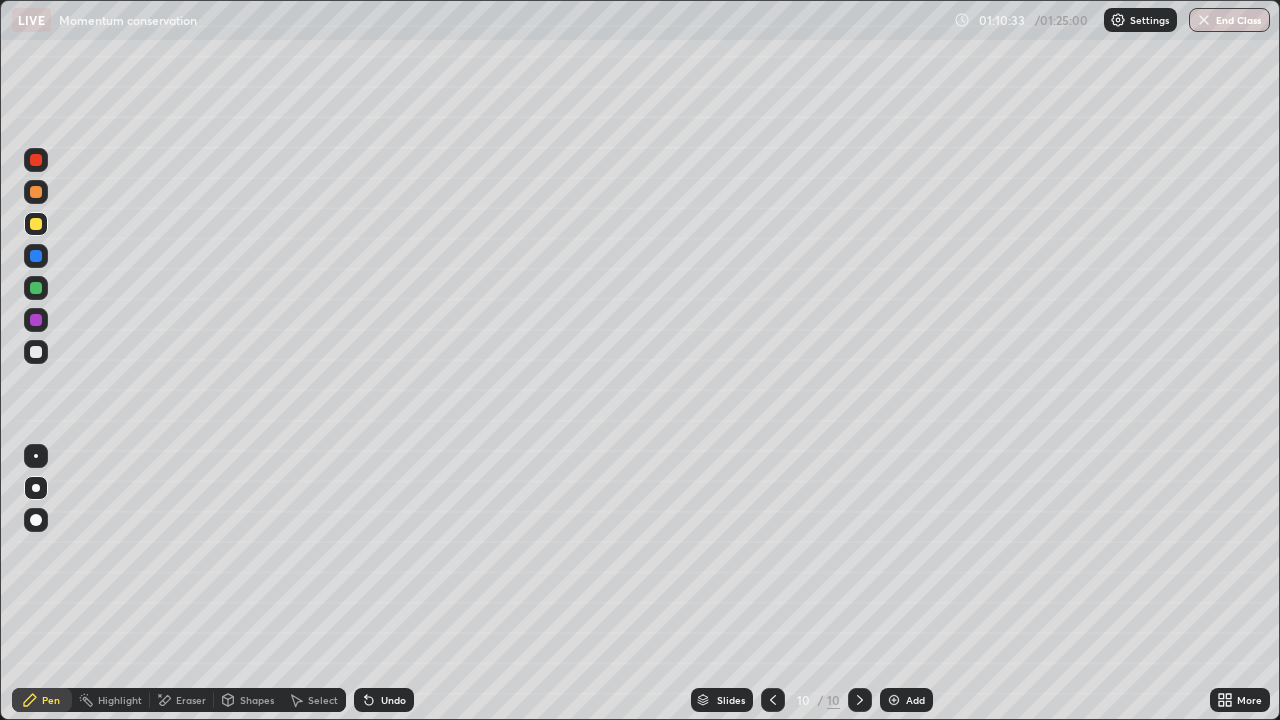 click on "Select" at bounding box center [314, 700] 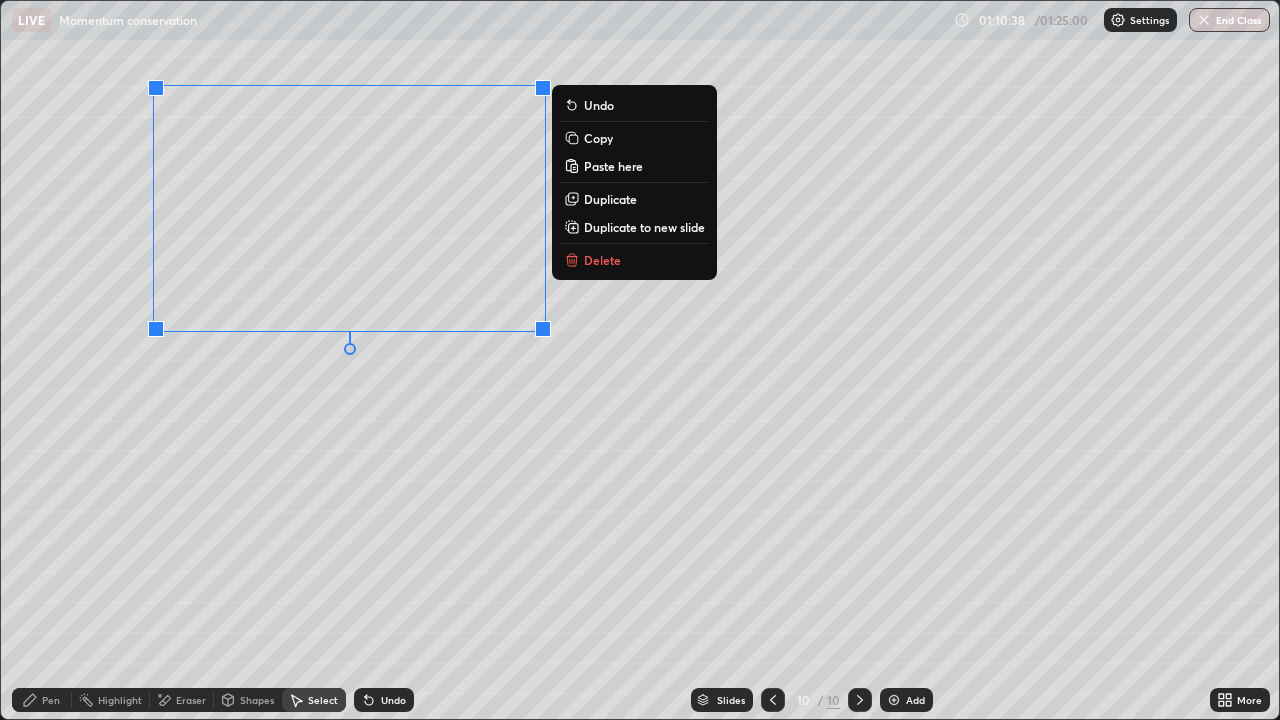 click on "Duplicate" at bounding box center [610, 199] 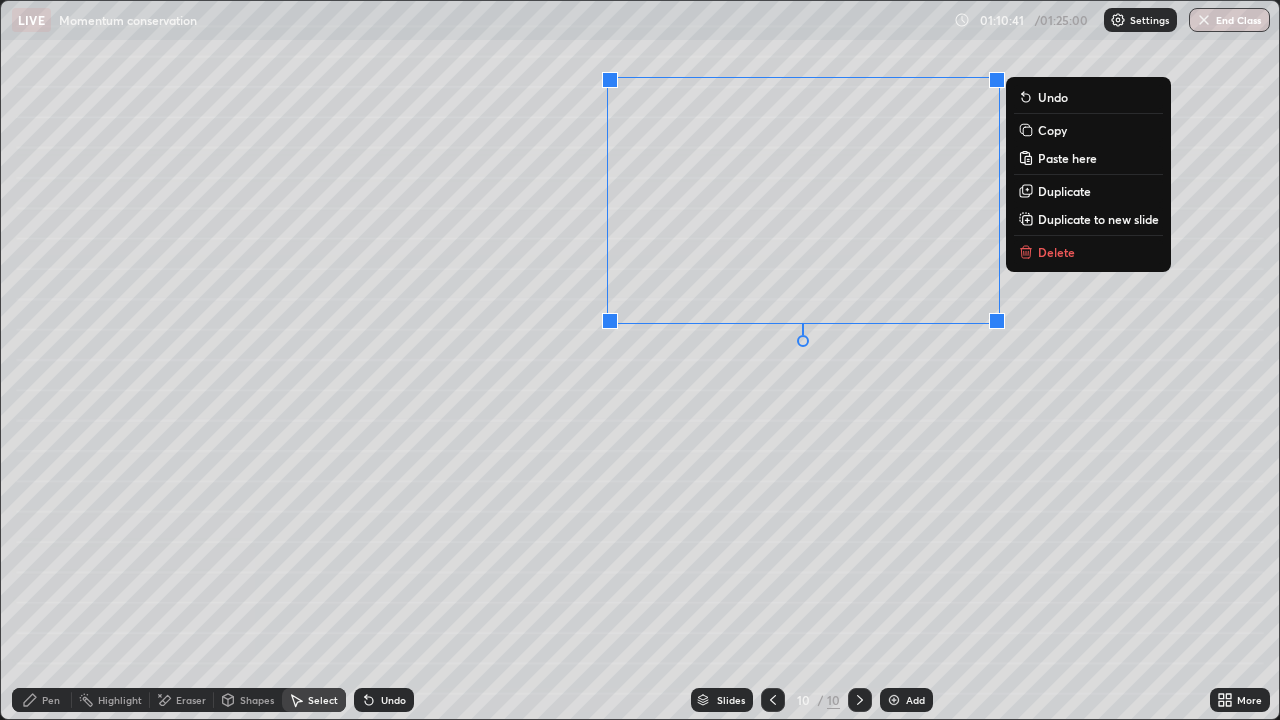 click on "Eraser" at bounding box center [191, 700] 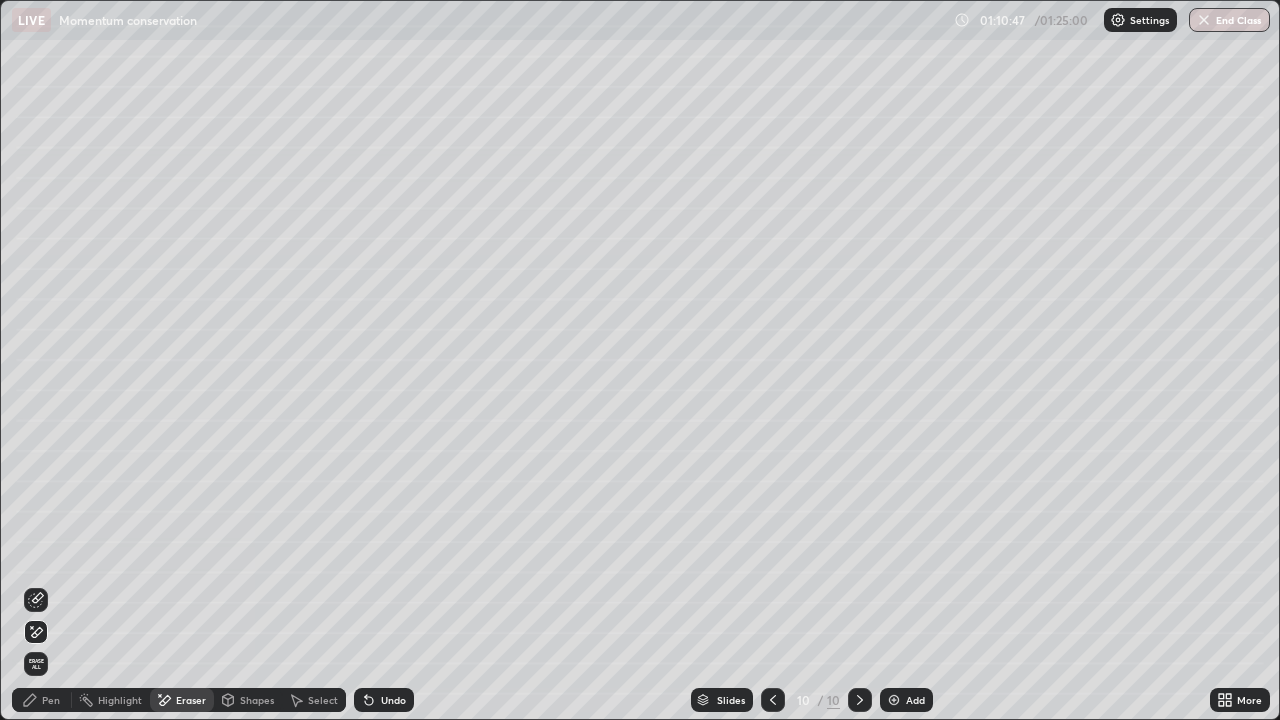 click on "Undo" at bounding box center [393, 700] 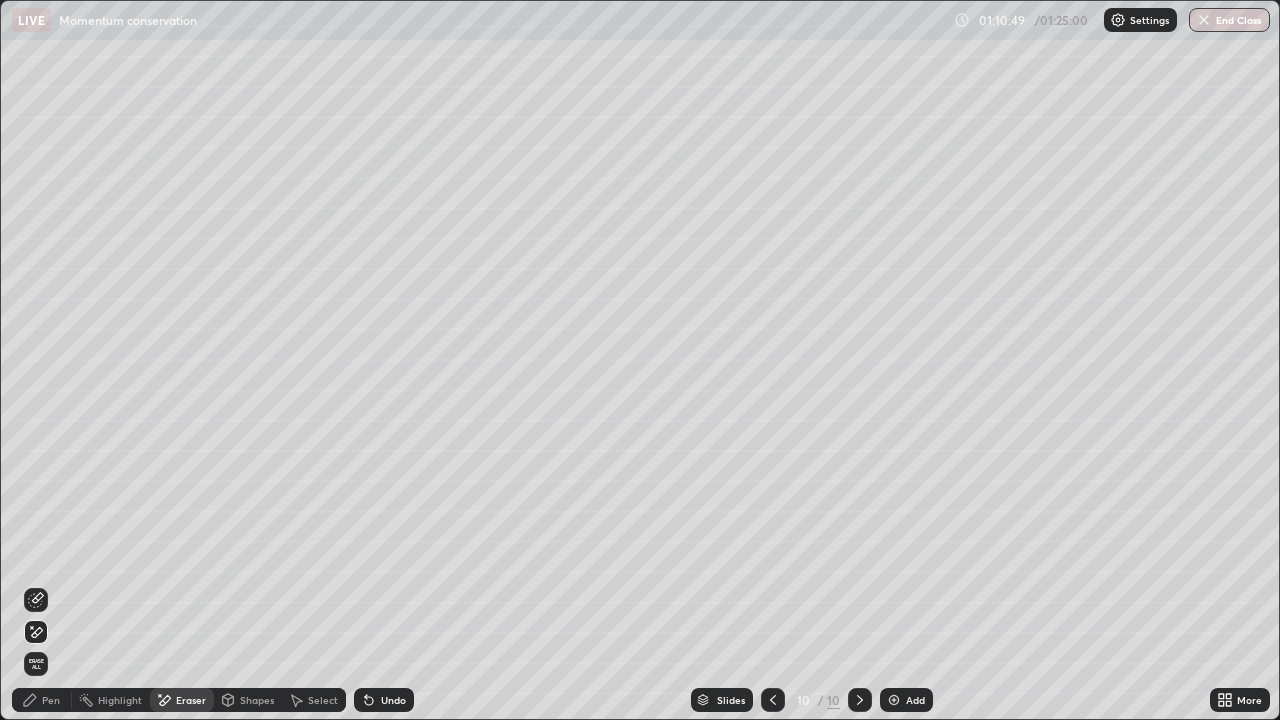 click on "Undo" at bounding box center [393, 700] 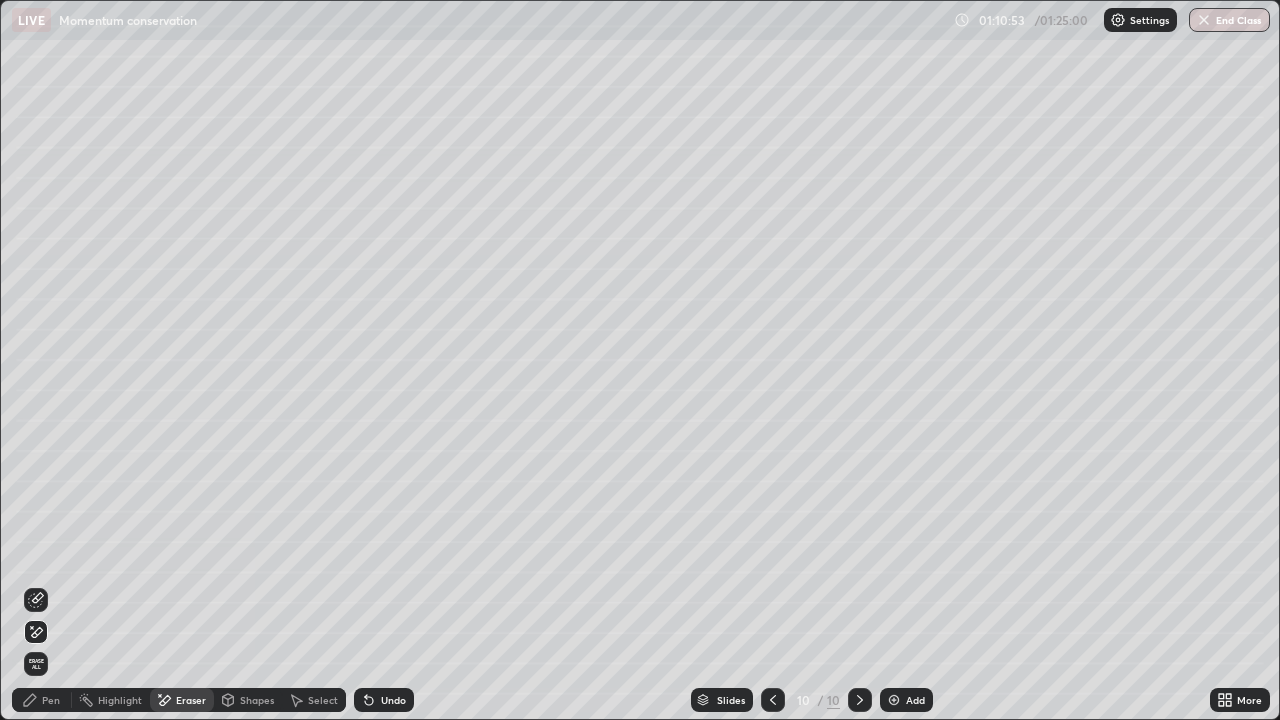 click on "Pen" at bounding box center [42, 700] 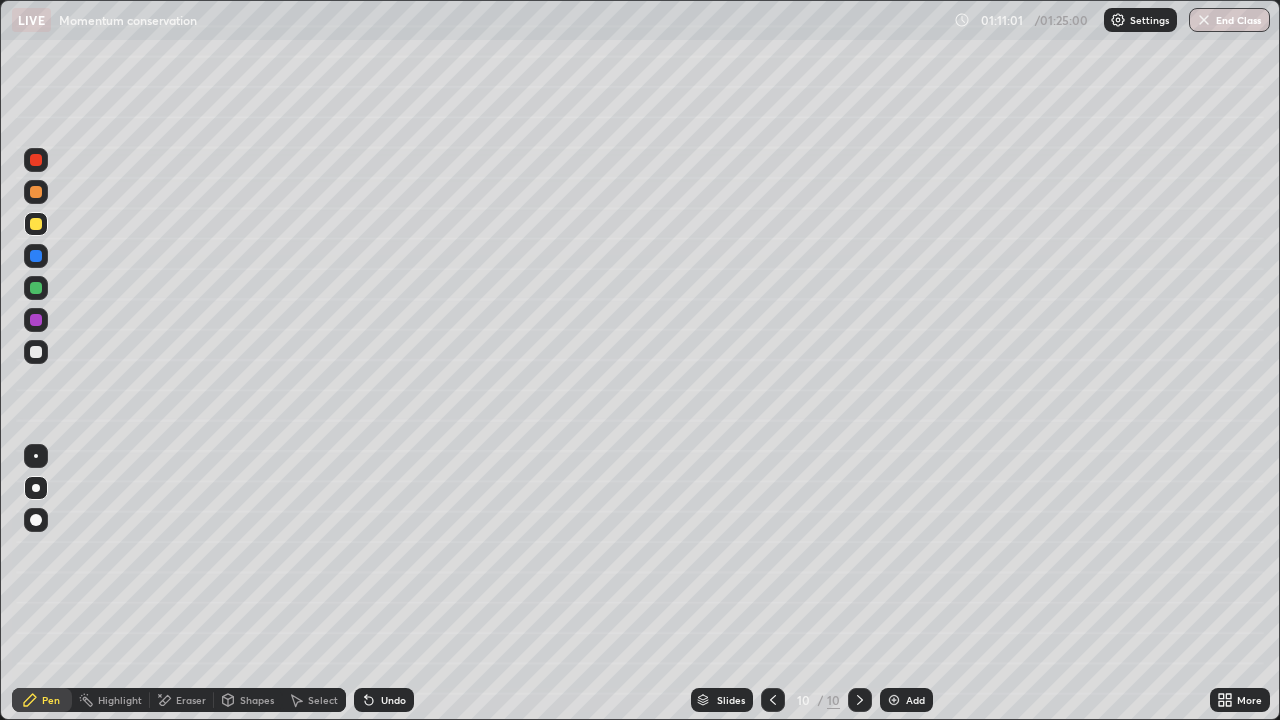 click 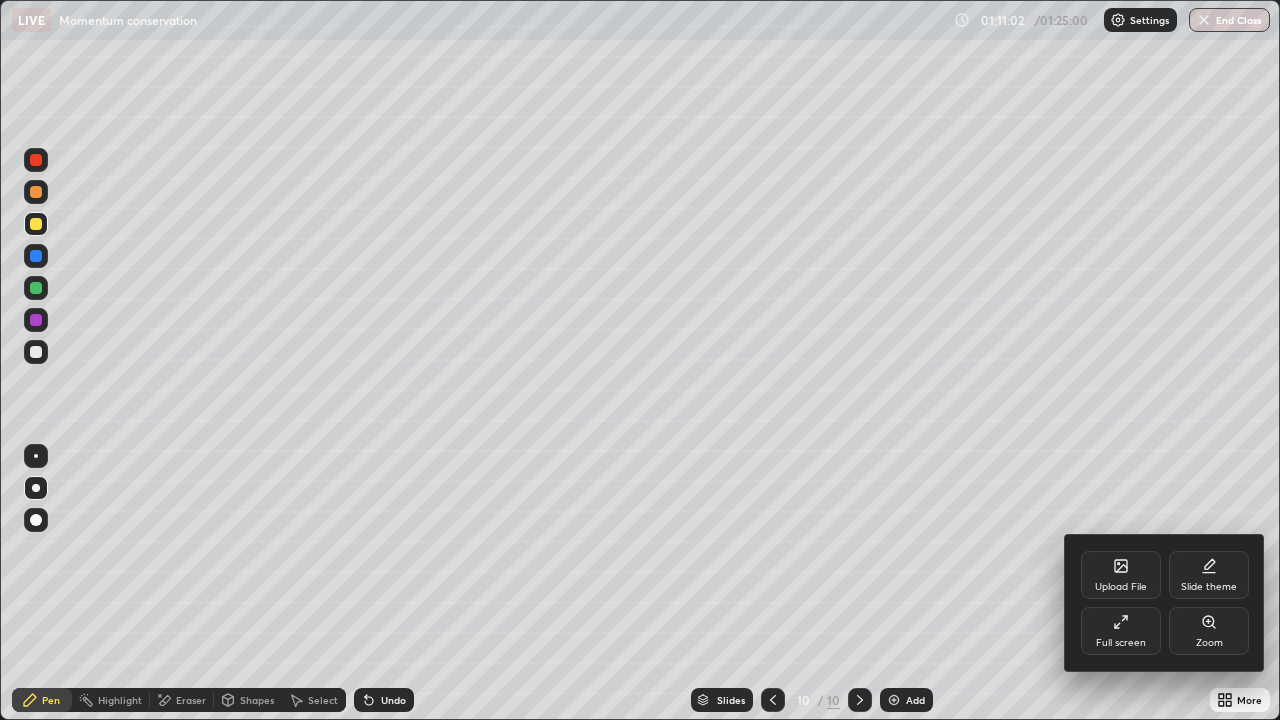click on "Full screen" at bounding box center (1121, 631) 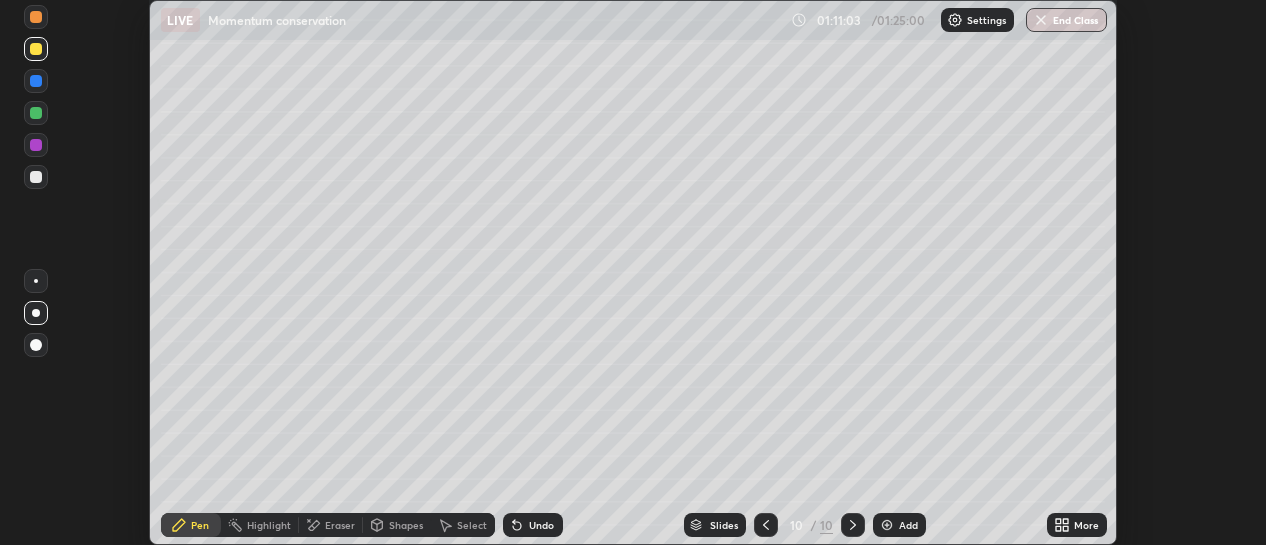 scroll, scrollTop: 545, scrollLeft: 1266, axis: both 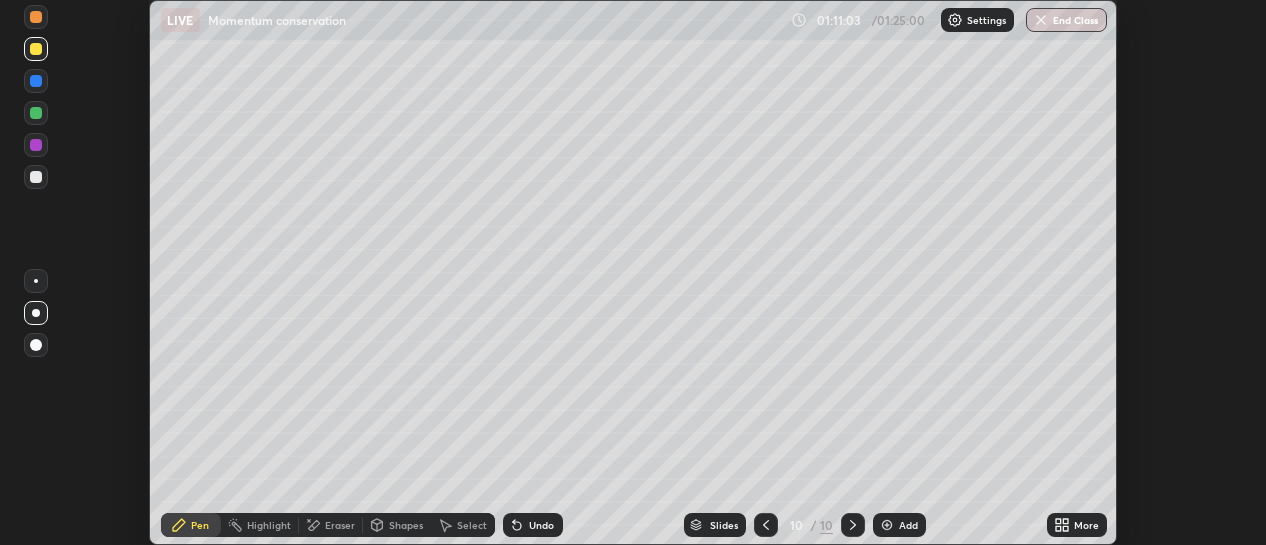 click 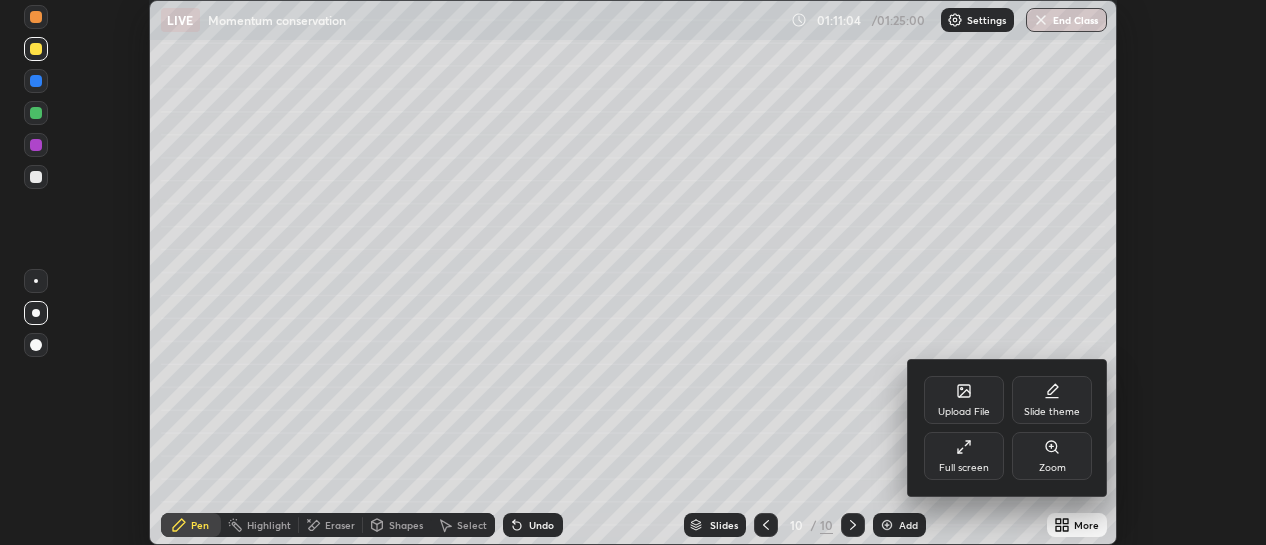 click on "Full screen" at bounding box center [964, 456] 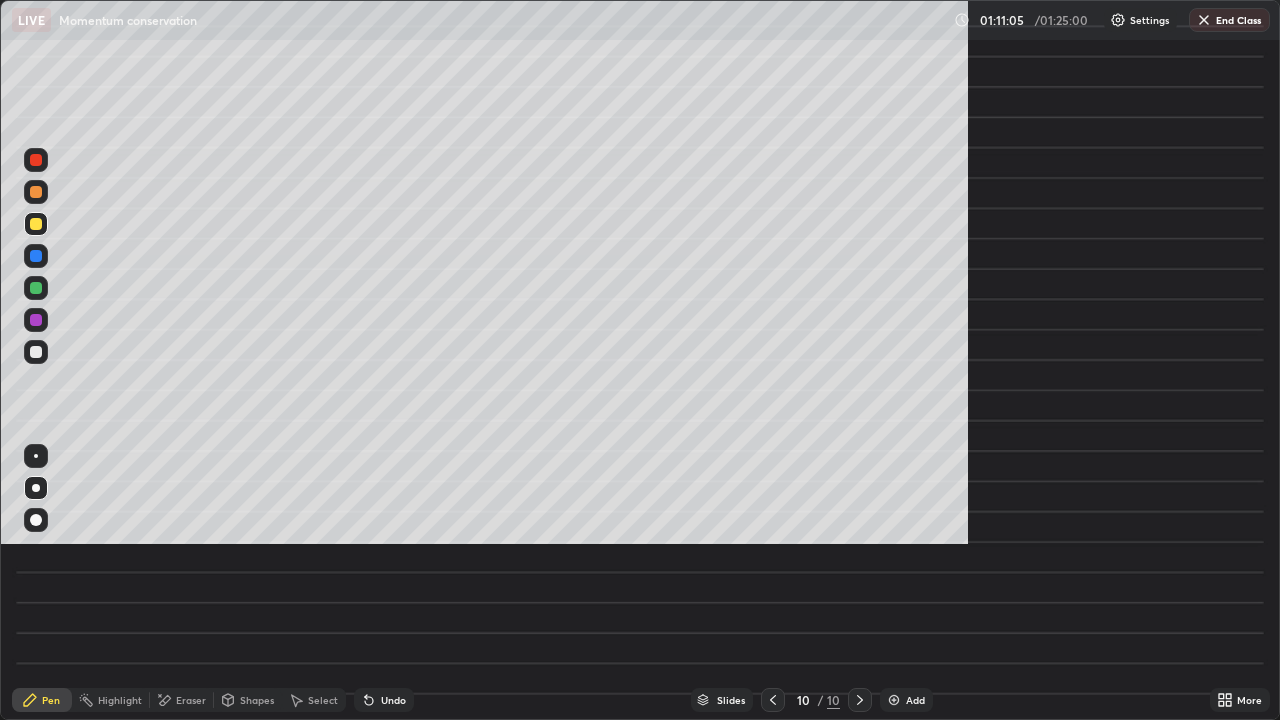scroll, scrollTop: 99280, scrollLeft: 98720, axis: both 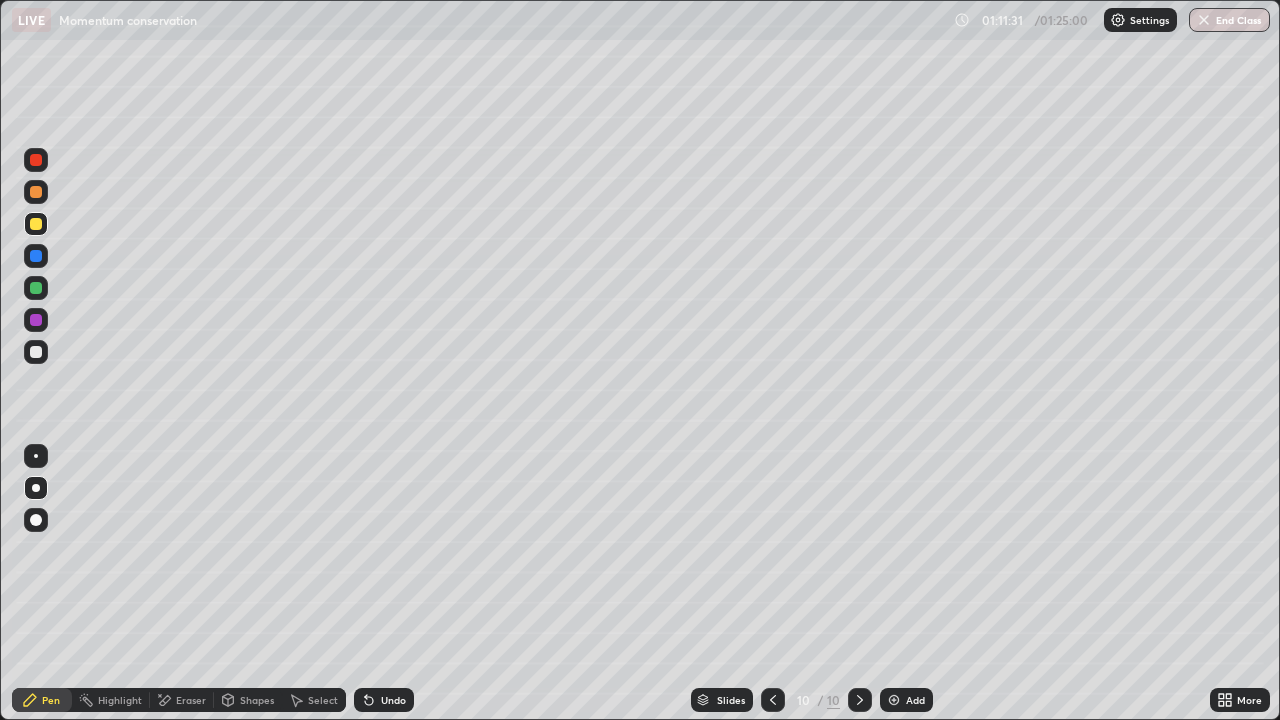 click on "Undo" at bounding box center [393, 700] 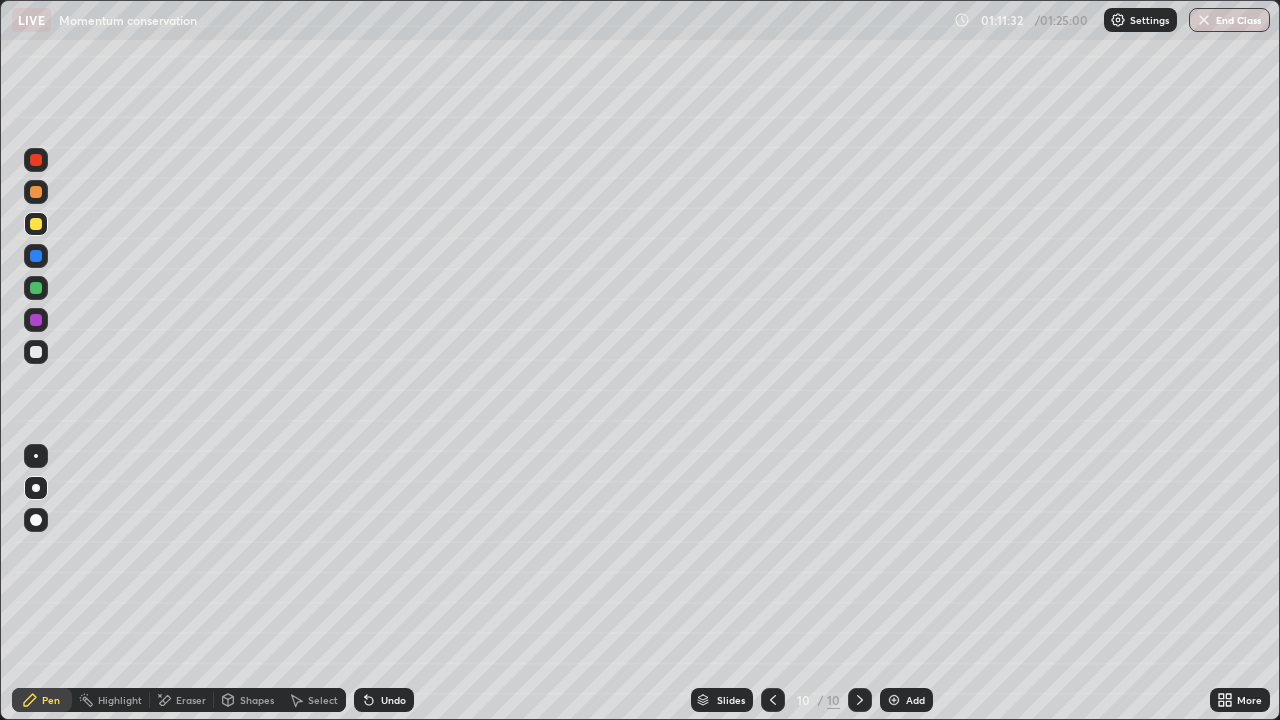click on "Undo" at bounding box center (393, 700) 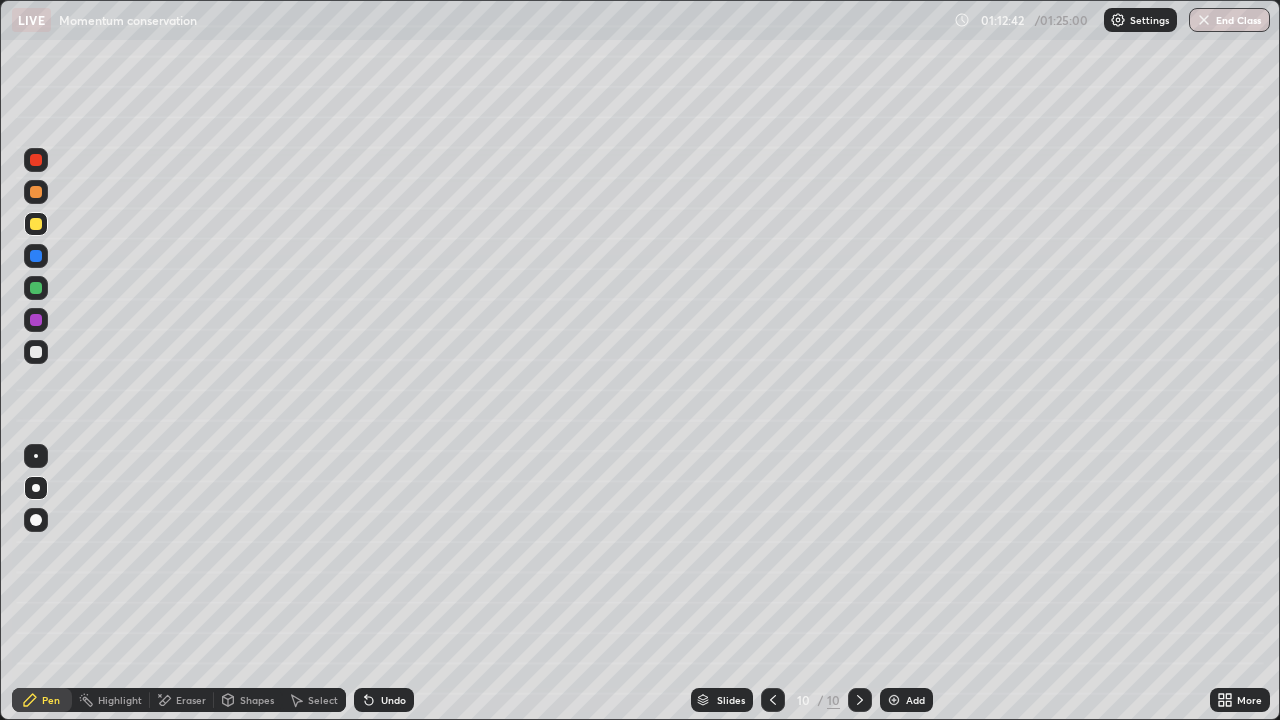 click at bounding box center (36, 352) 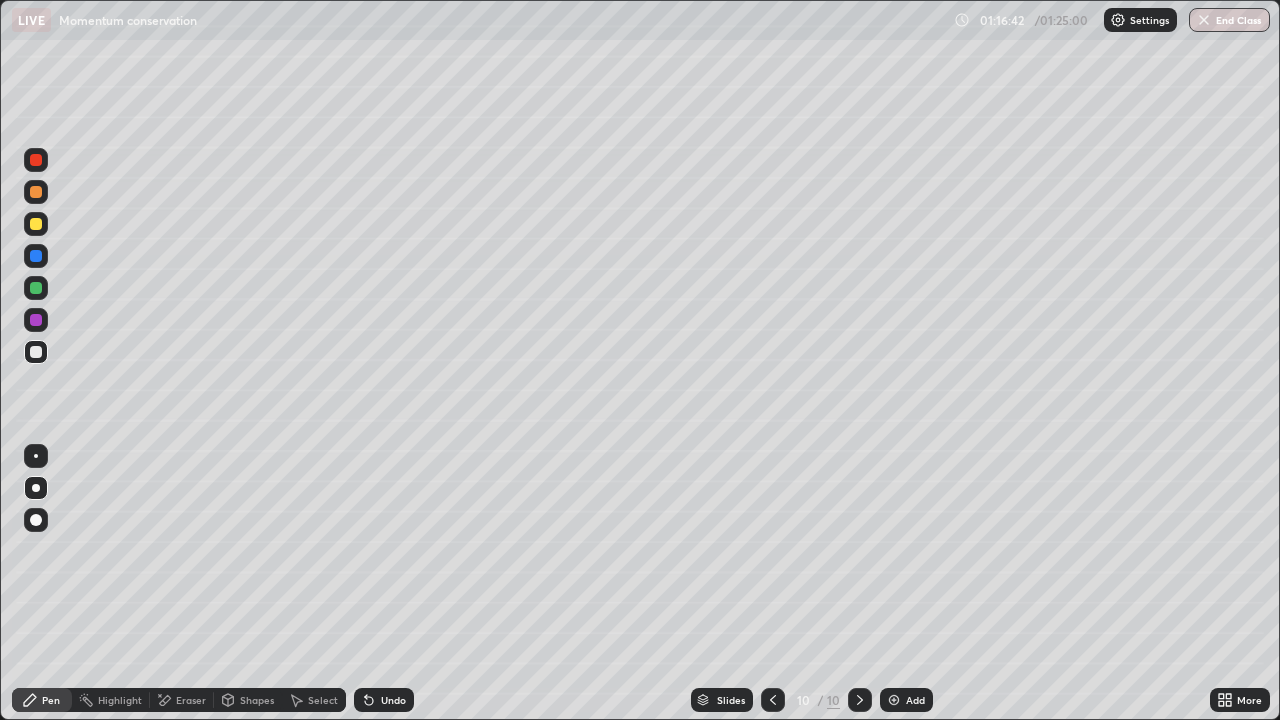 click on "End Class" at bounding box center (1229, 20) 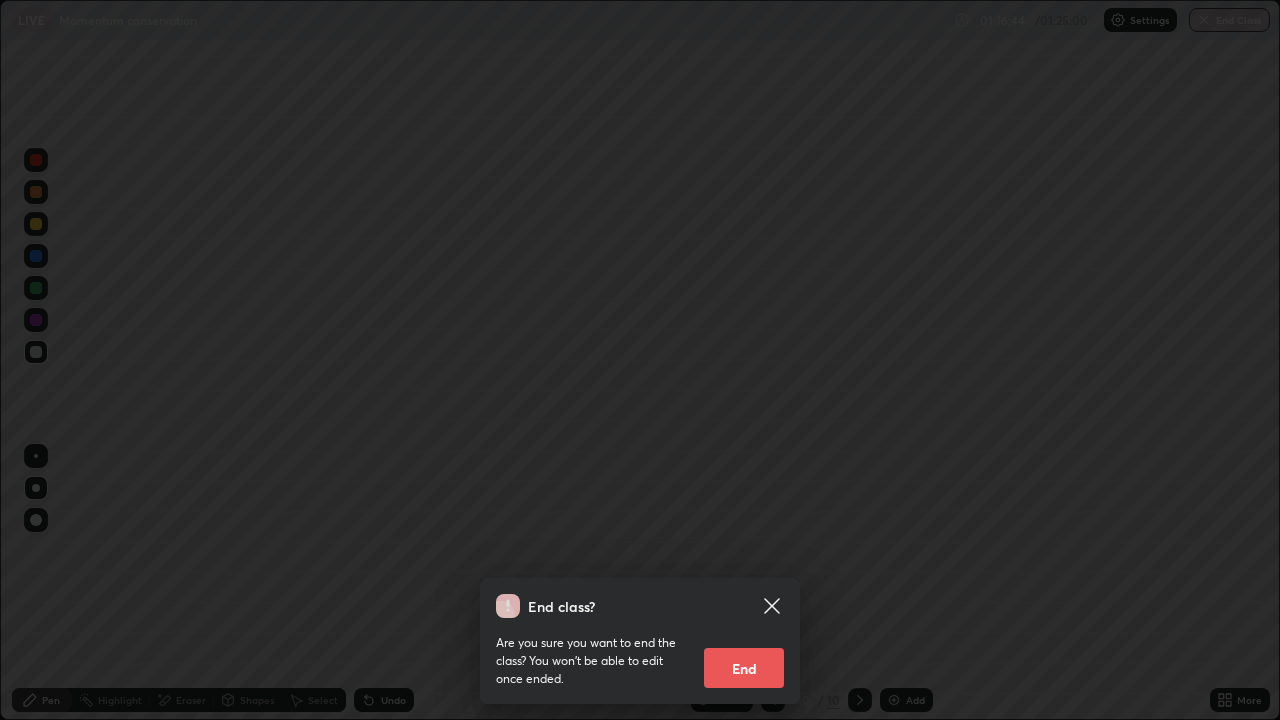 click on "End" at bounding box center [744, 668] 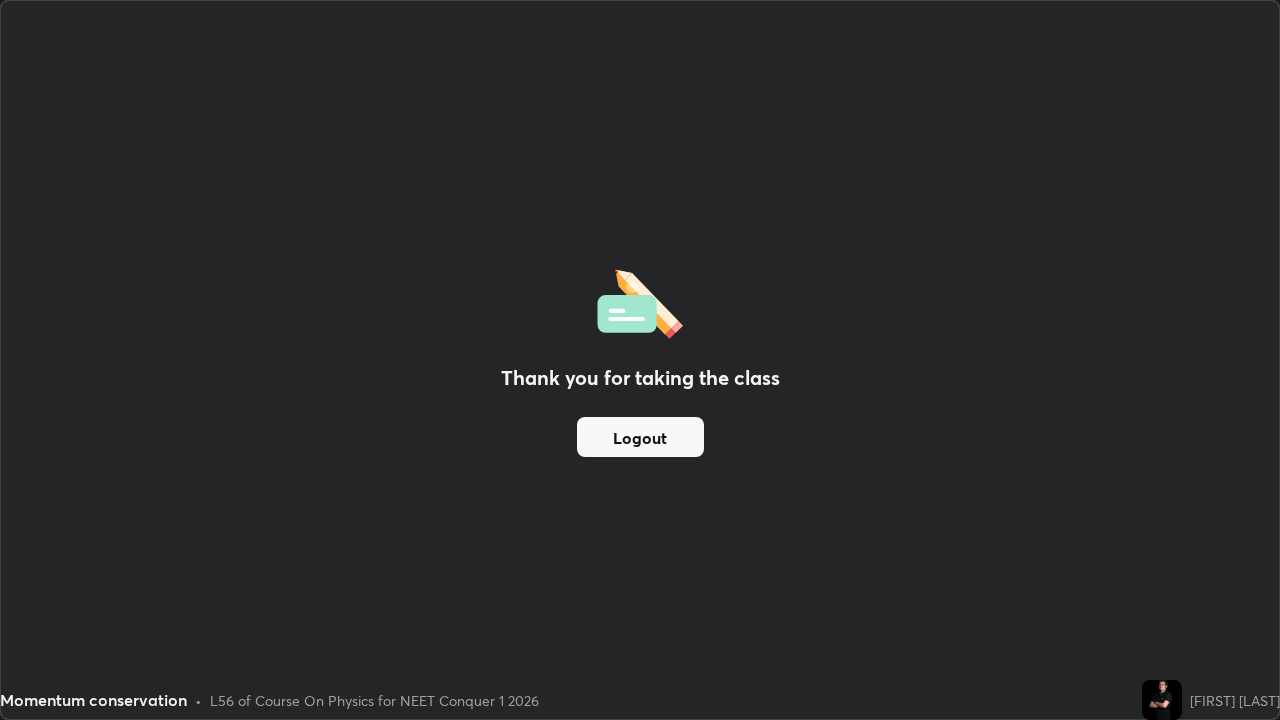 click on "Logout" at bounding box center [640, 437] 